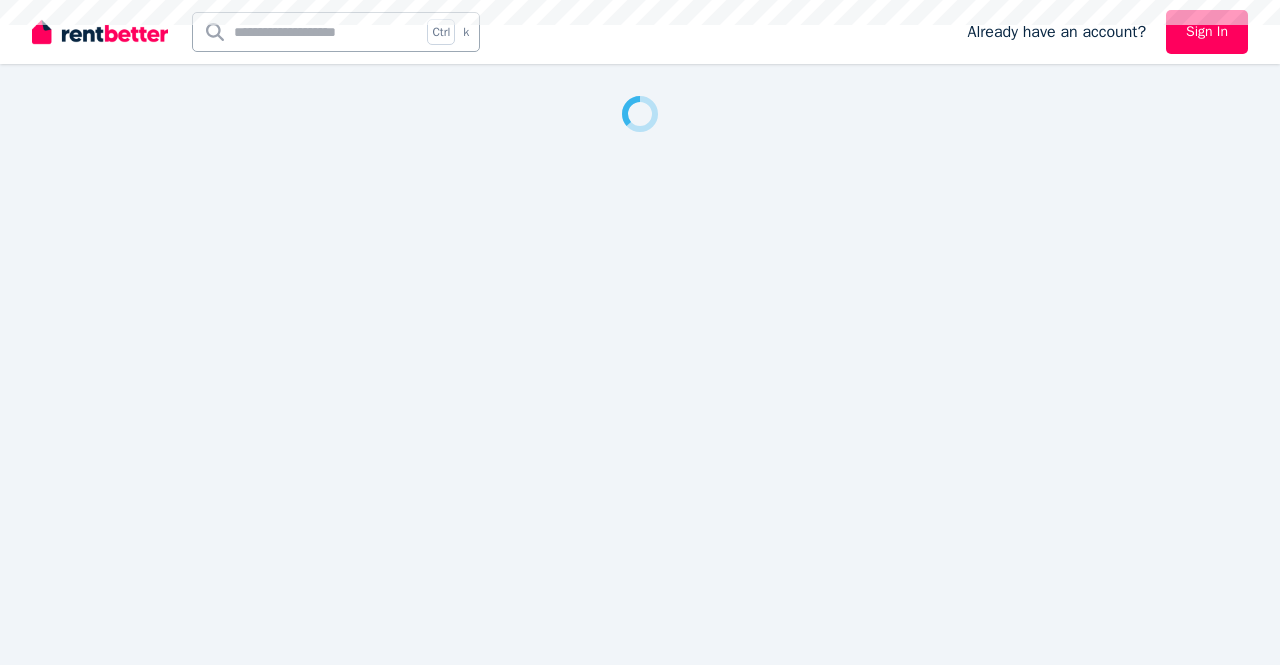 scroll, scrollTop: 0, scrollLeft: 0, axis: both 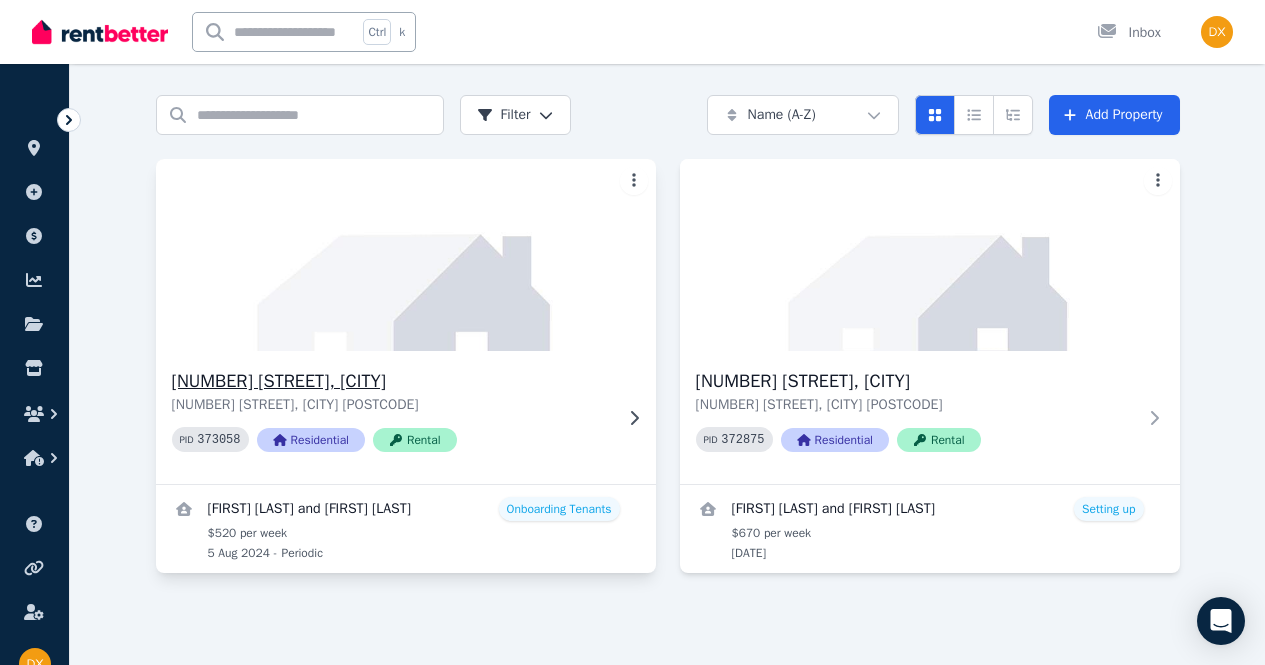 click on "[NUMBER] [STREET], [CITY]" at bounding box center [392, 381] 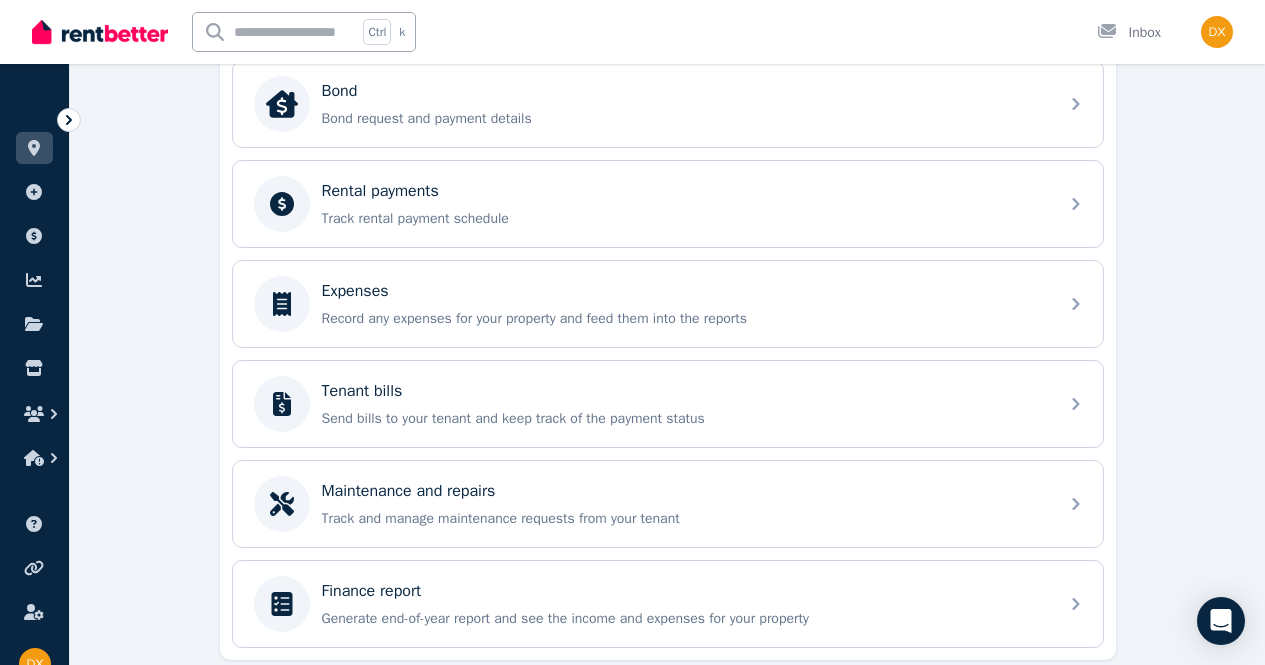 scroll, scrollTop: 717, scrollLeft: 0, axis: vertical 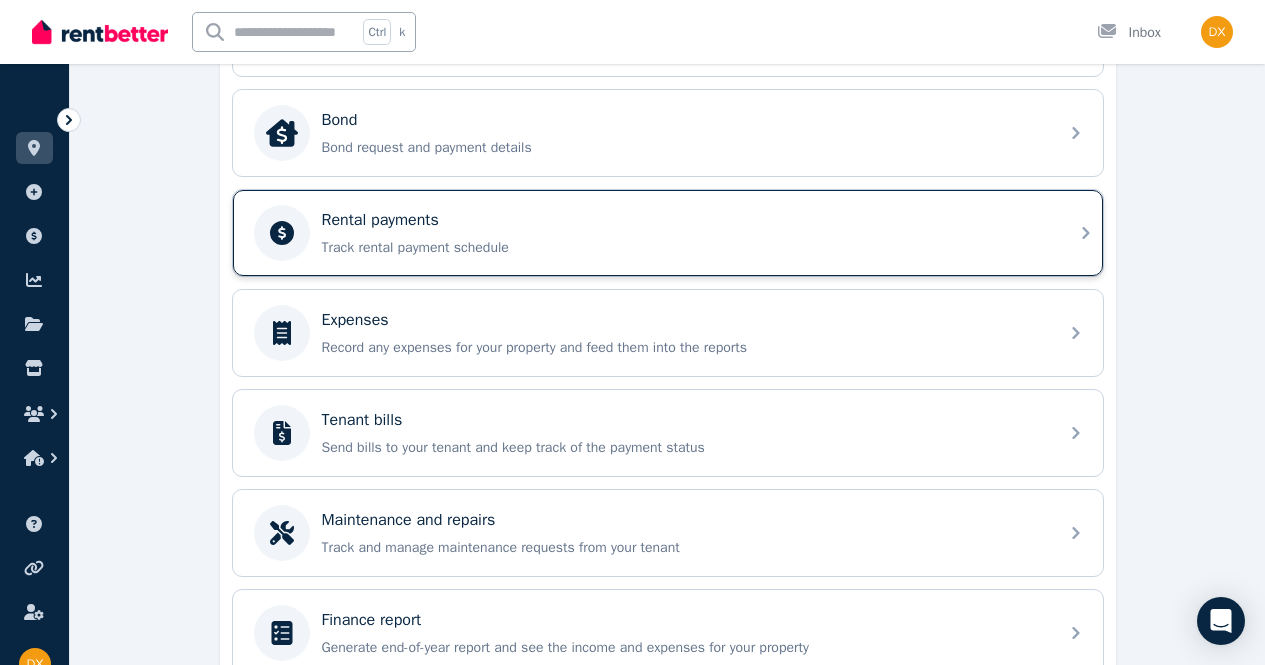 click on "Rental payments" at bounding box center (684, 220) 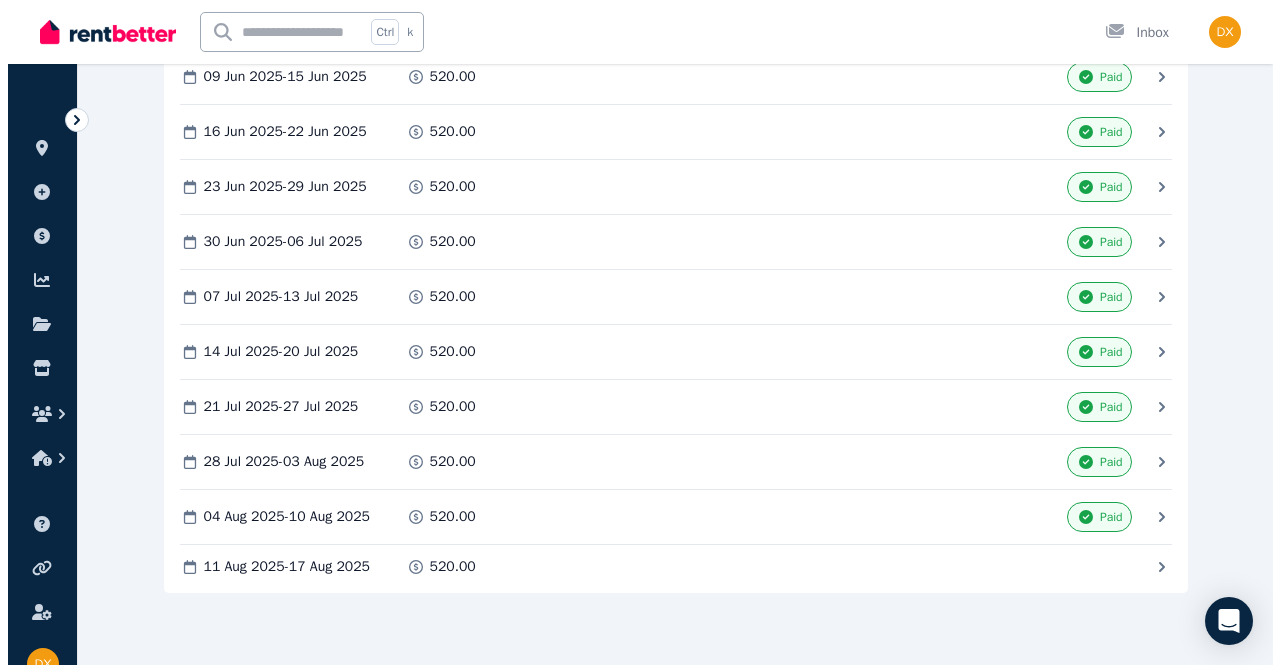 scroll, scrollTop: 2161, scrollLeft: 0, axis: vertical 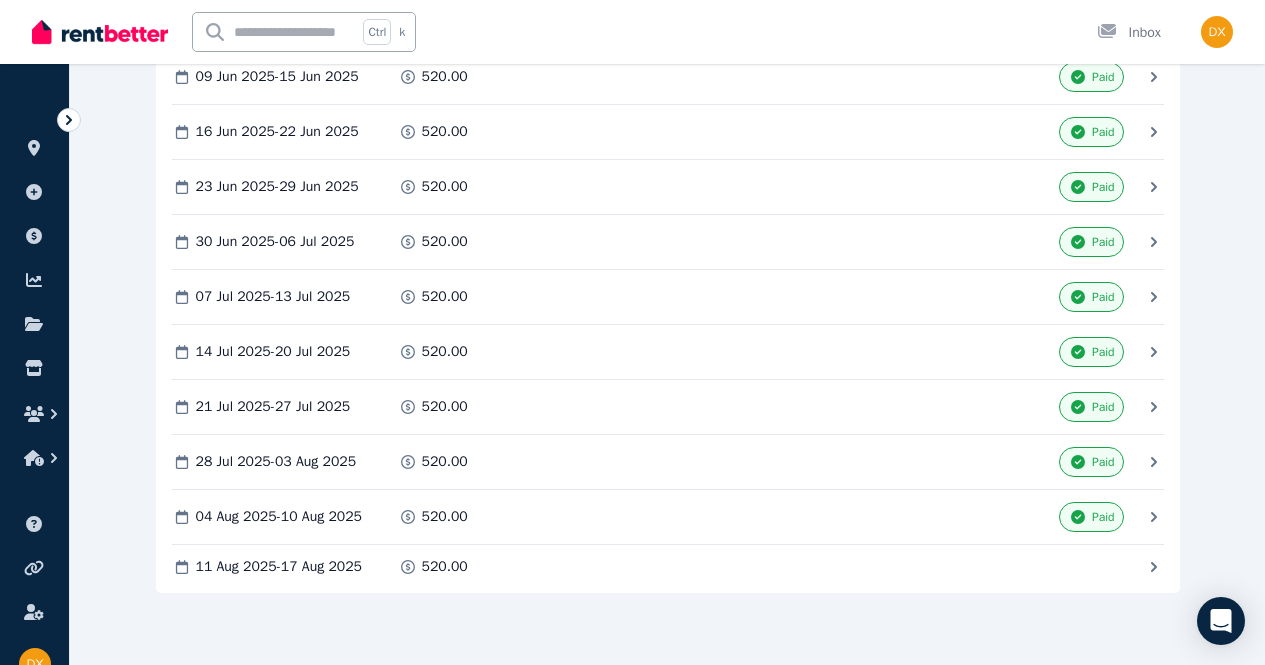 click at bounding box center (0, 0) 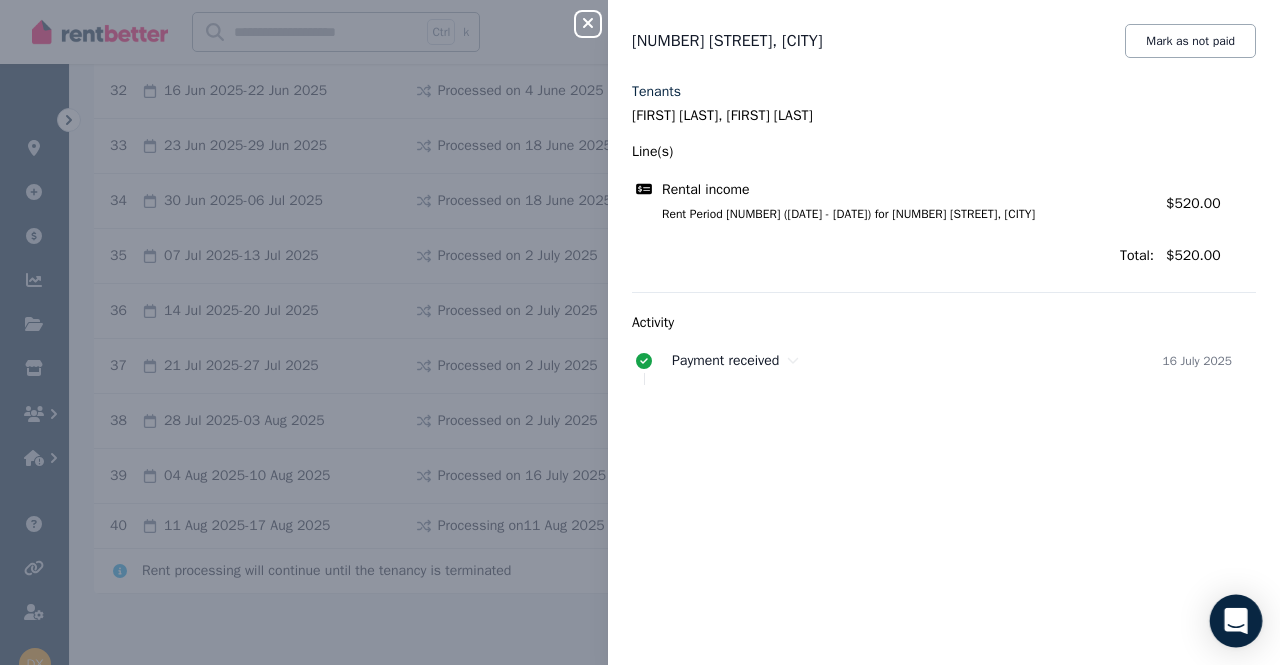 click 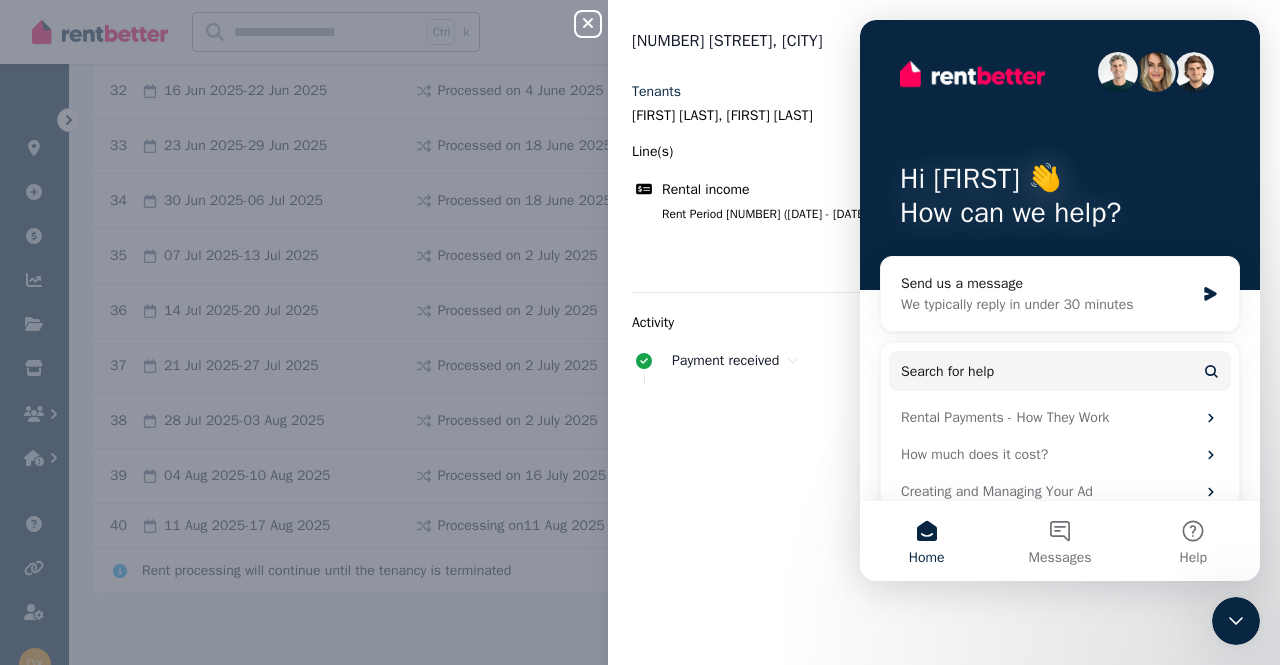 scroll, scrollTop: 0, scrollLeft: 0, axis: both 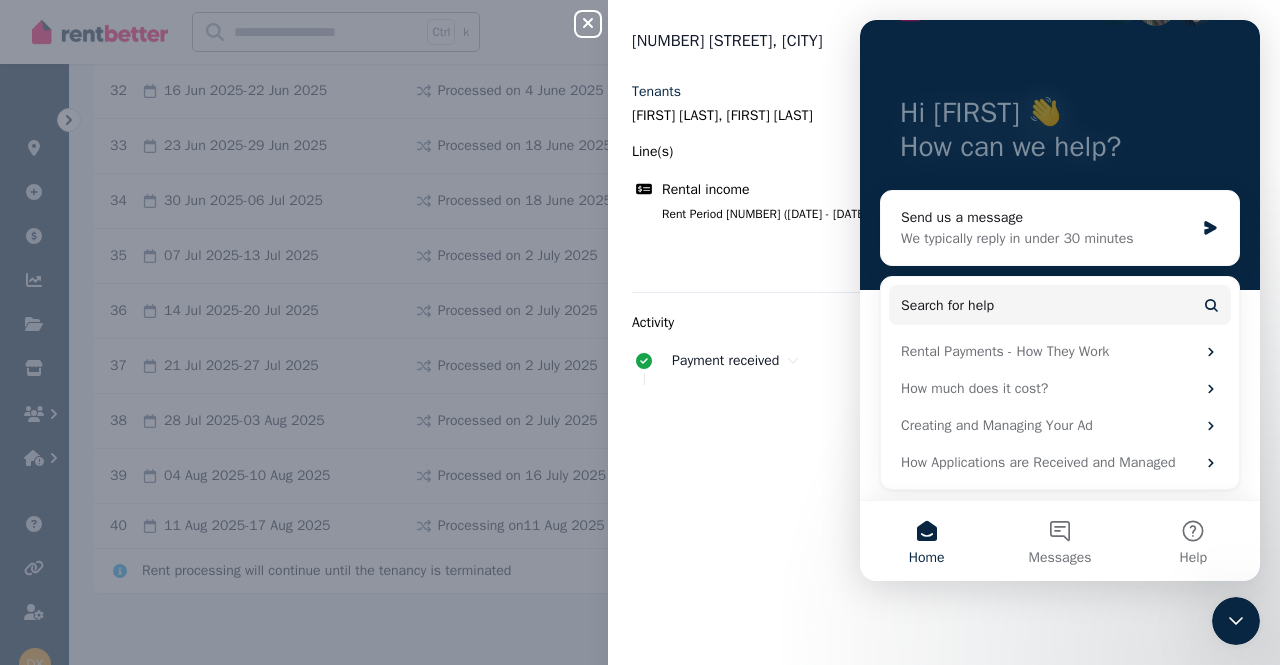 click on "Tenants [FIRST] [LAST], [FIRST] [LAST] Line(s) Rental income Rent Period [NUMBER] ([DATE] - [DATE]) for [NUMBER] [STREET], [CITY] Amount:  $[NUMBER] Total: $[NUMBER] Activity Payment received [DATE]" at bounding box center [944, 361] 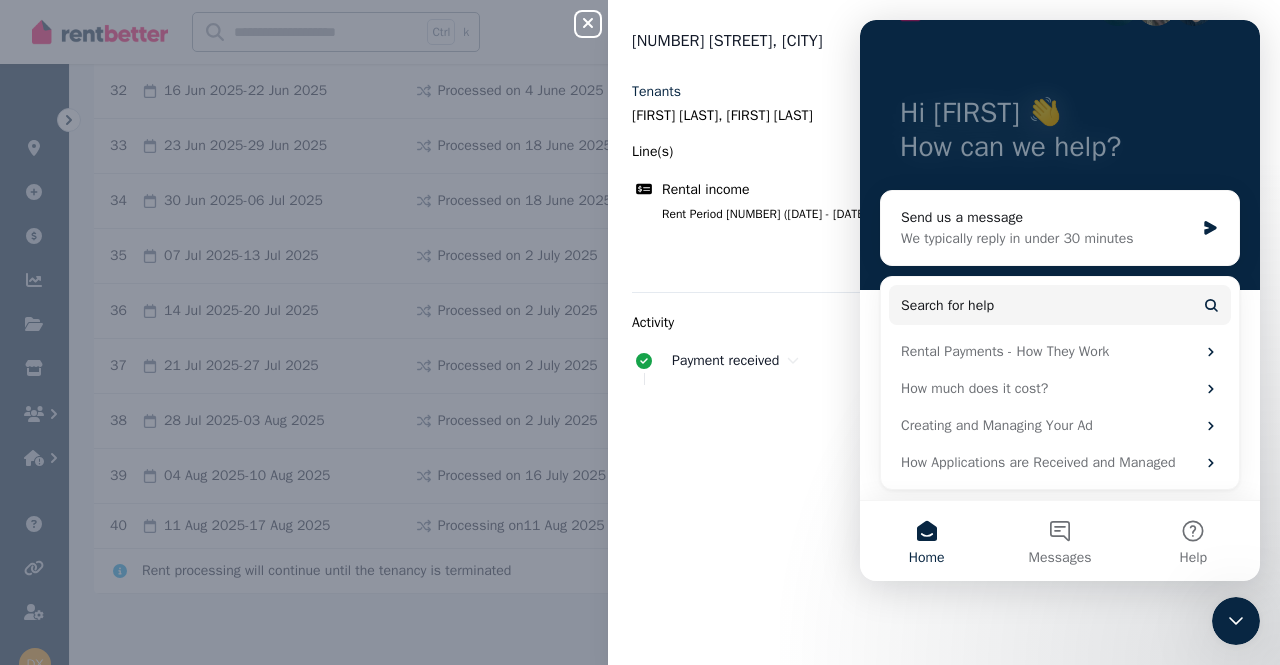 click on "Tenants [FIRST] [LAST], [FIRST] [LAST] Line(s) Rental income Rent Period [NUMBER] ([DATE] - [DATE]) for [NUMBER] [STREET], [CITY] Amount:  $[NUMBER] Total: $[NUMBER] Activity Payment received [DATE]" at bounding box center [944, 361] 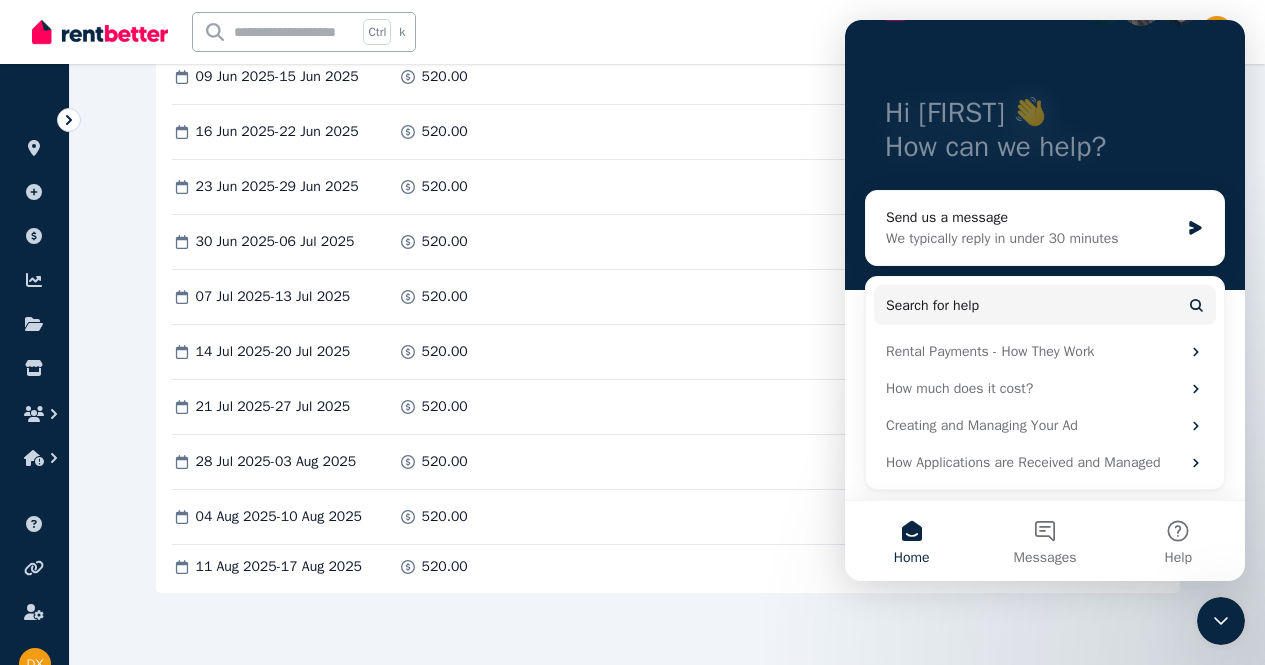 click 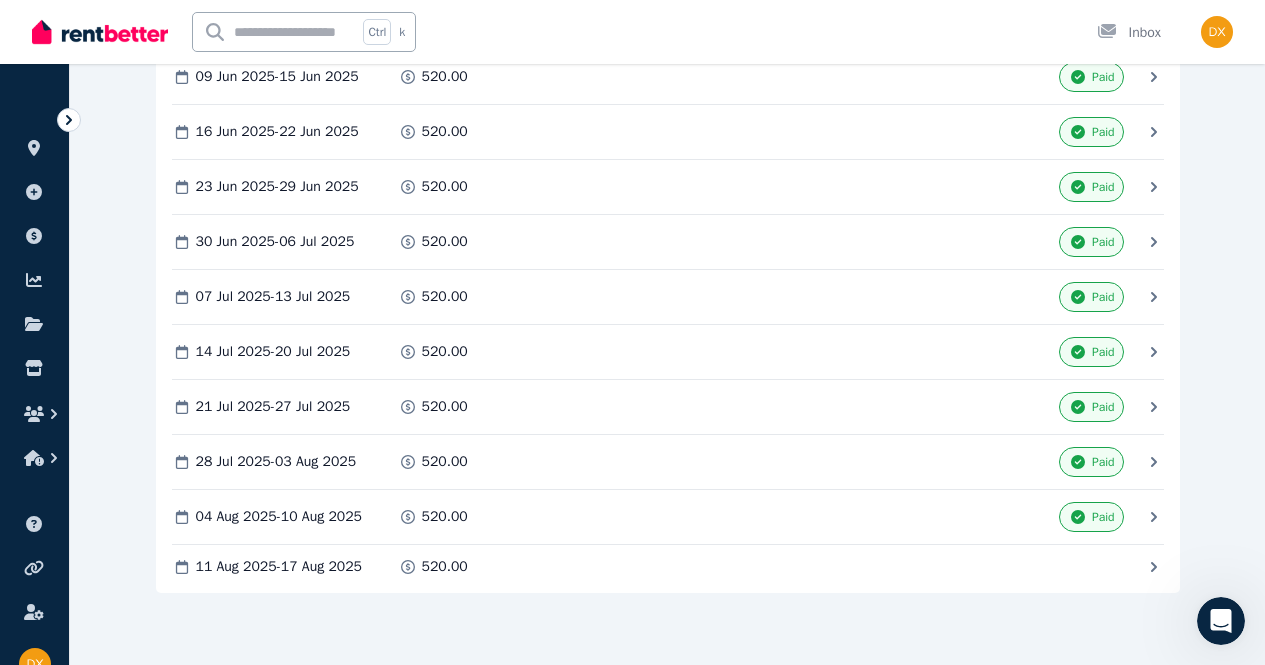 scroll, scrollTop: 0, scrollLeft: 0, axis: both 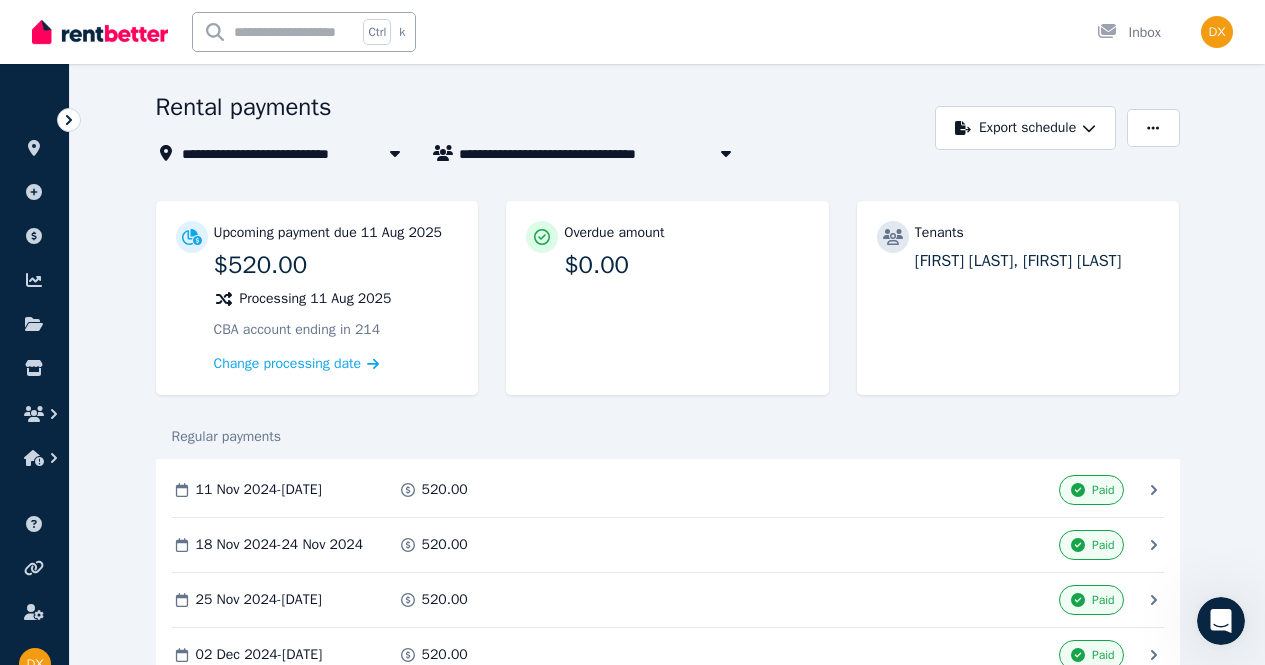 click 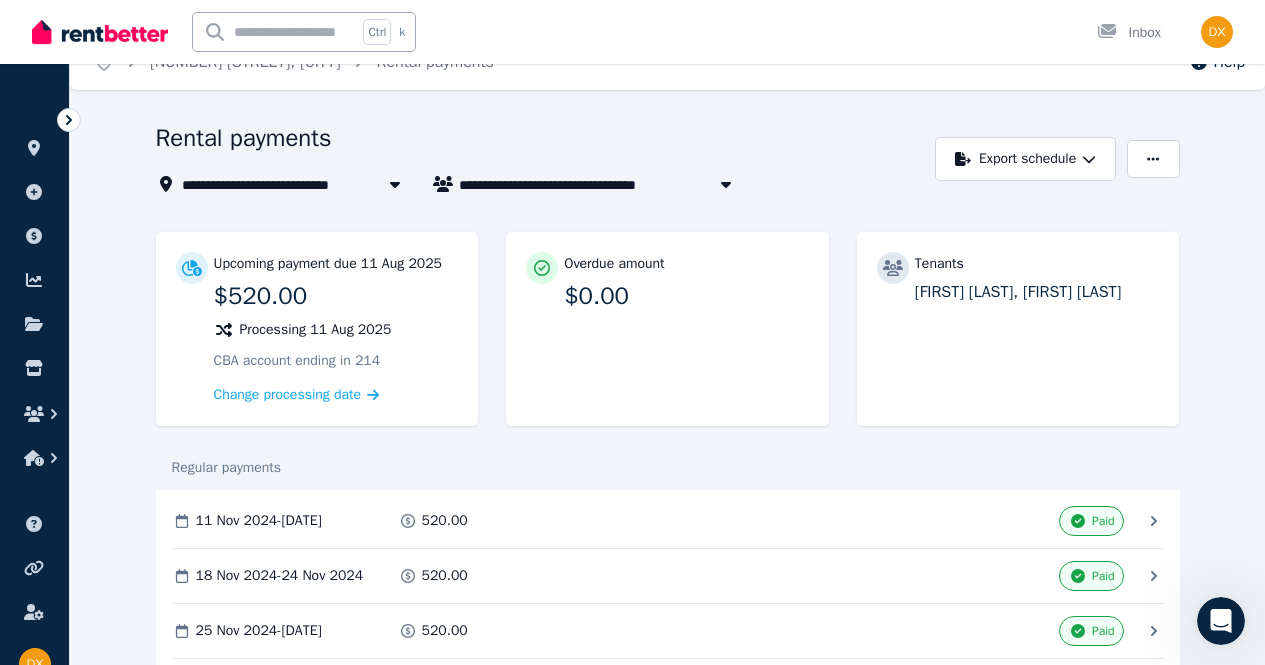 scroll, scrollTop: 0, scrollLeft: 0, axis: both 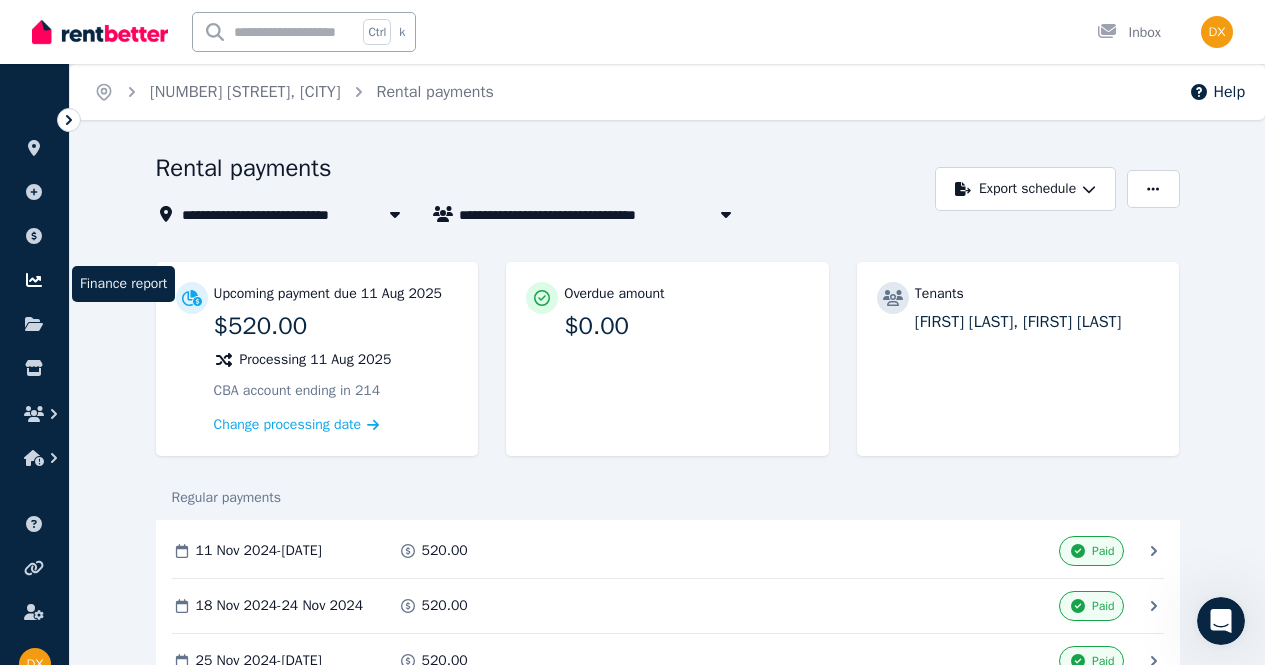 click 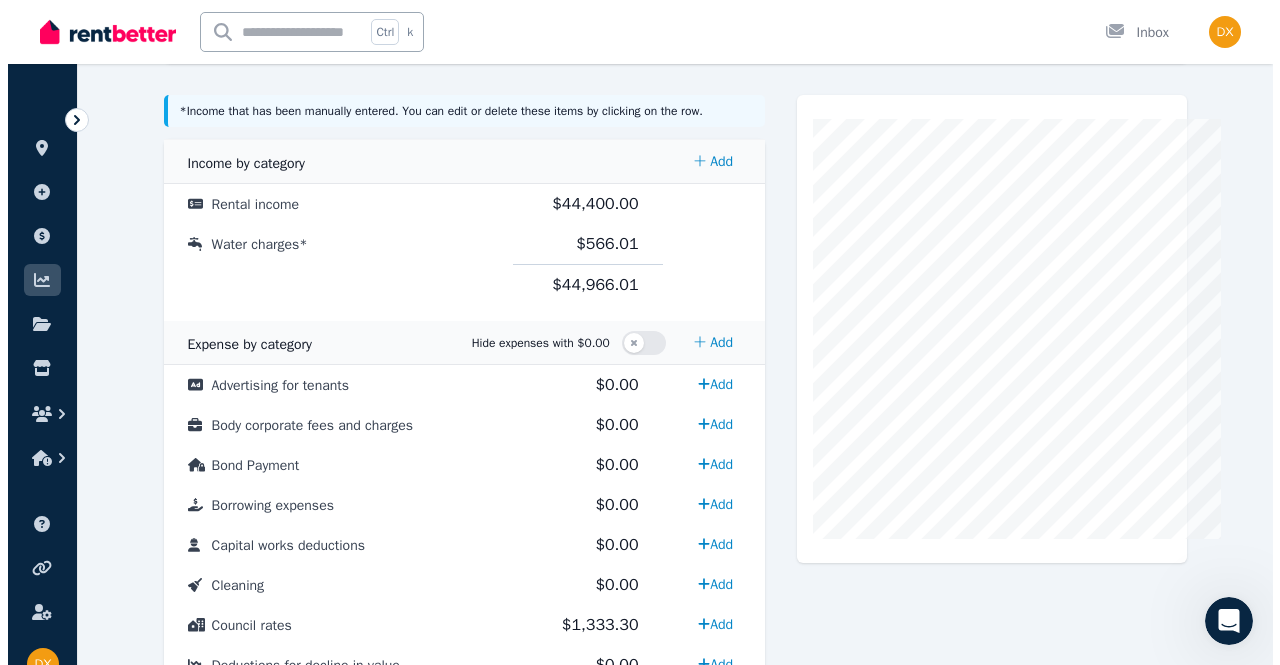 scroll, scrollTop: 400, scrollLeft: 0, axis: vertical 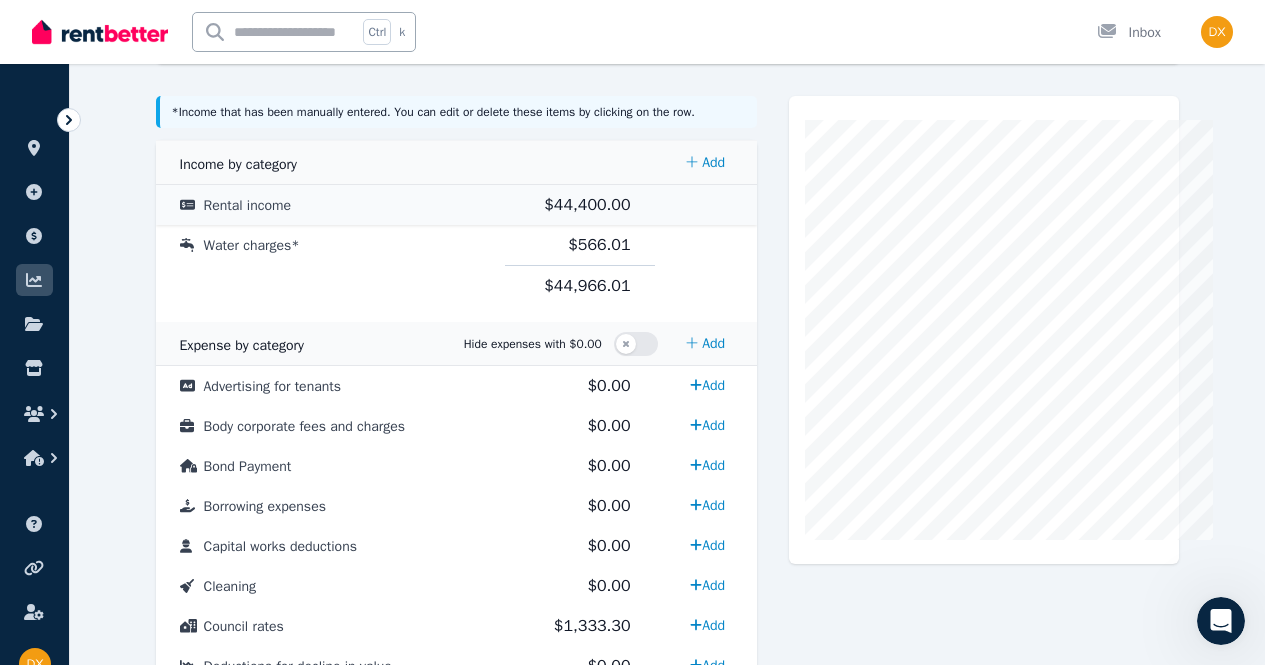 click on "Rental income" at bounding box center [248, 205] 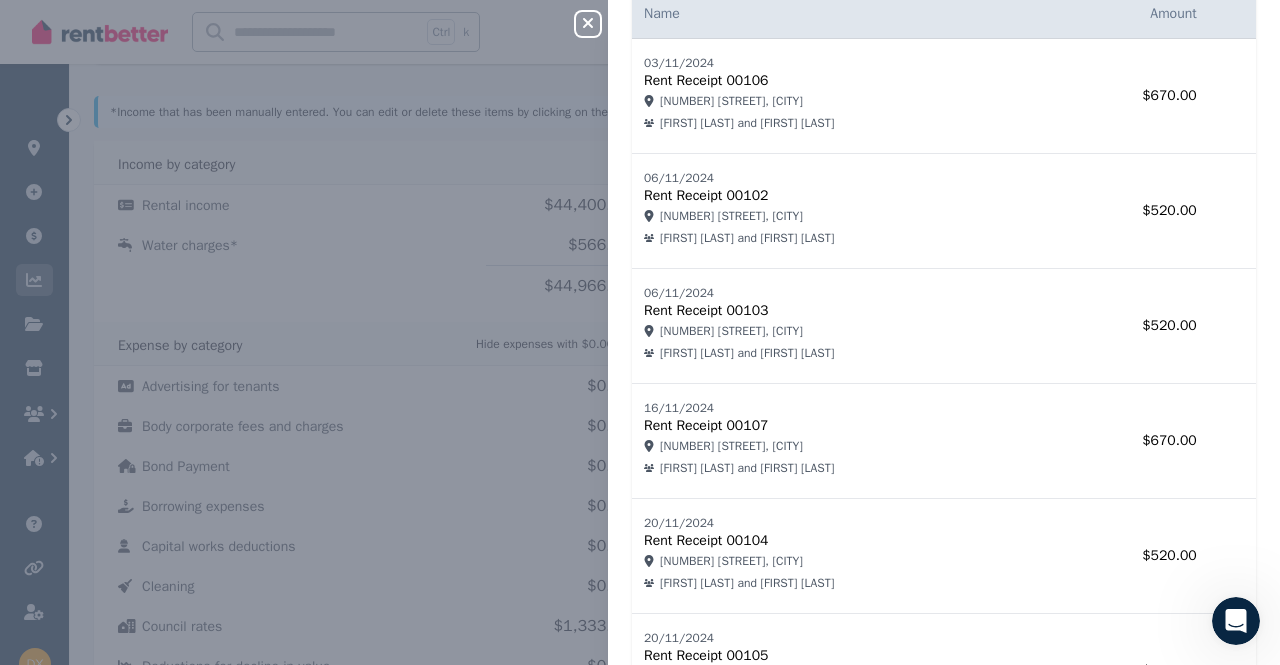 scroll, scrollTop: 0, scrollLeft: 0, axis: both 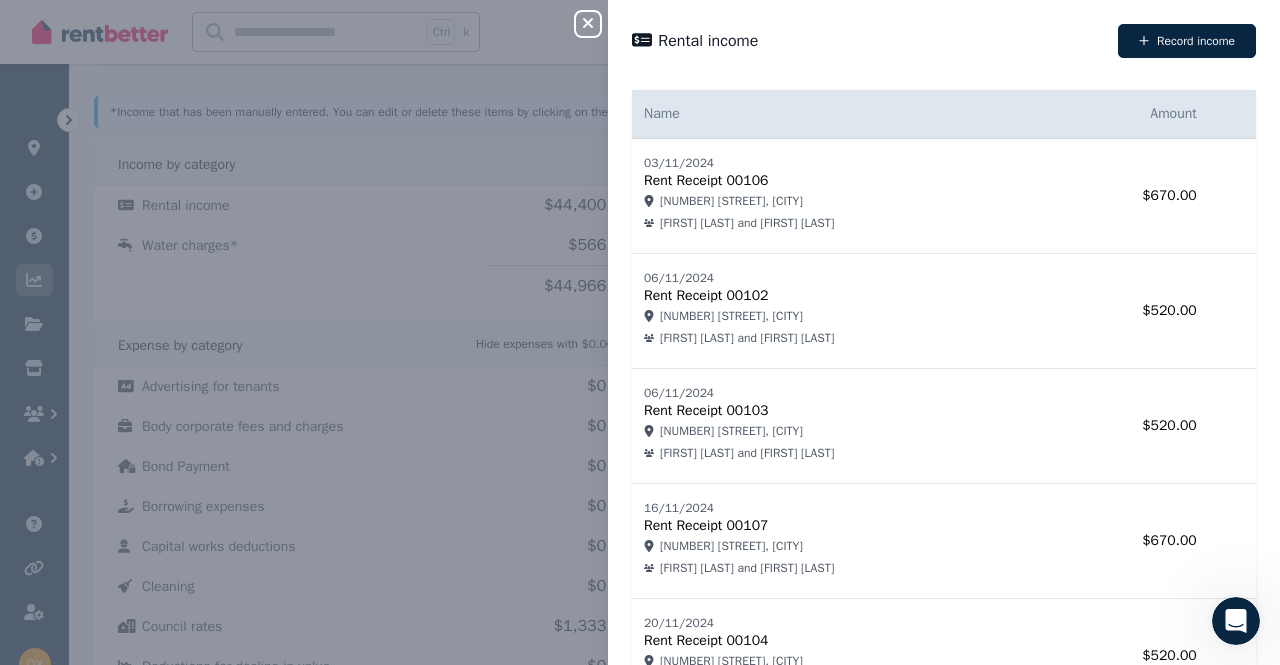 click on "Record income" at bounding box center [1187, 41] 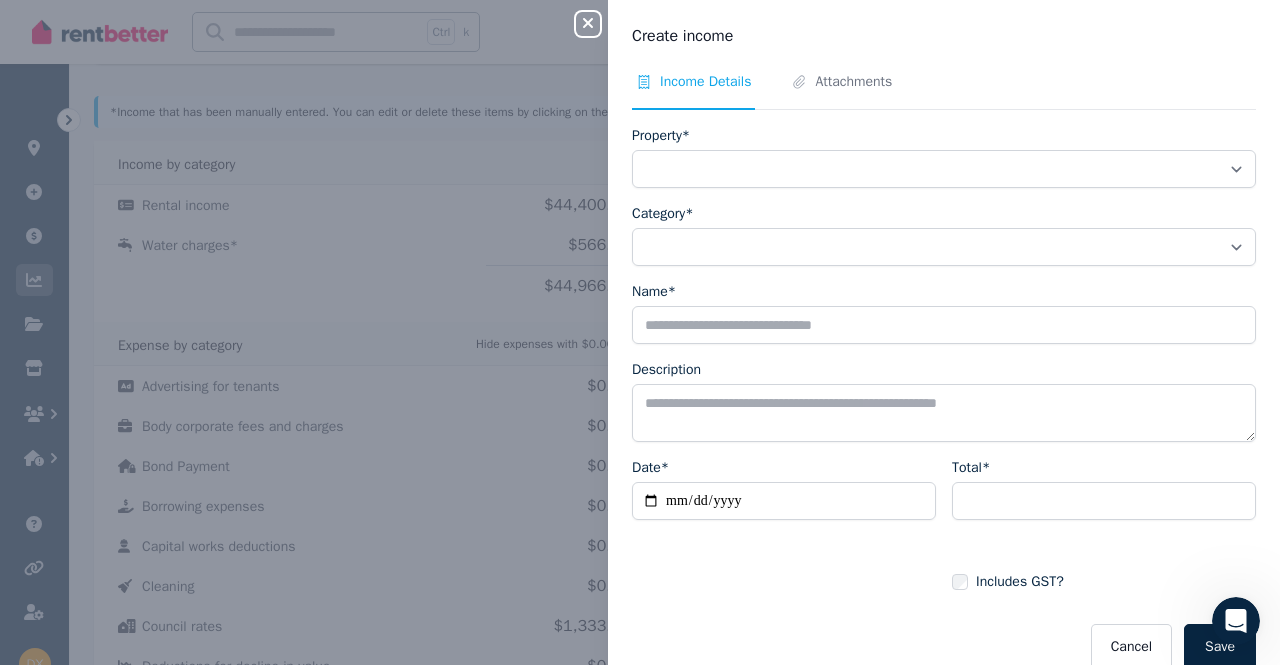 click on "**********" at bounding box center (640, 332) 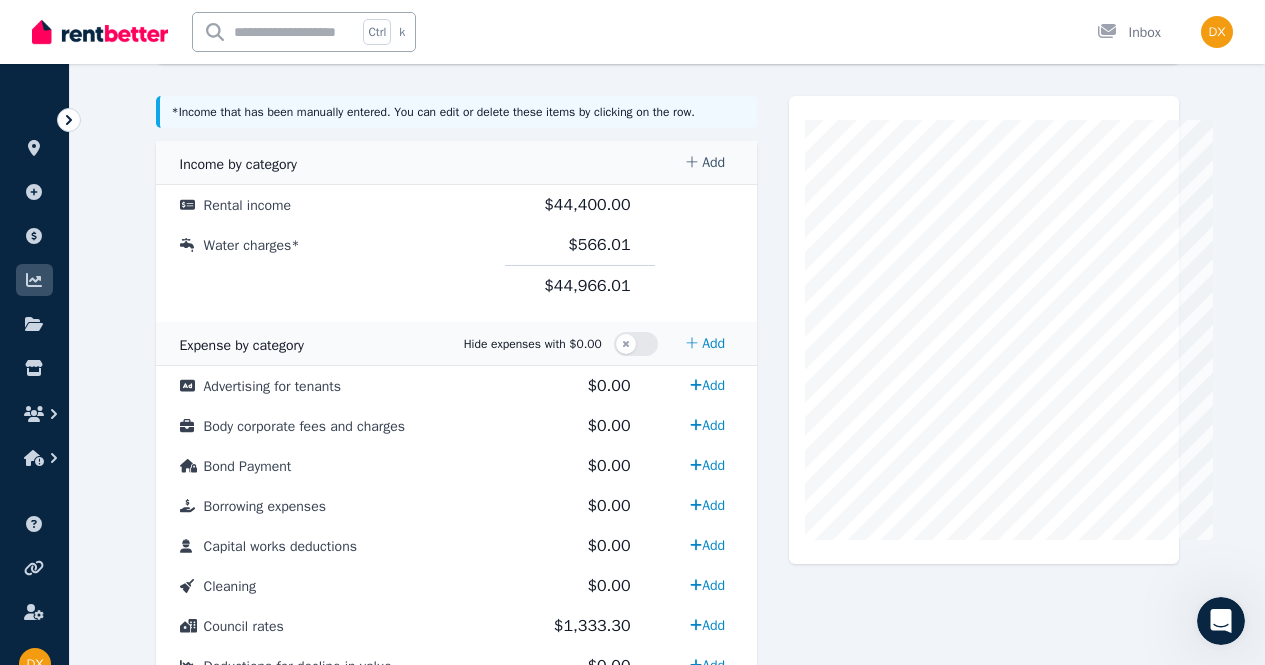 click on "Add" at bounding box center [705, 163] 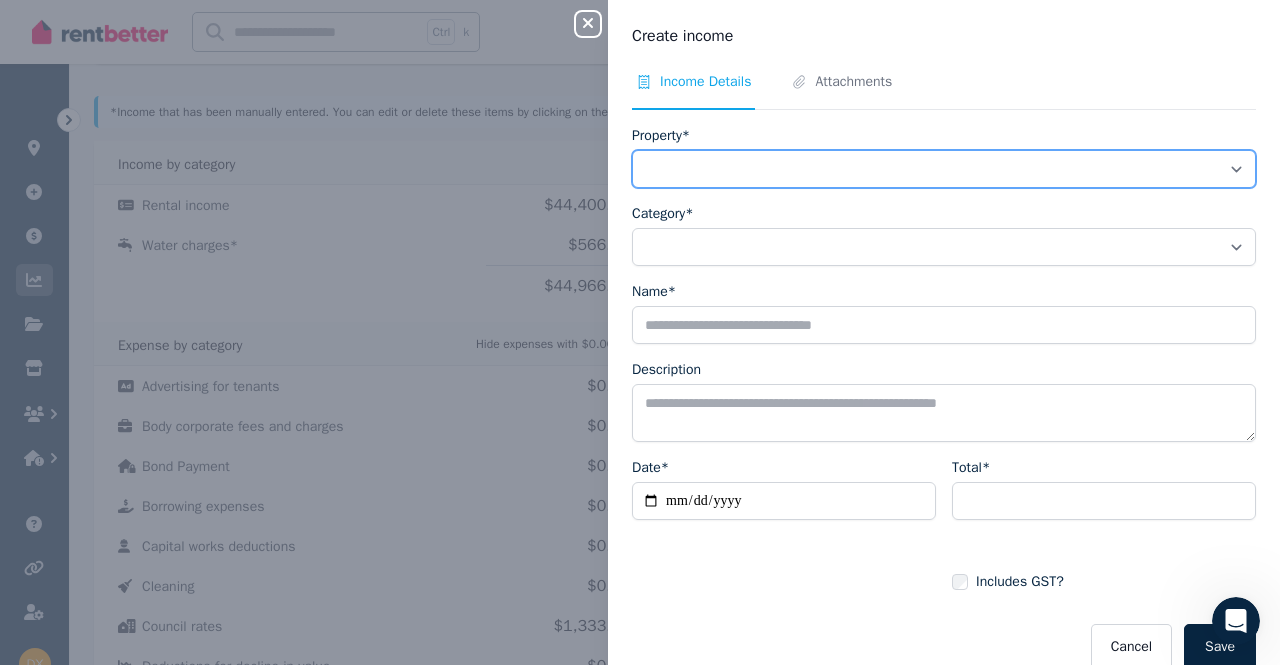 click on "**********" at bounding box center [944, 169] 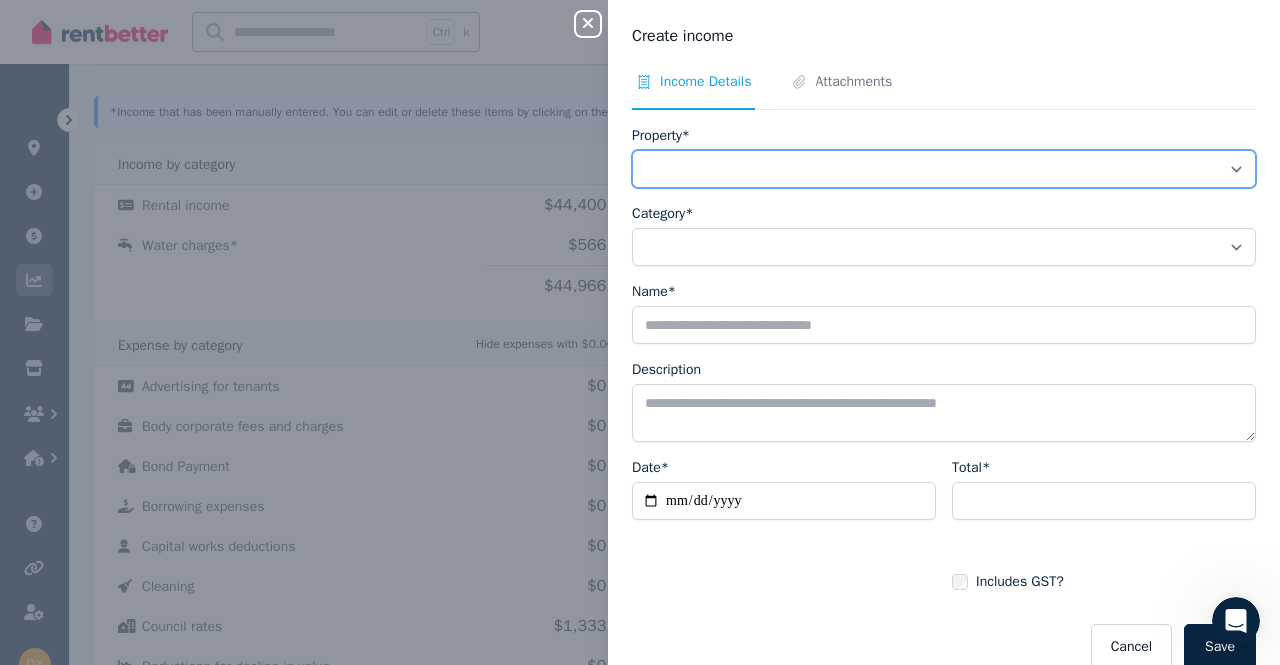 select on "**********" 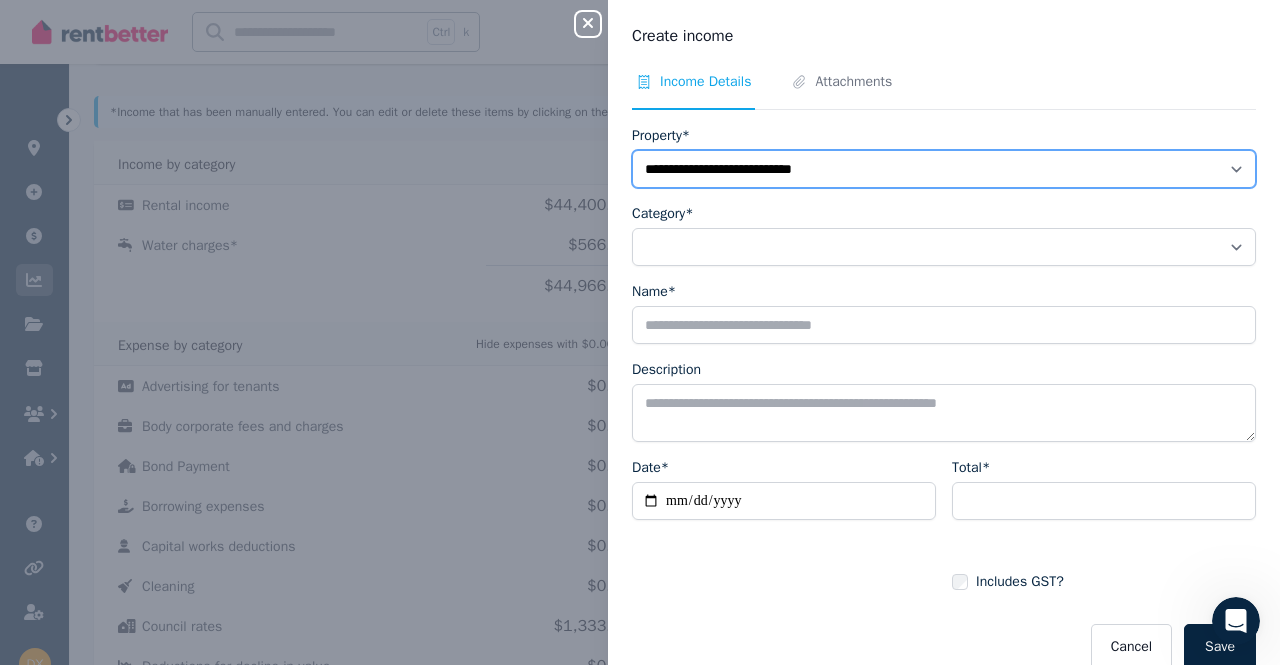 click on "**********" at bounding box center (944, 169) 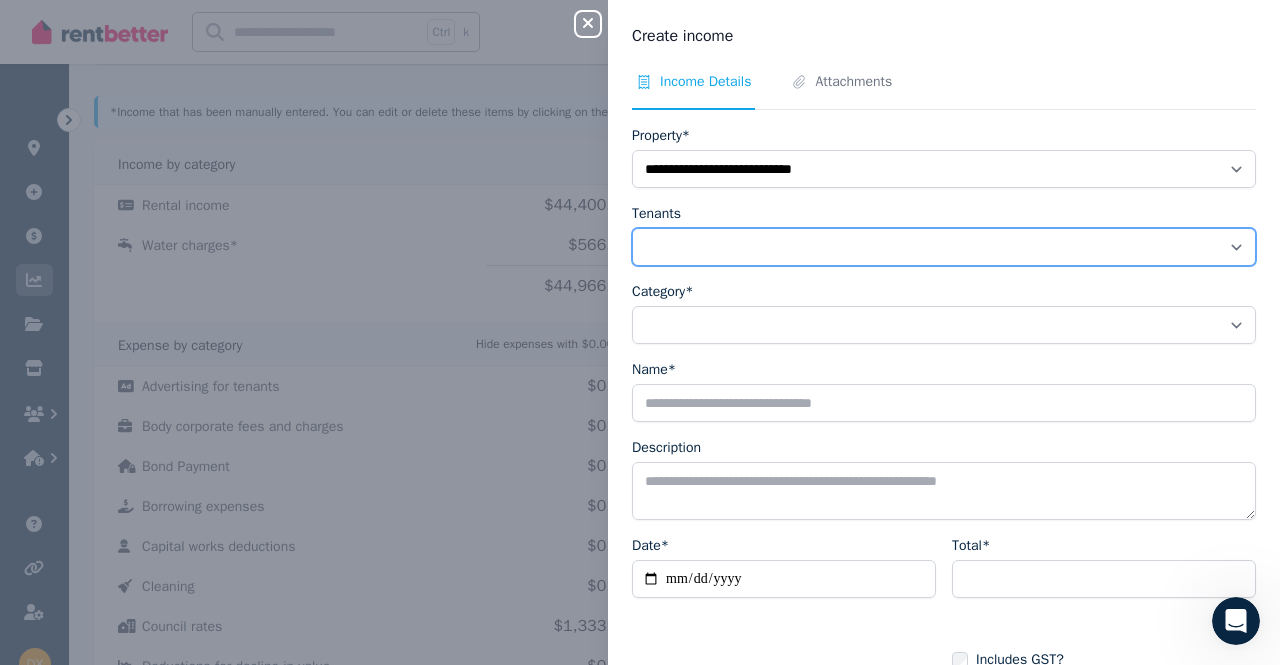 click on "Tenants" at bounding box center (944, 247) 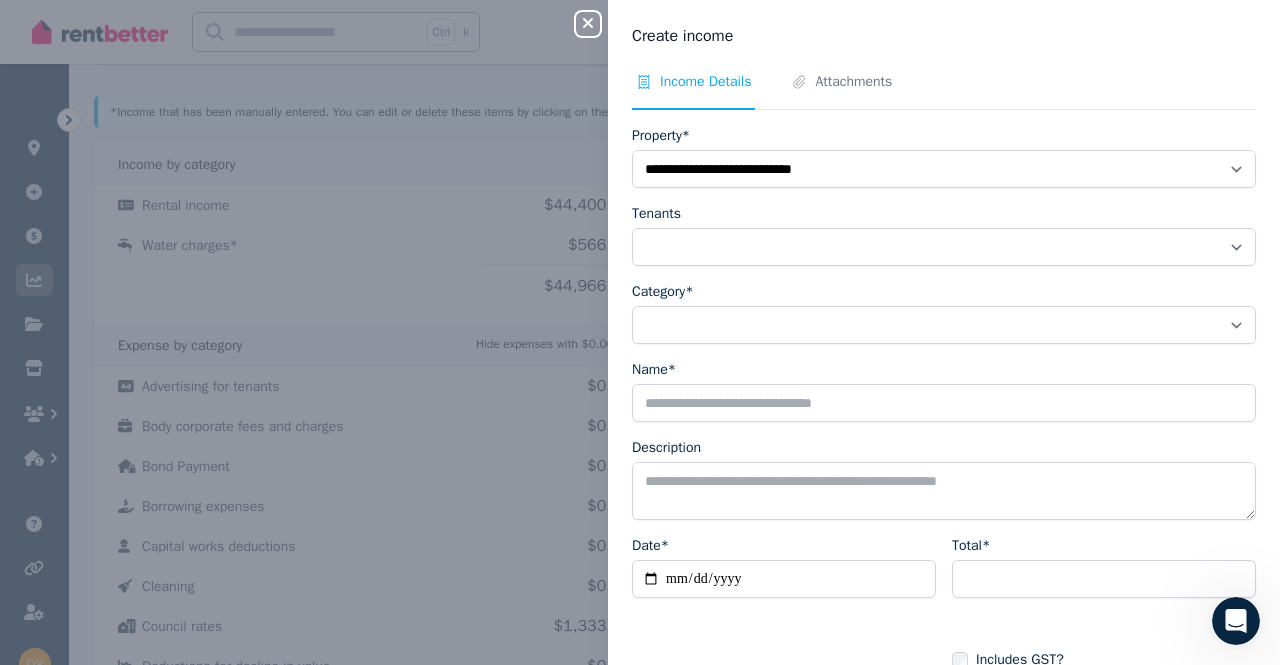 click on "Tenants" at bounding box center (944, 214) 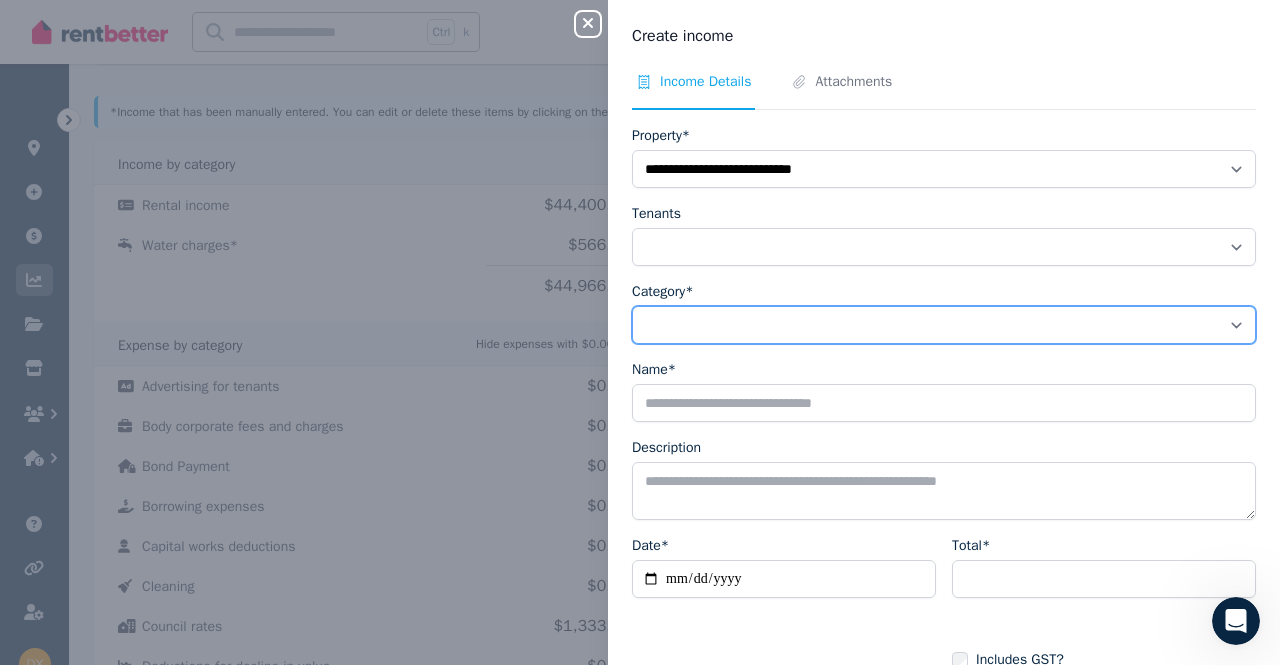 click on "**********" at bounding box center [944, 325] 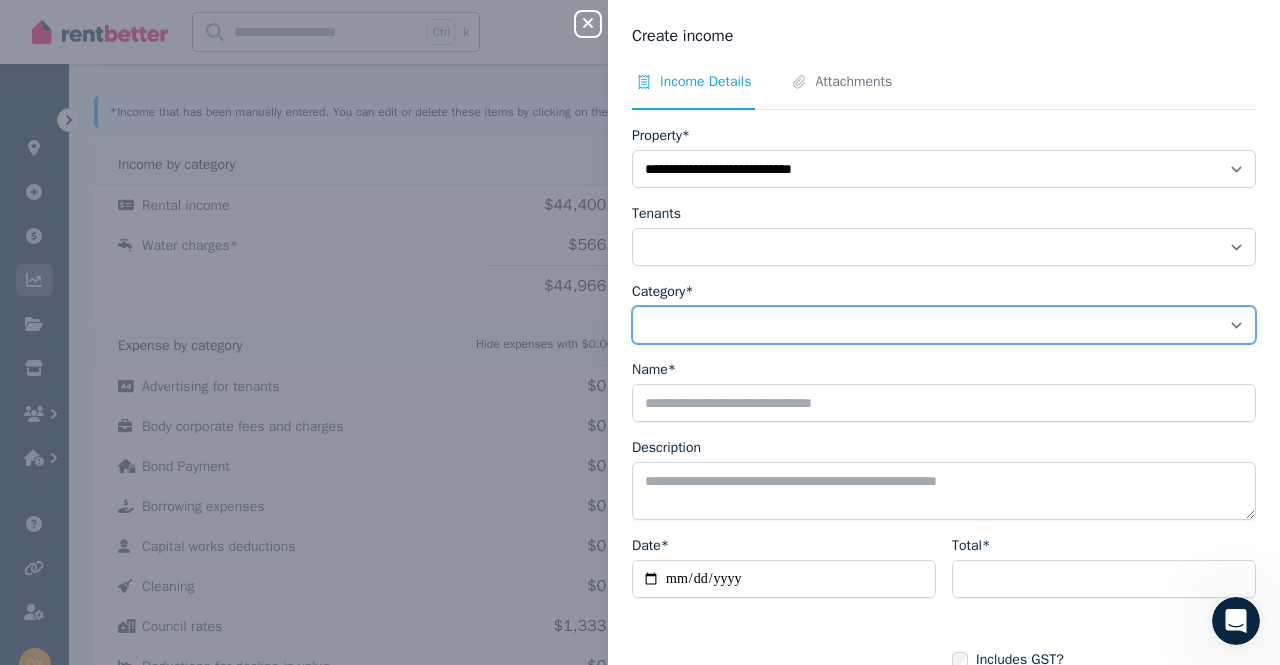 select on "**********" 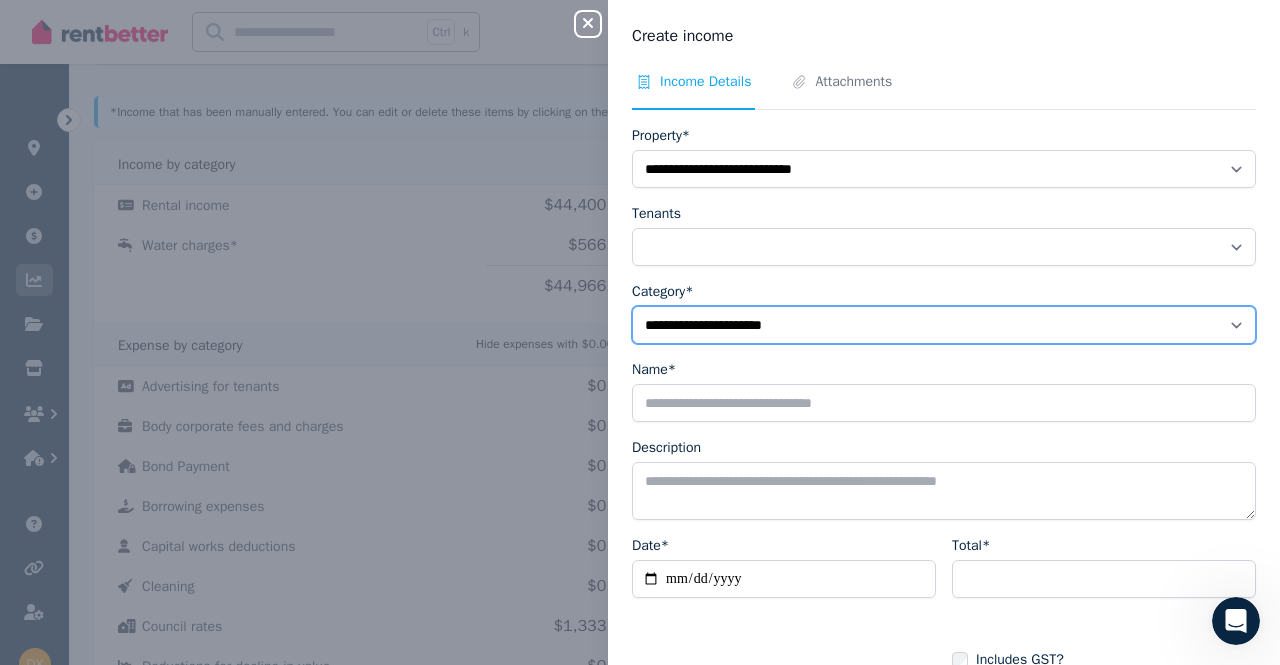 click on "**********" at bounding box center [944, 325] 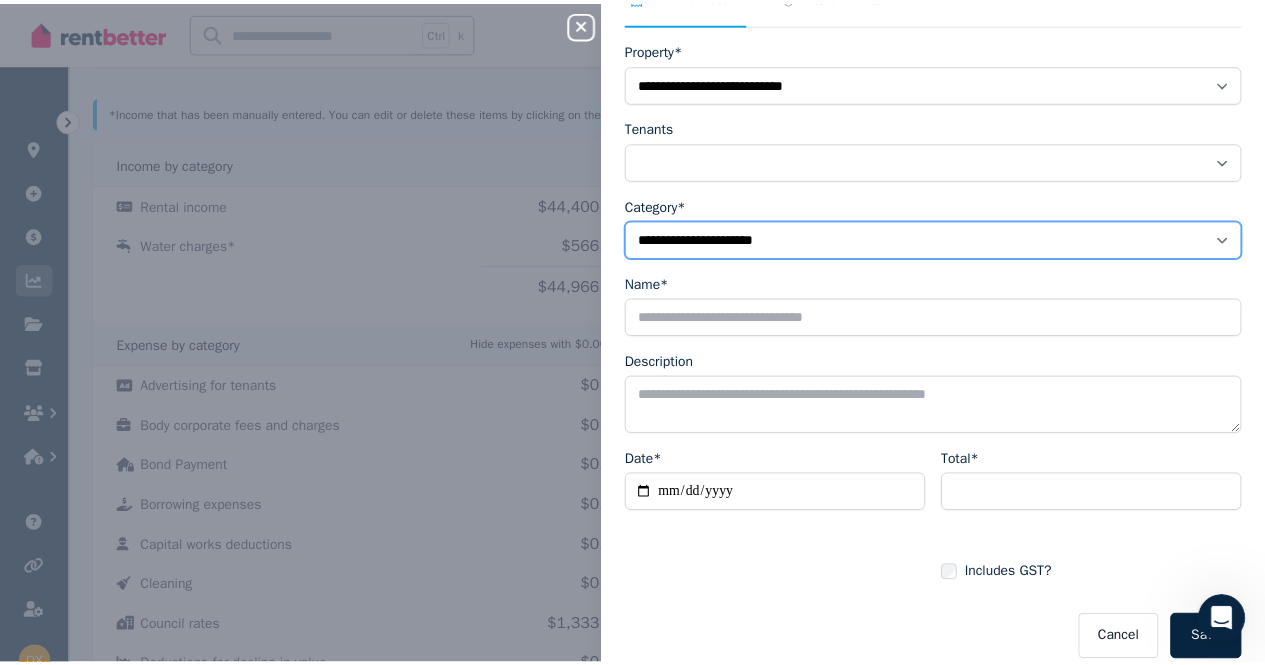 scroll, scrollTop: 107, scrollLeft: 0, axis: vertical 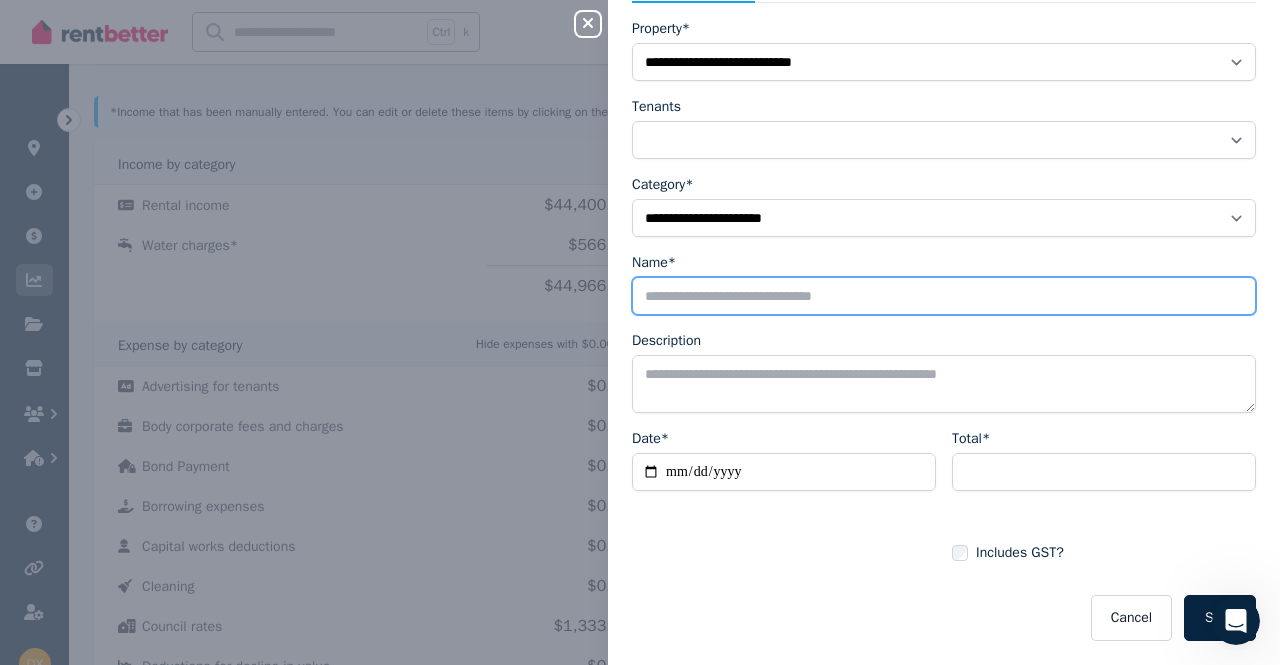 click on "Name*" at bounding box center [944, 296] 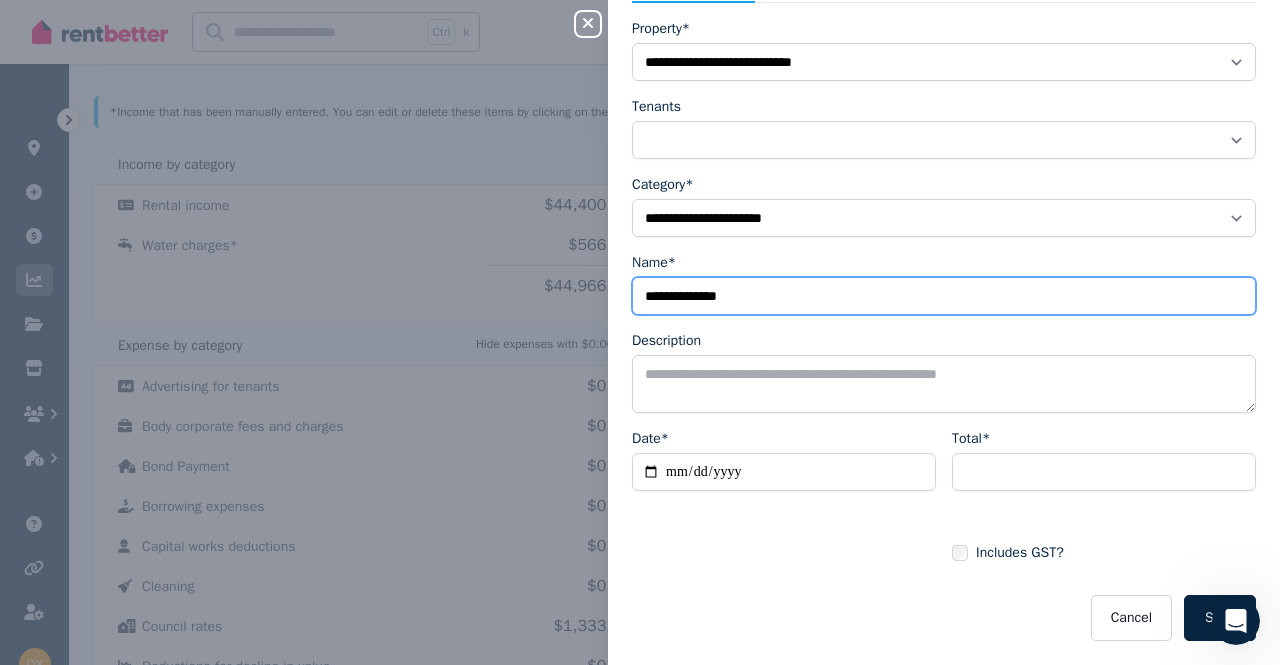 type on "**********" 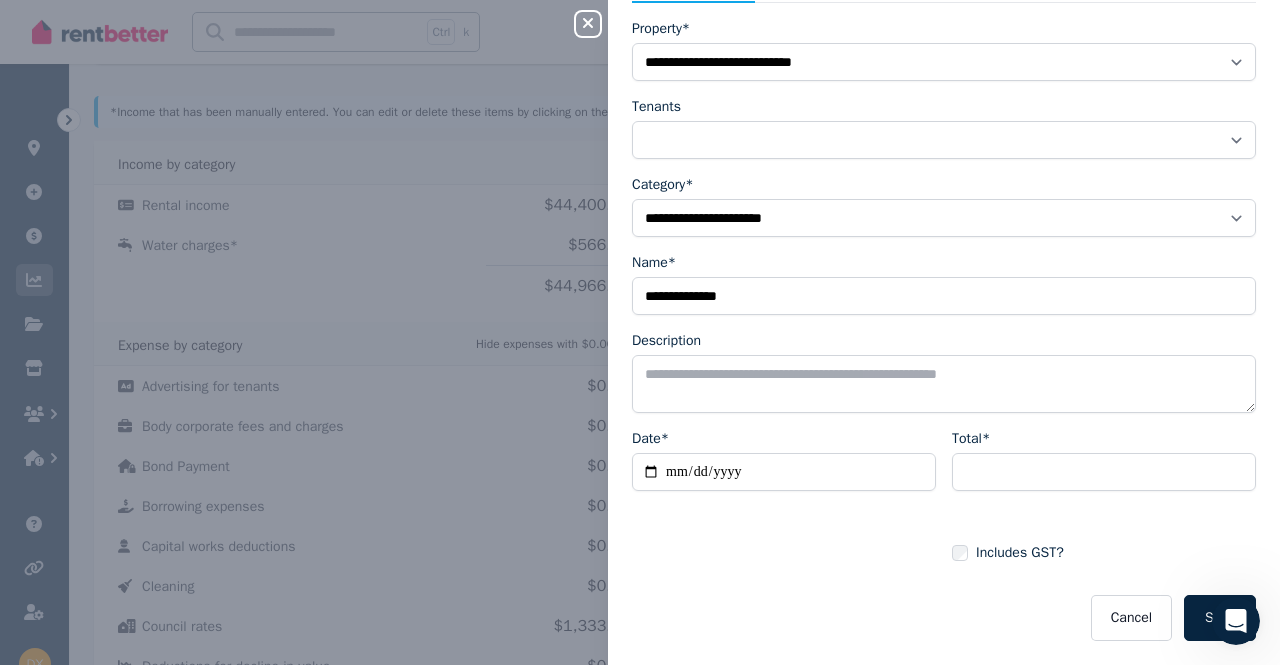 click on "Date*" at bounding box center [784, 496] 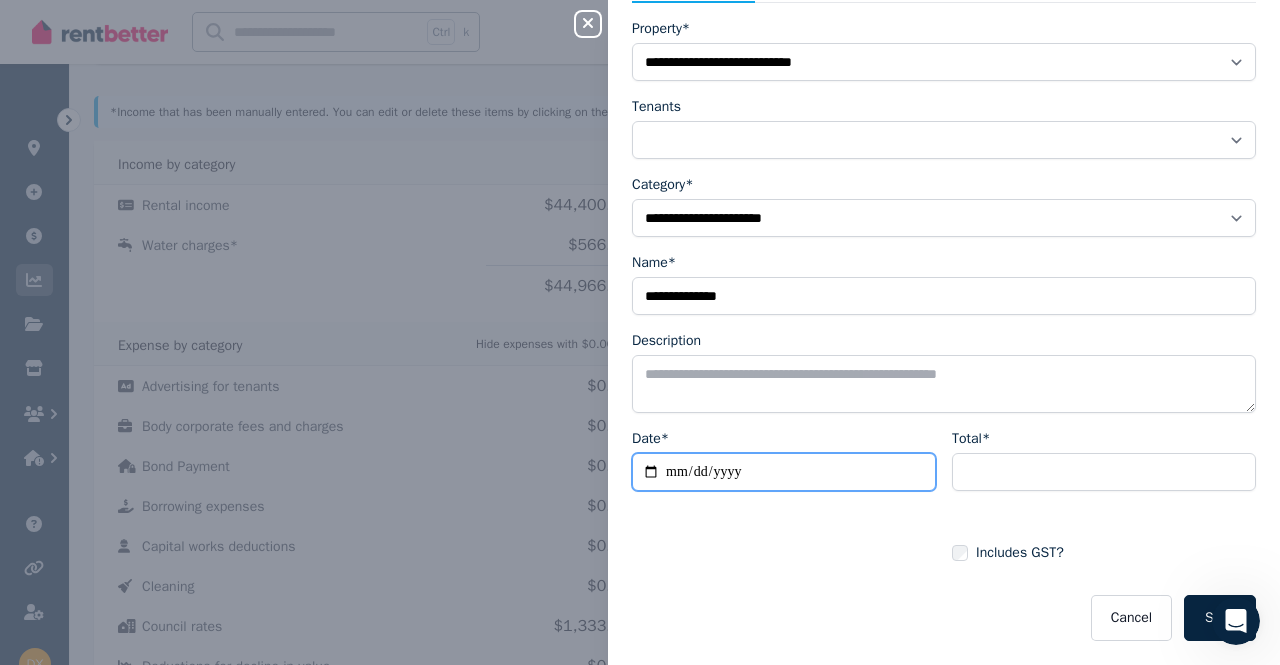 click on "Date*" at bounding box center [784, 472] 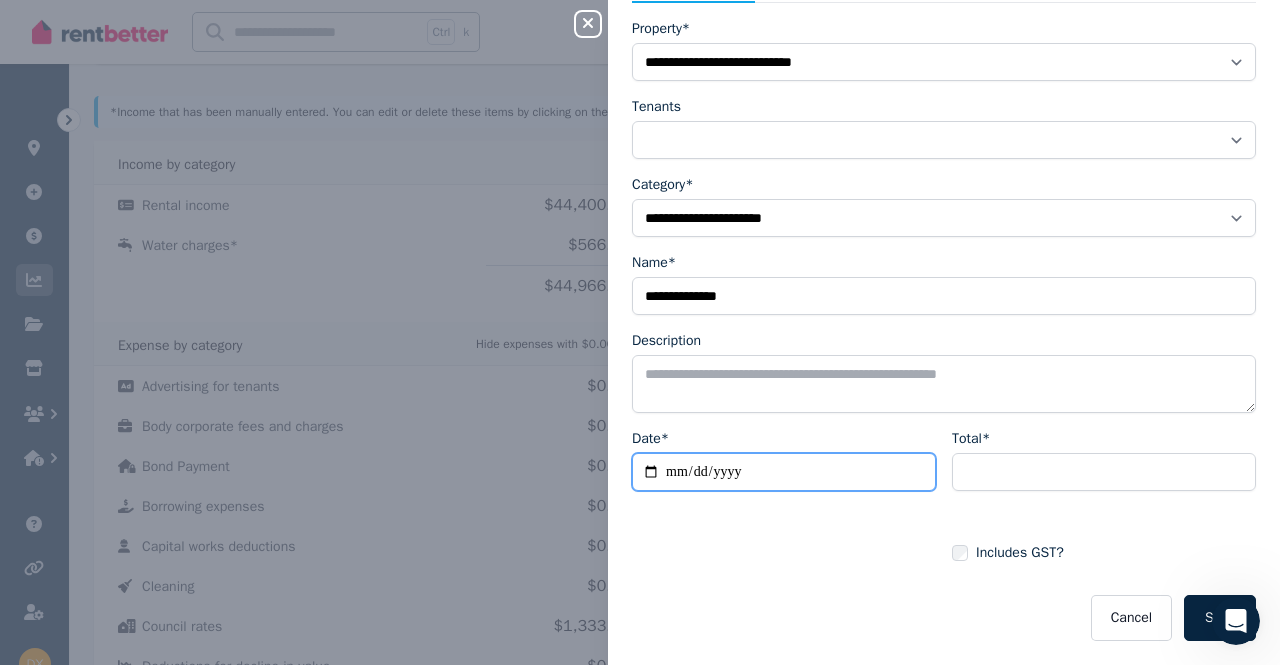 type on "**********" 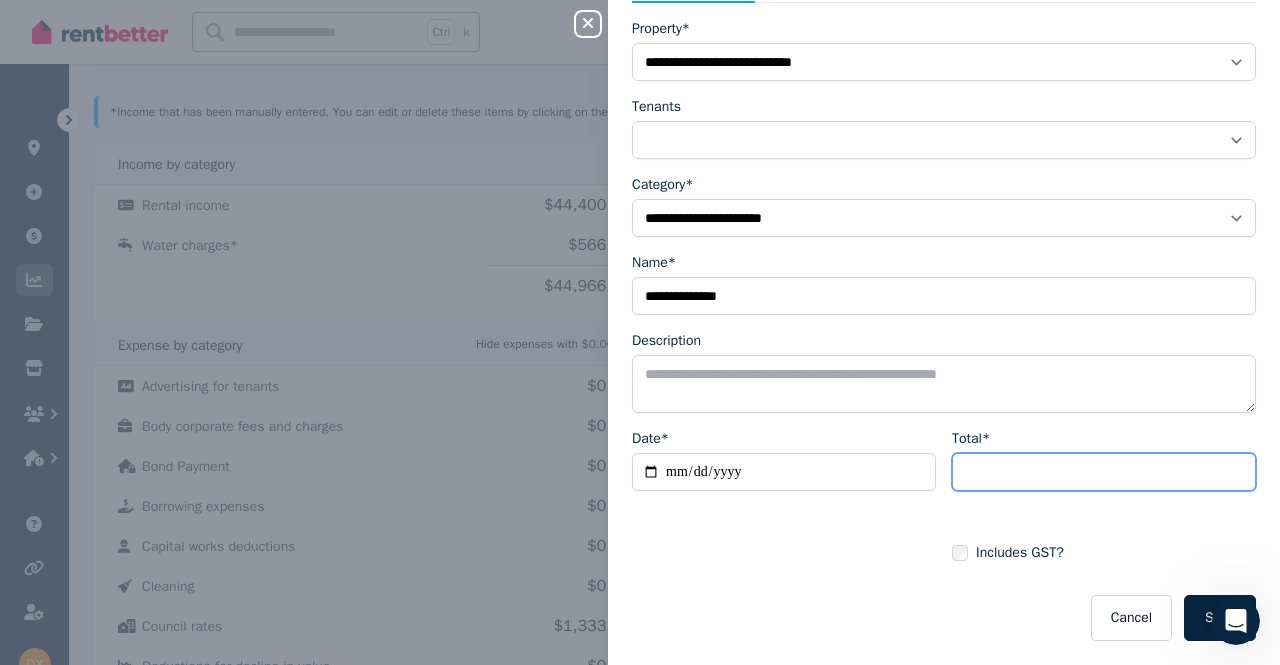 click on "Total*" at bounding box center (1104, 472) 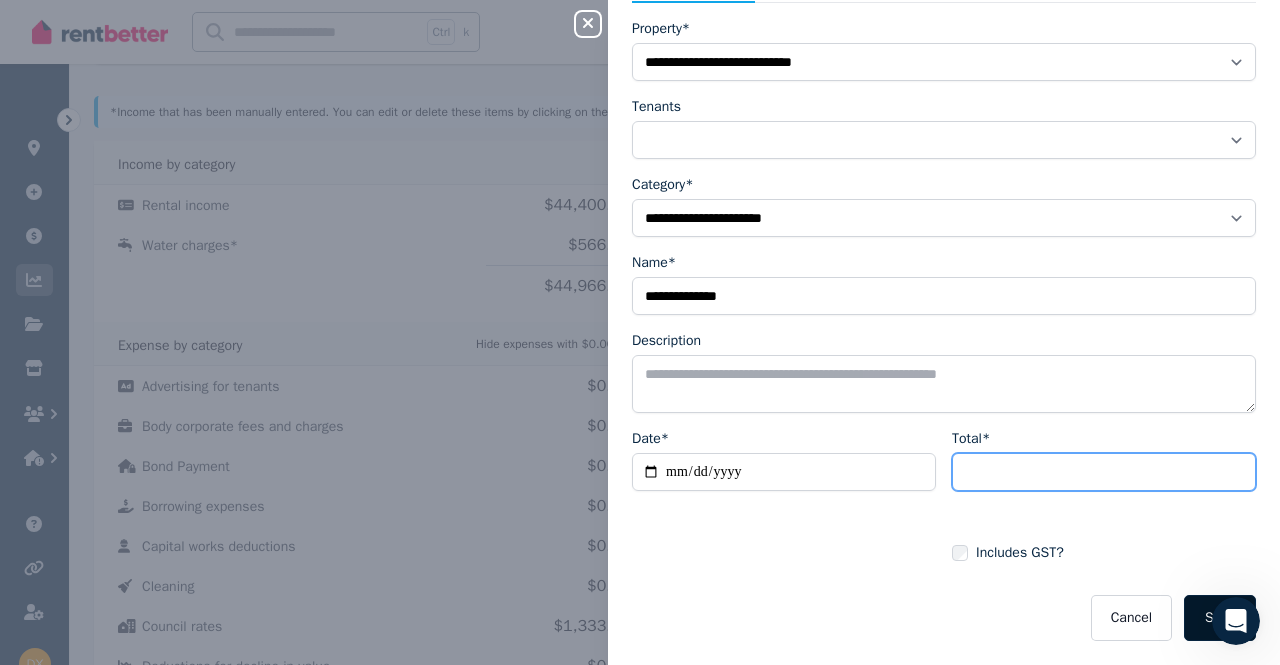 type on "**" 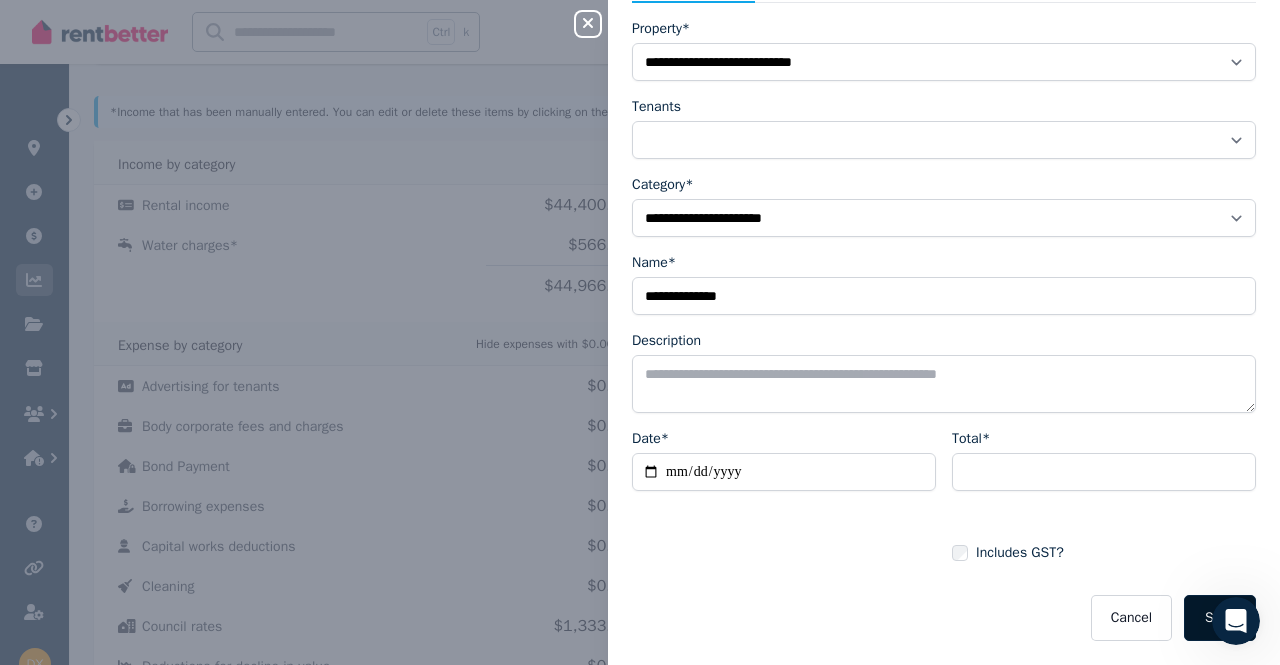 click on "Save" at bounding box center (1220, 618) 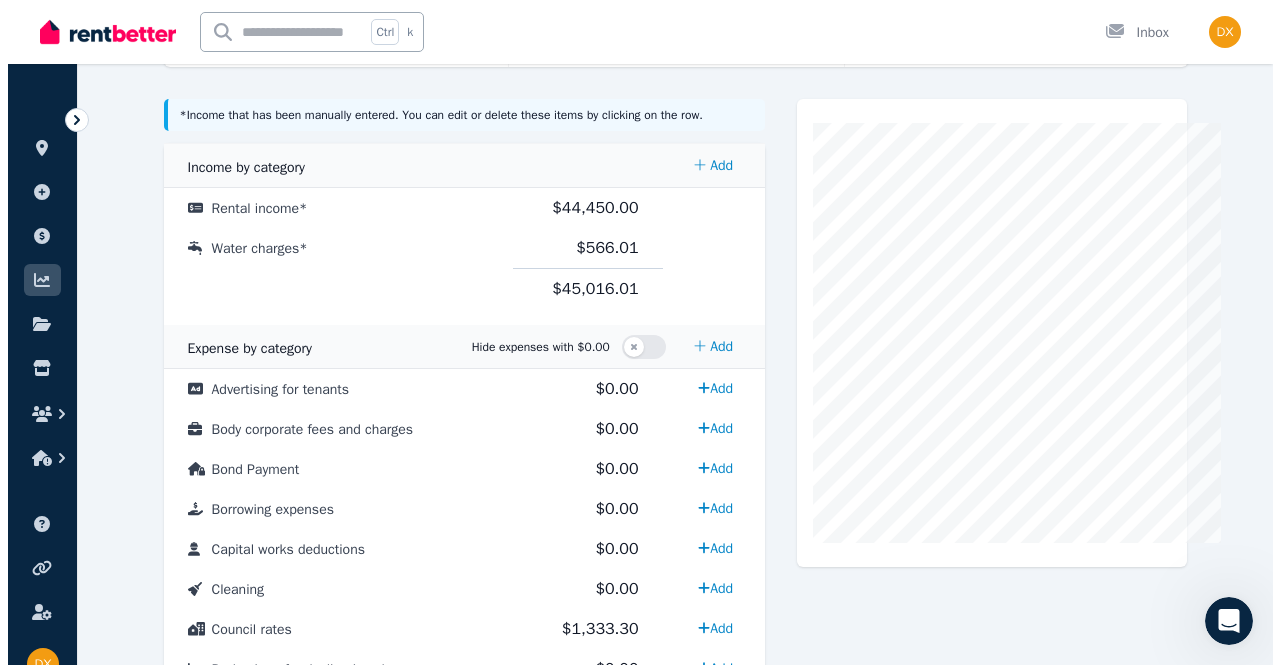 scroll, scrollTop: 370, scrollLeft: 0, axis: vertical 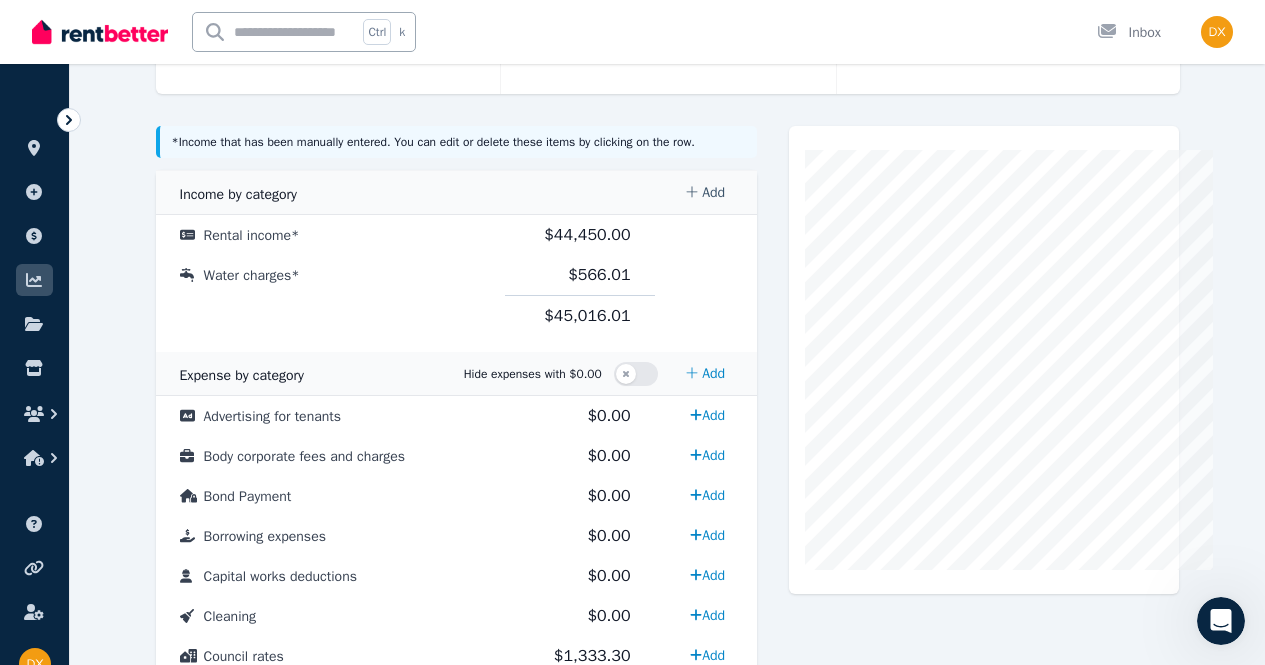 click on "Add" at bounding box center (705, 193) 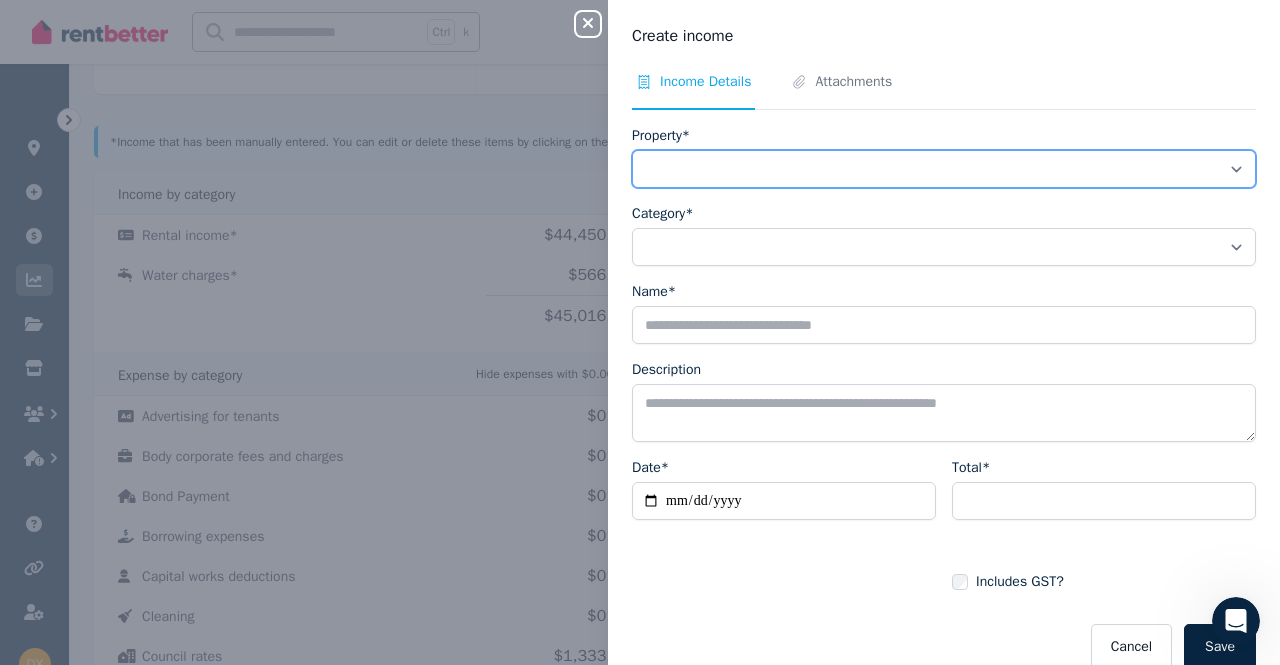 click on "**********" at bounding box center [944, 169] 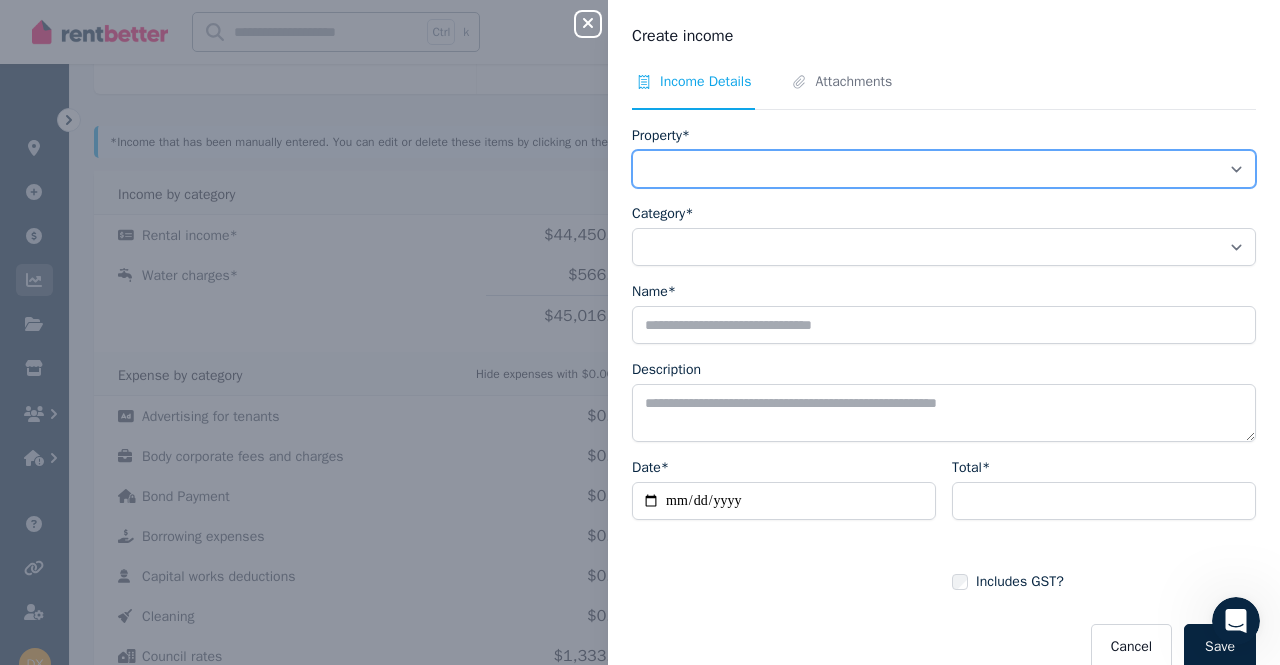 select on "**********" 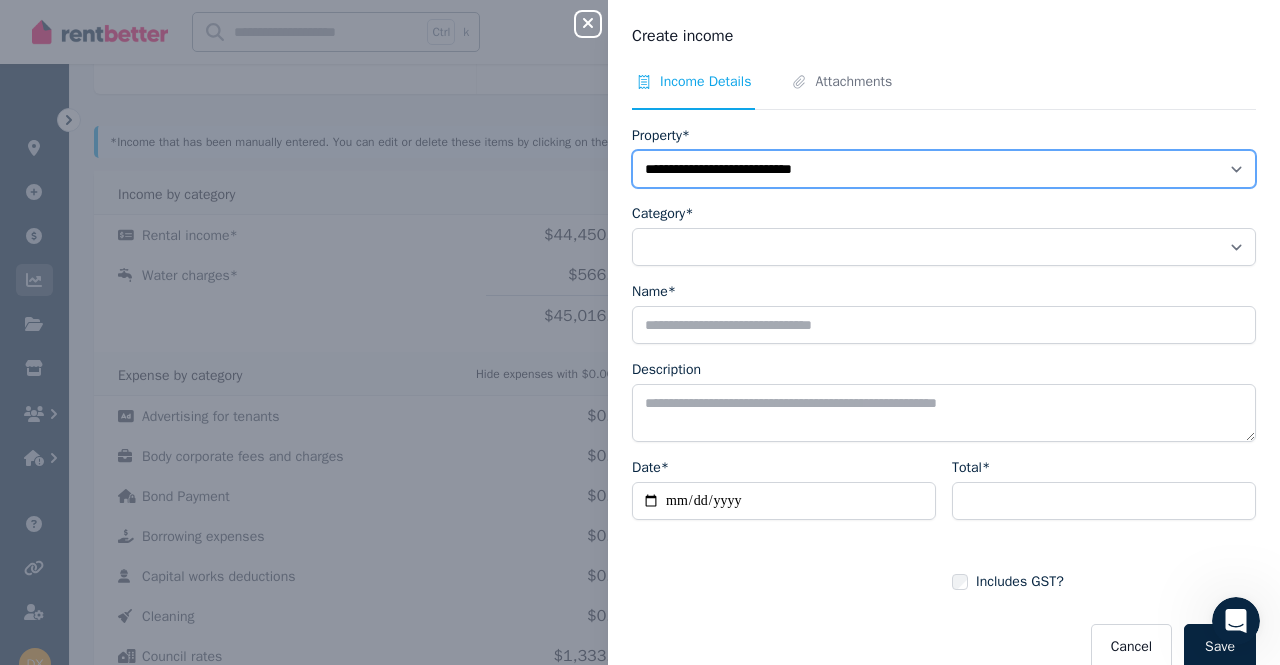 click on "**********" at bounding box center [944, 169] 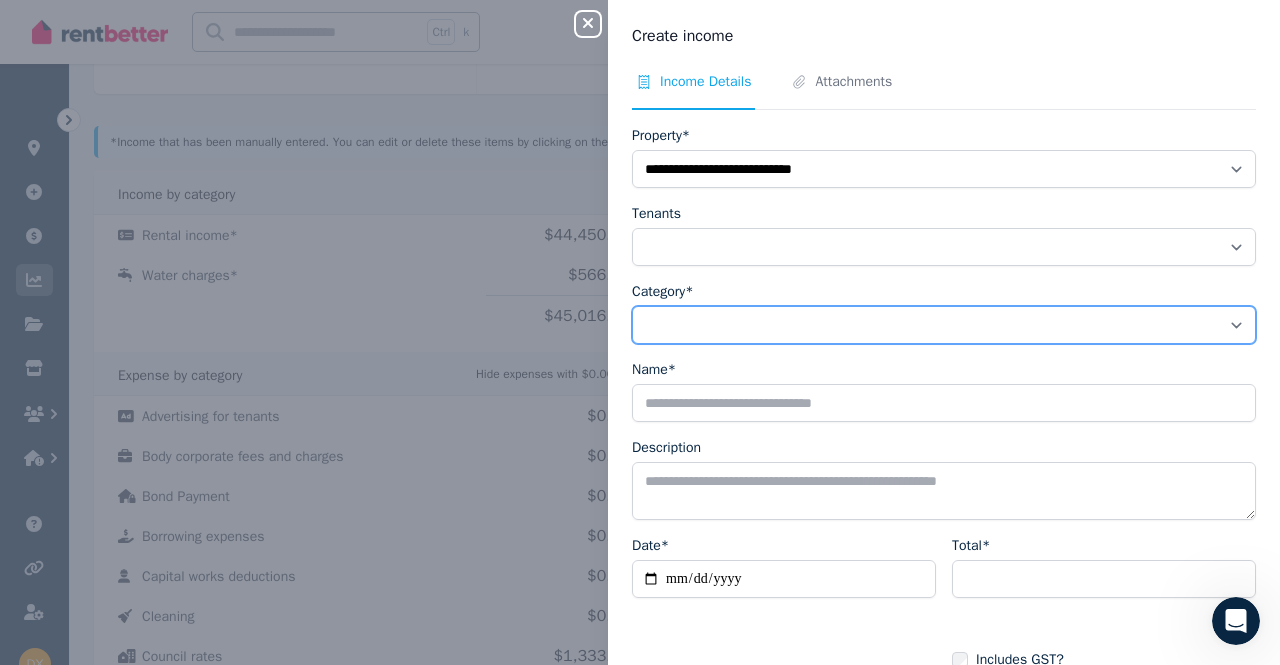 click on "**********" at bounding box center [944, 325] 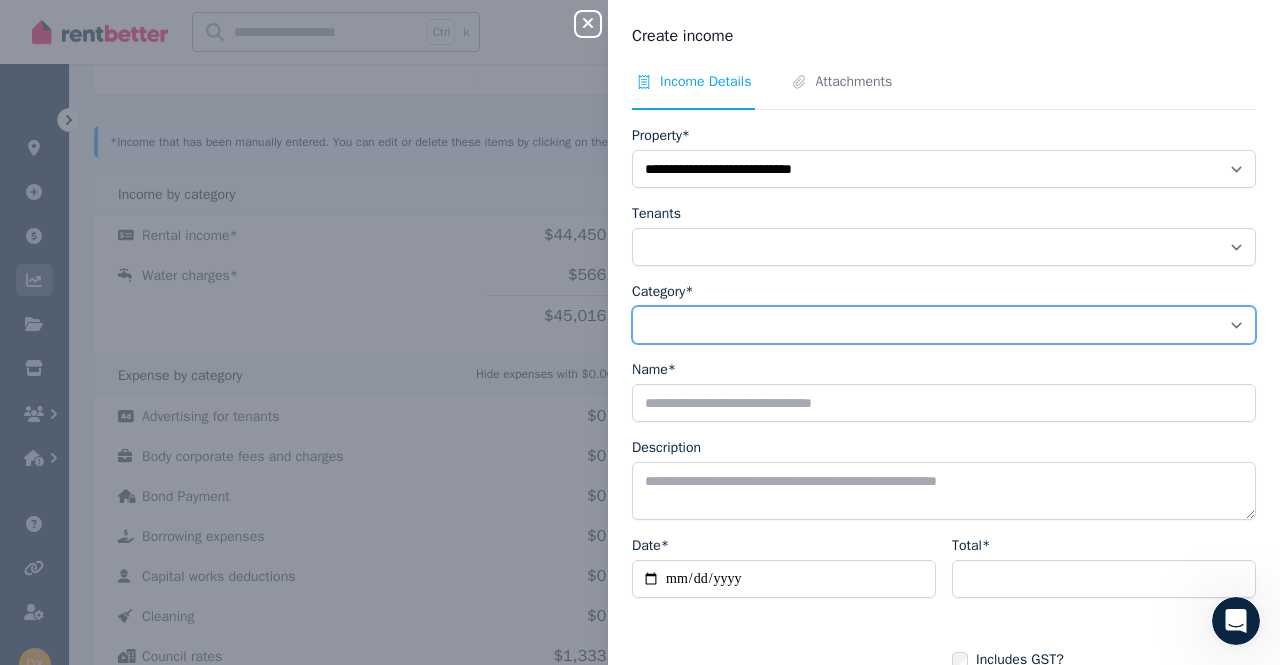 select on "**********" 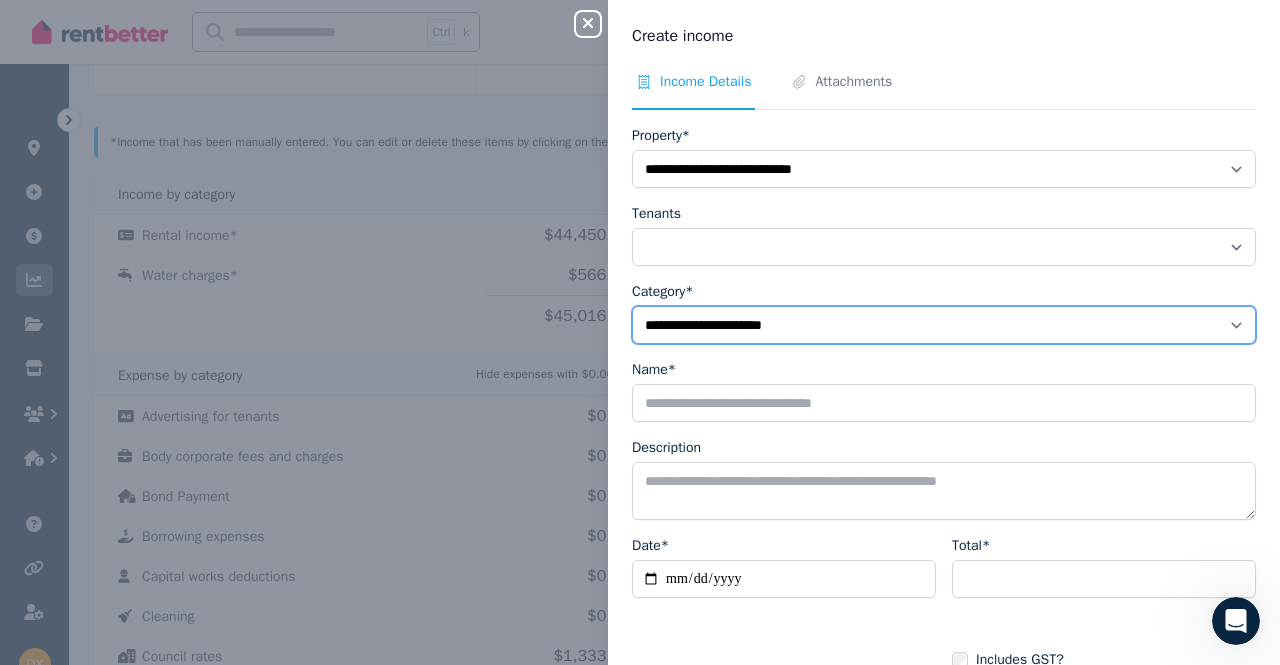 click on "**********" at bounding box center [944, 325] 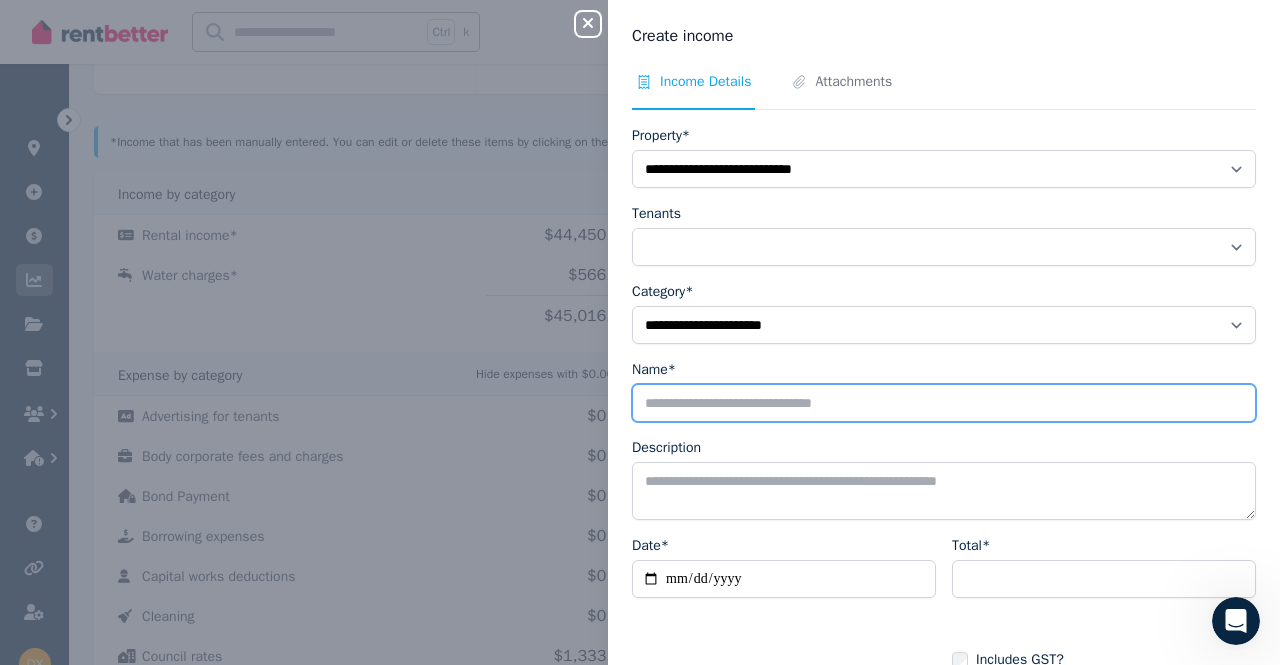 click on "Name*" at bounding box center (944, 403) 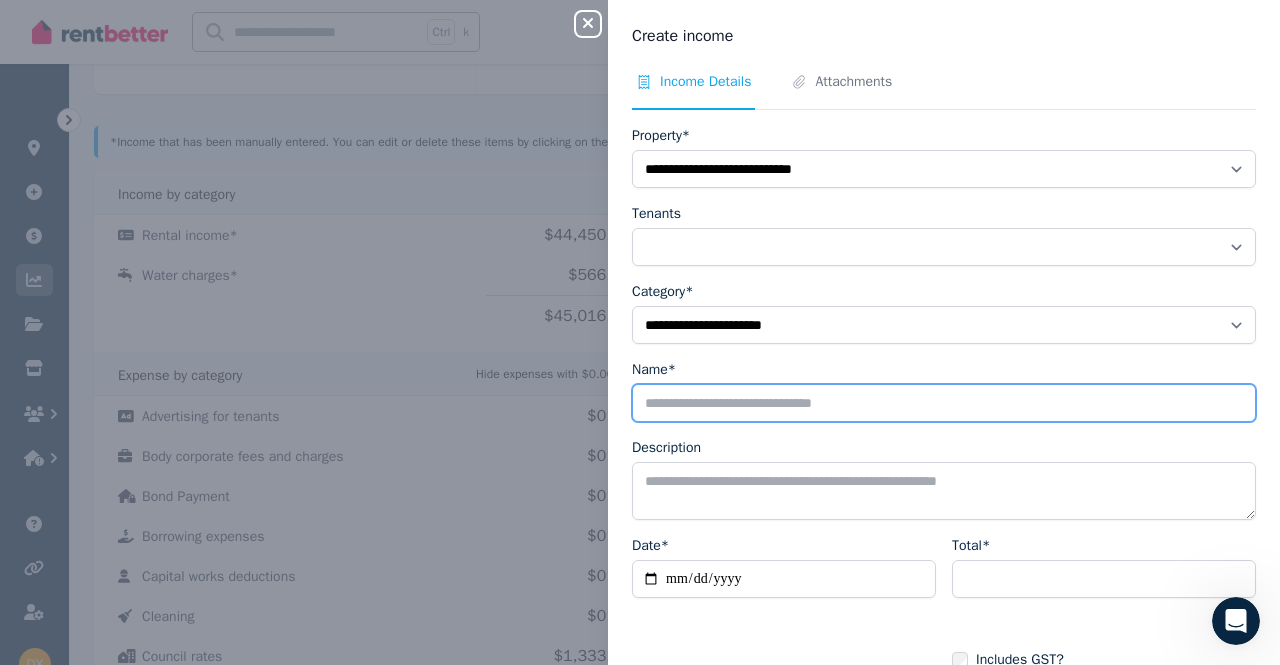 type on "**********" 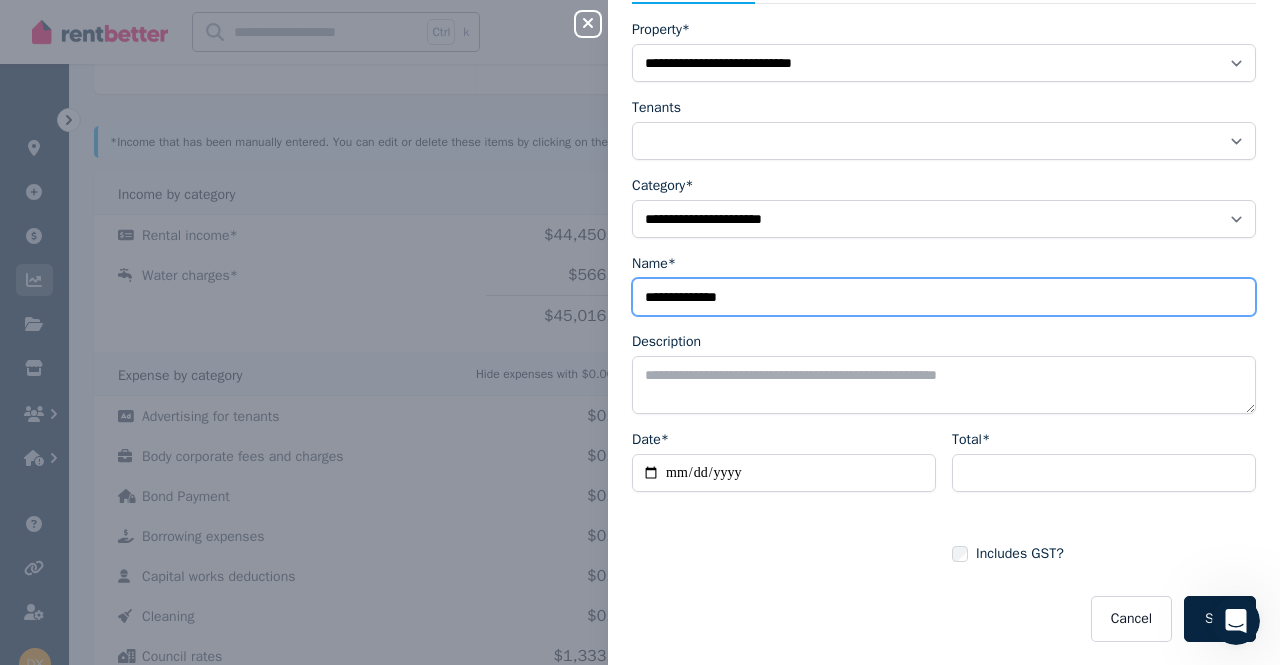 scroll, scrollTop: 107, scrollLeft: 0, axis: vertical 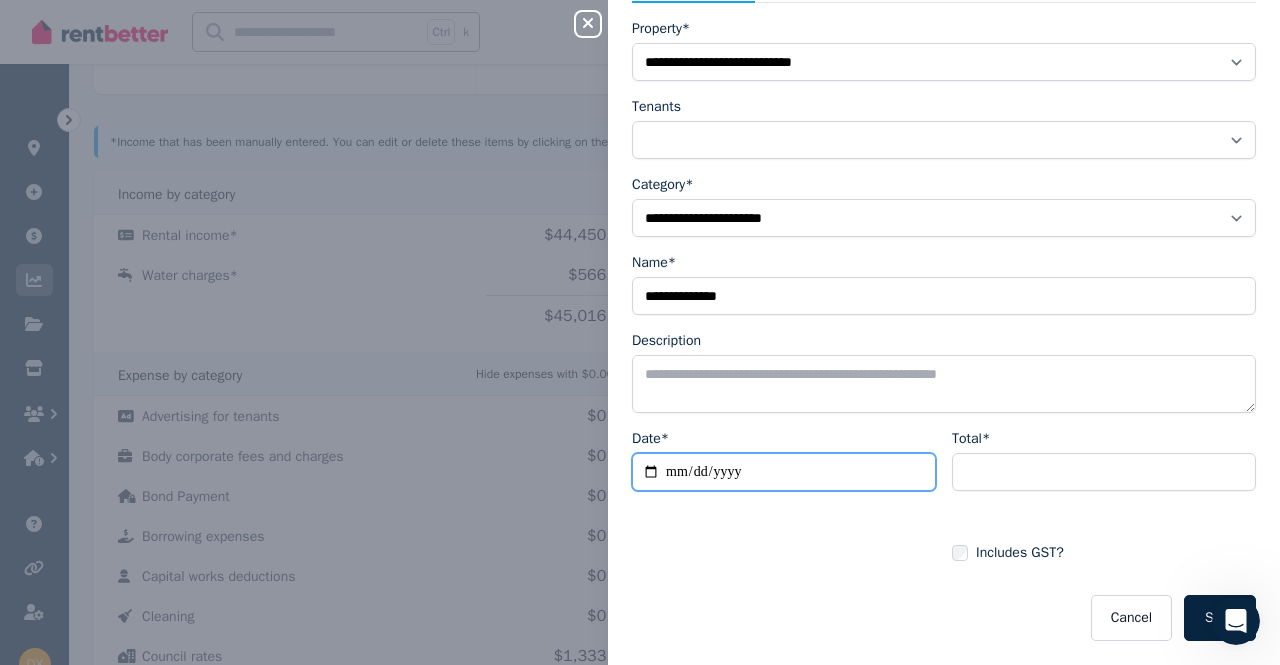 click on "Date*" at bounding box center (784, 472) 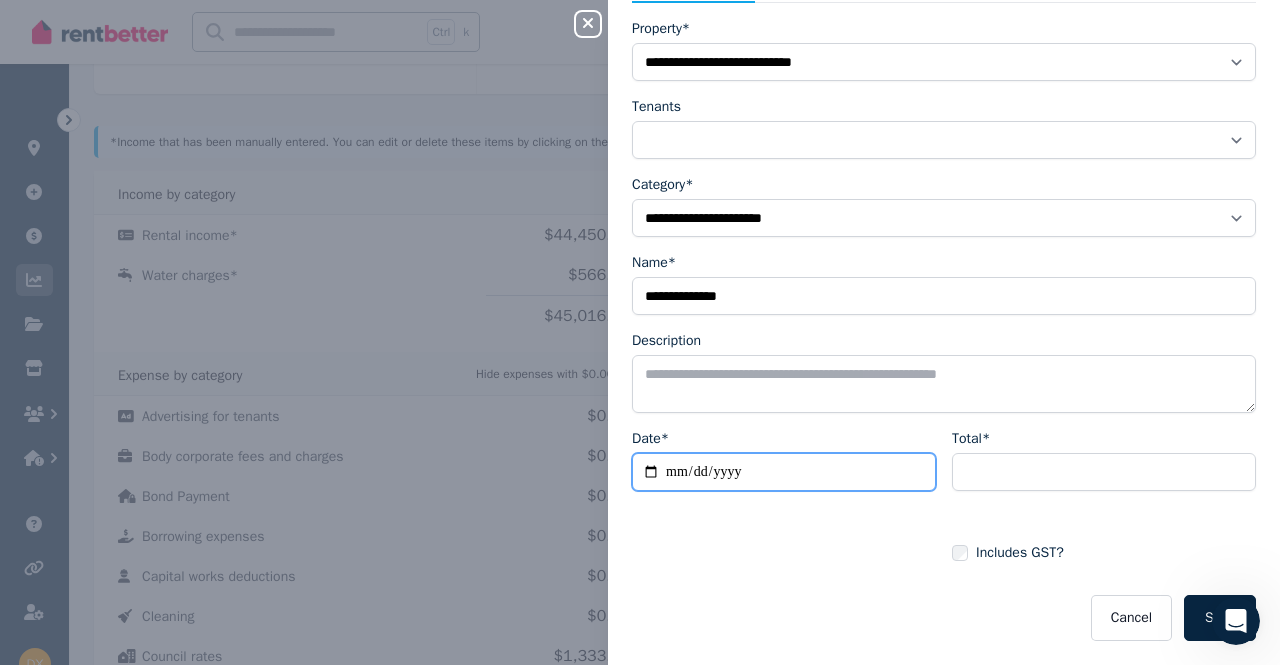 click on "**********" at bounding box center (784, 472) 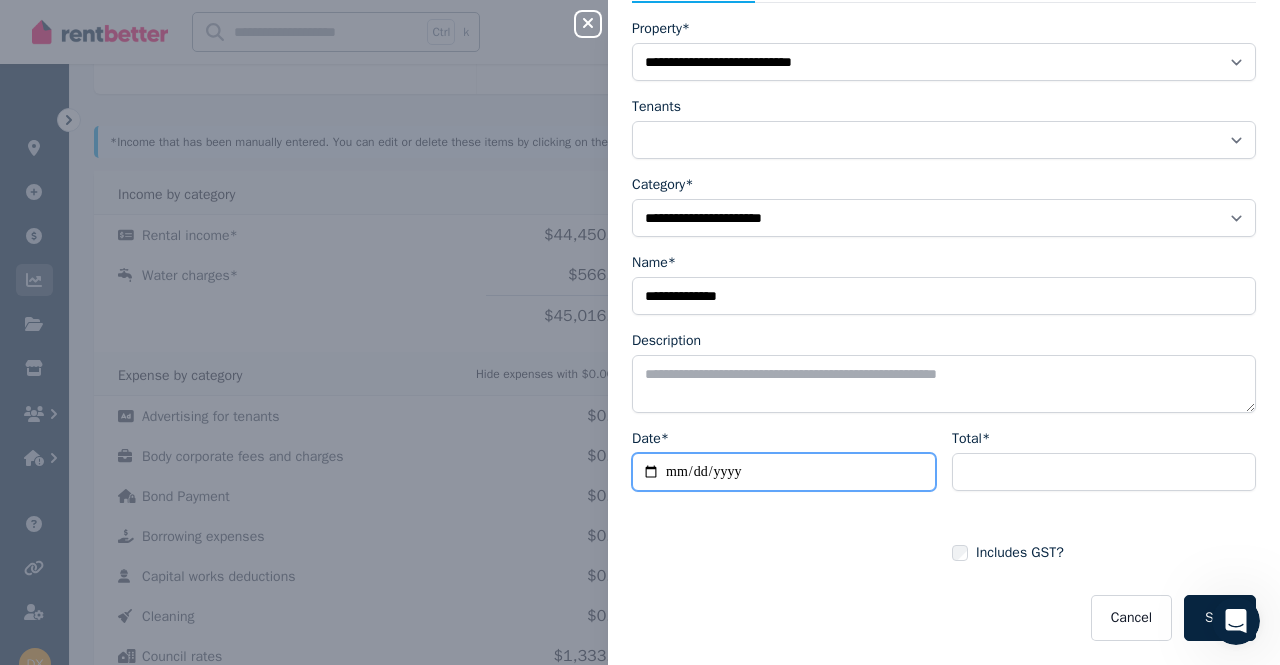 type on "**********" 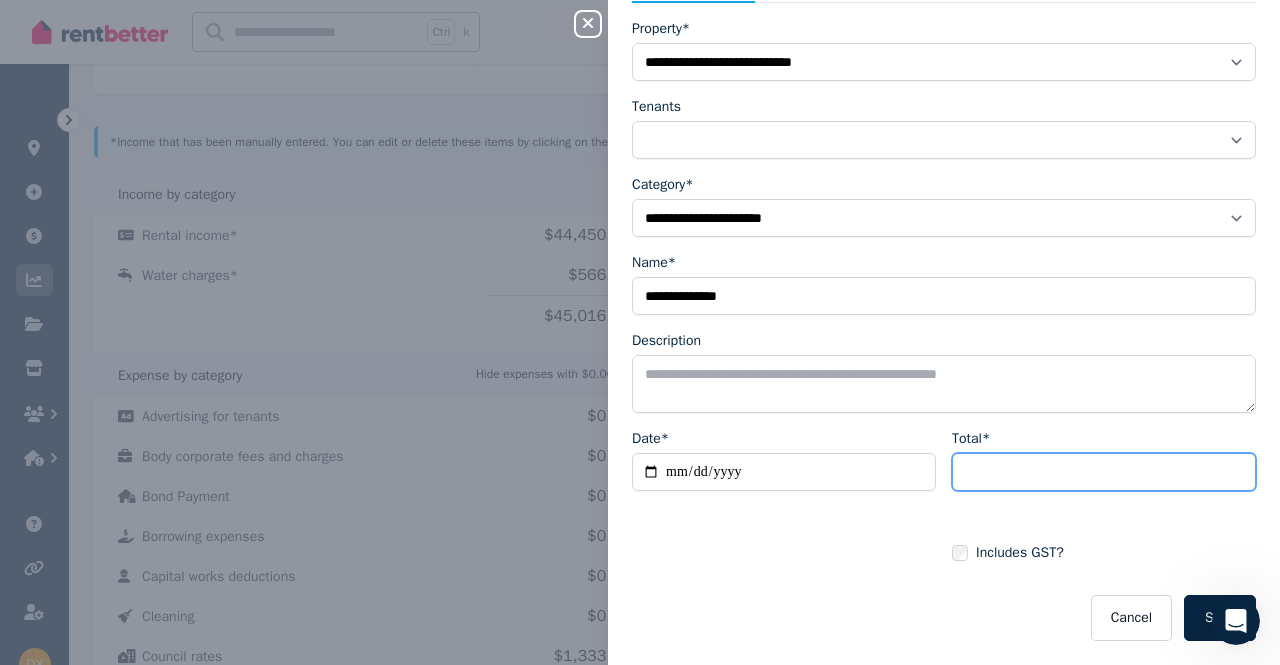 click on "Total*" at bounding box center [1104, 472] 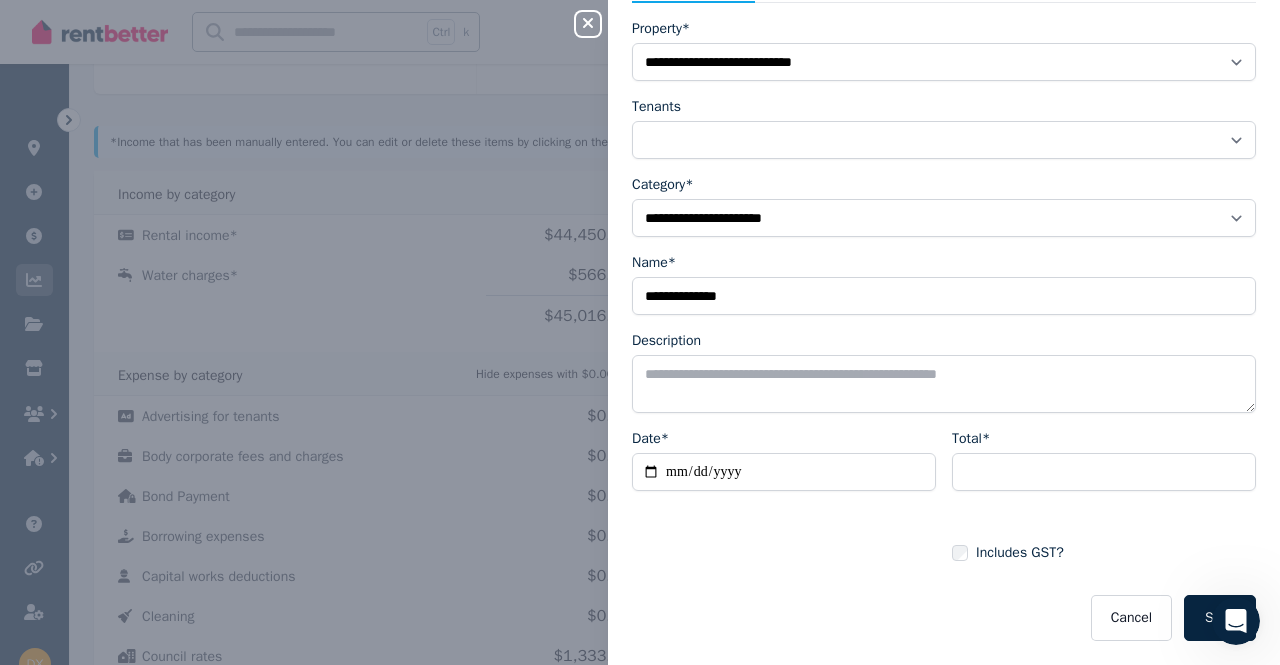 click on "**********" at bounding box center (944, 330) 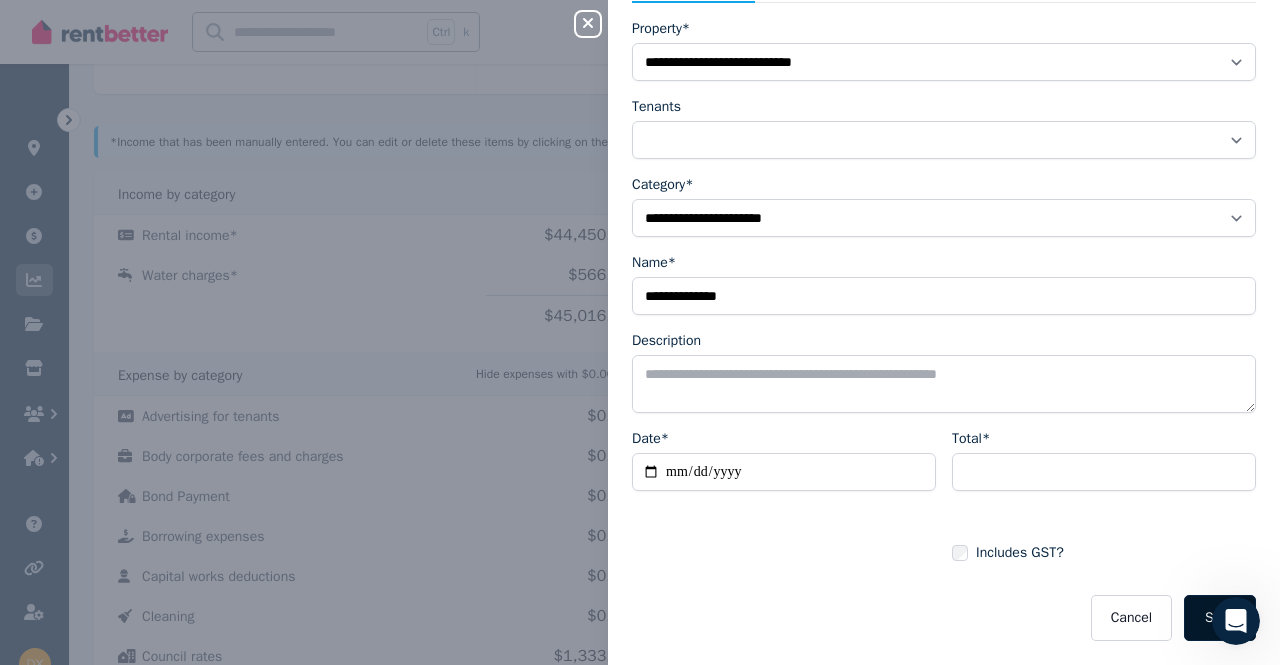 click on "Save" at bounding box center [1220, 618] 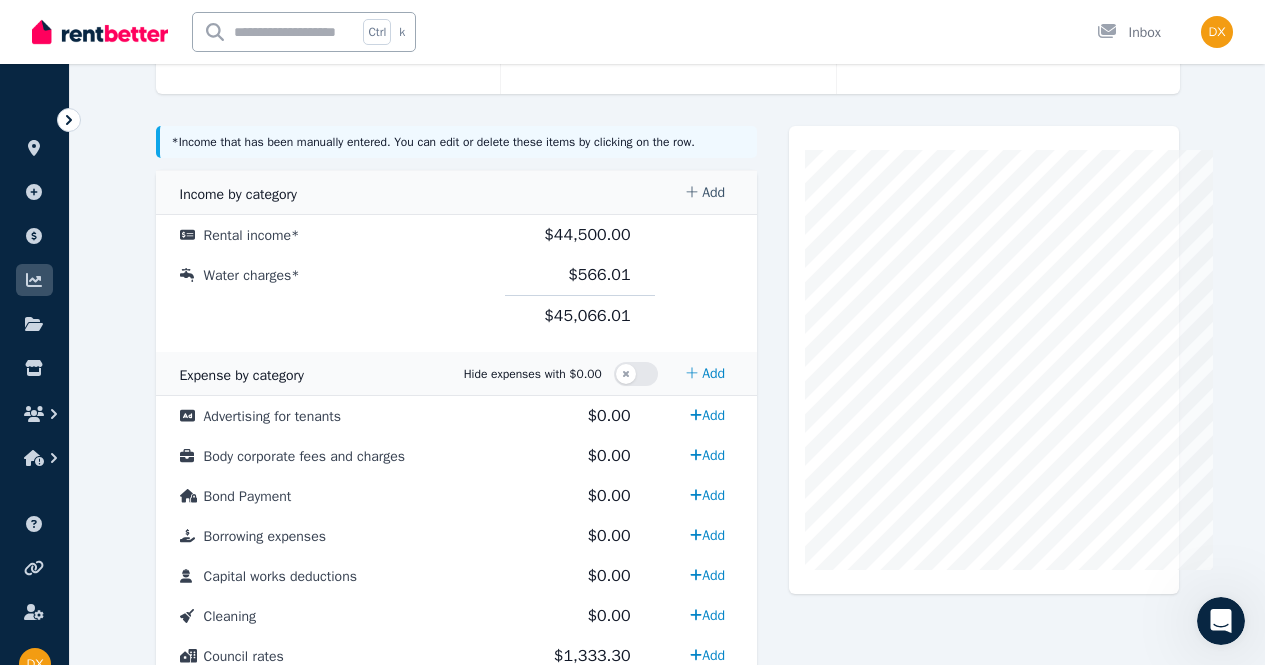 click on "Add" at bounding box center (705, 193) 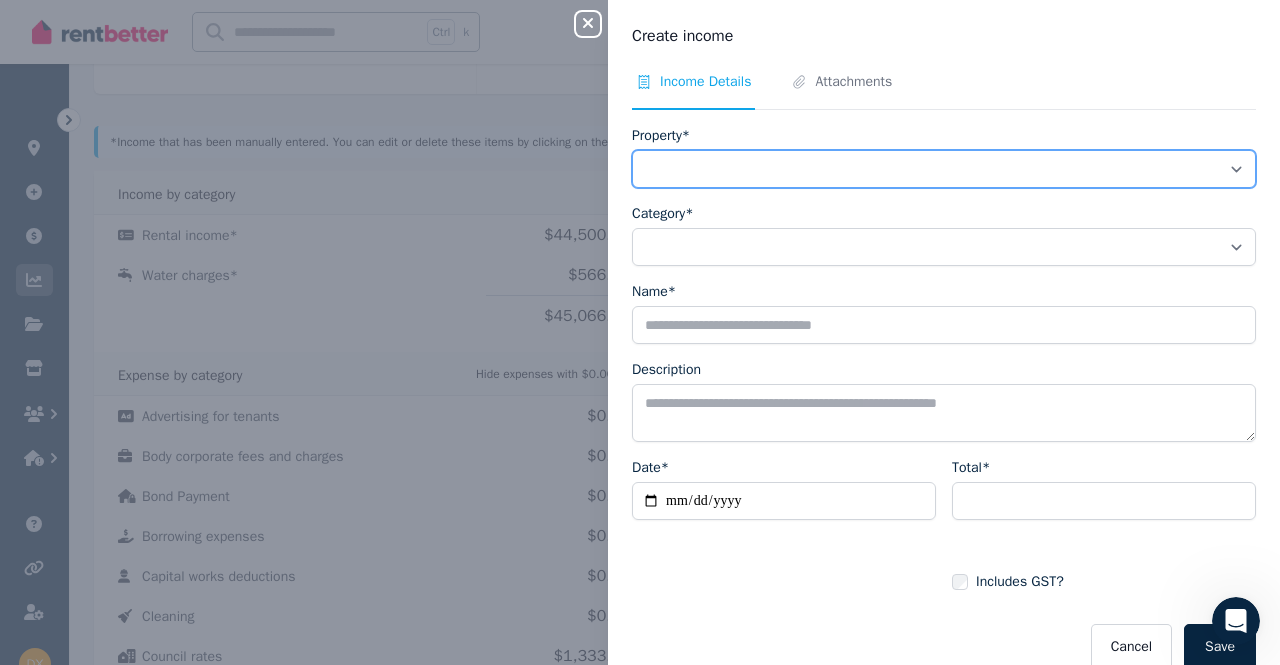 click on "**********" at bounding box center [944, 169] 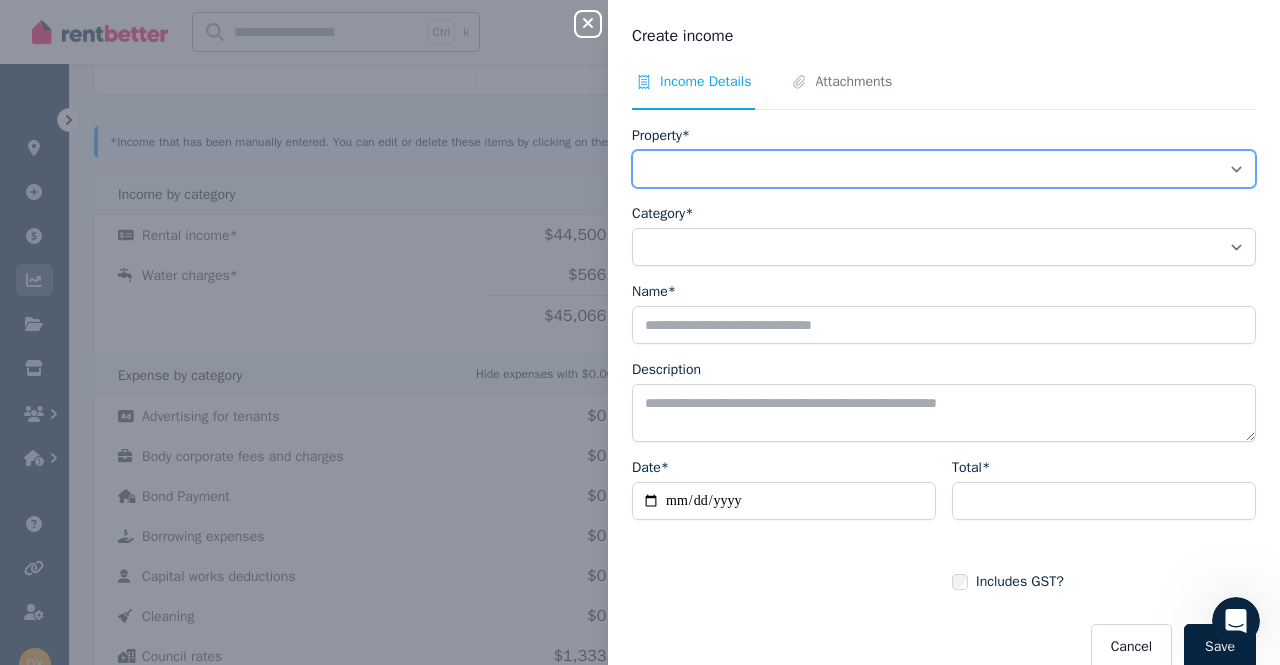 select on "**********" 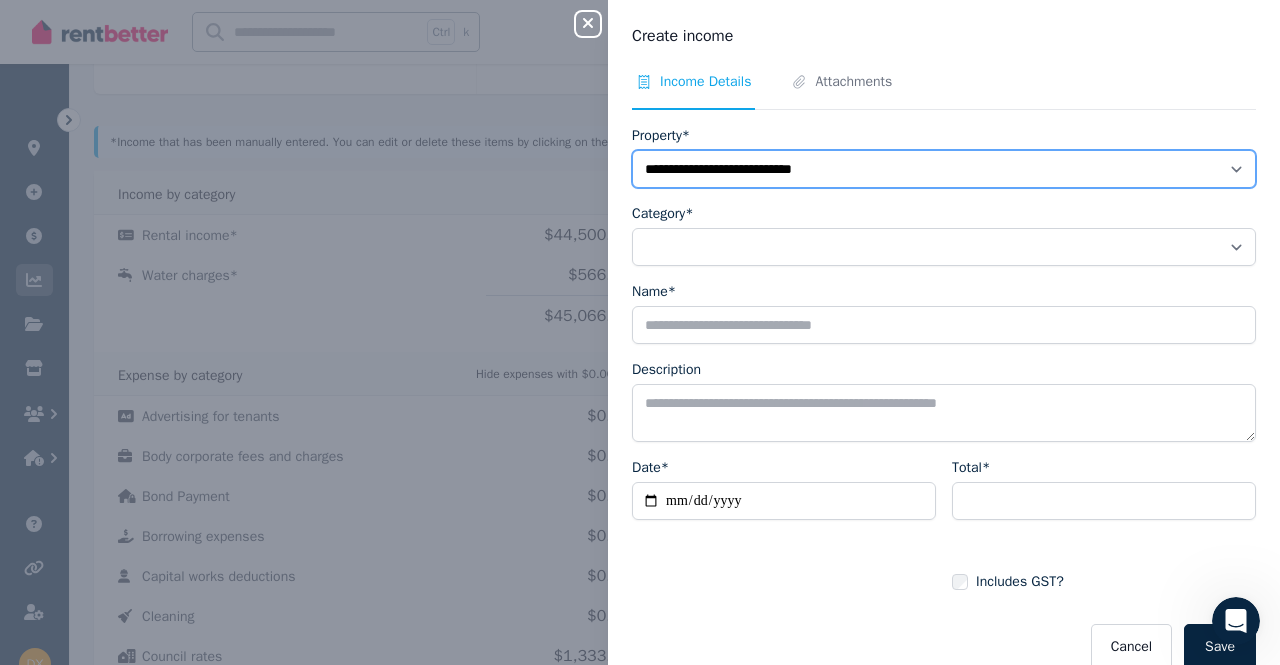 click on "**********" at bounding box center (944, 169) 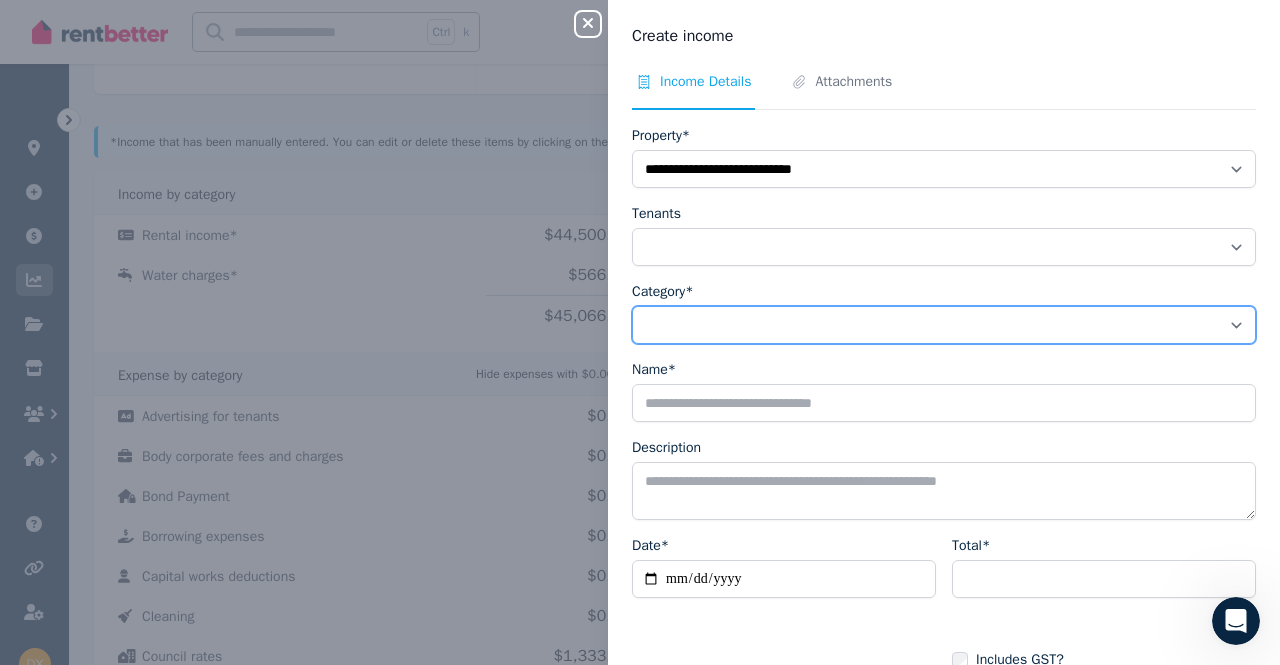 click on "**********" at bounding box center (944, 325) 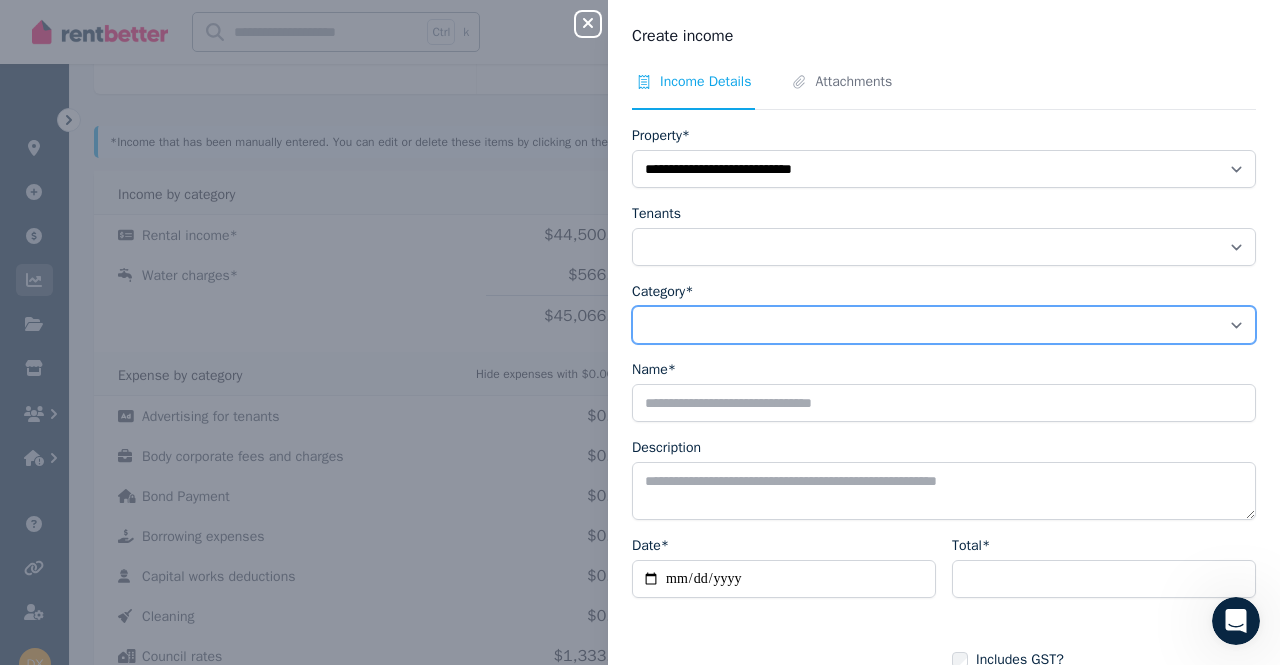 select on "**********" 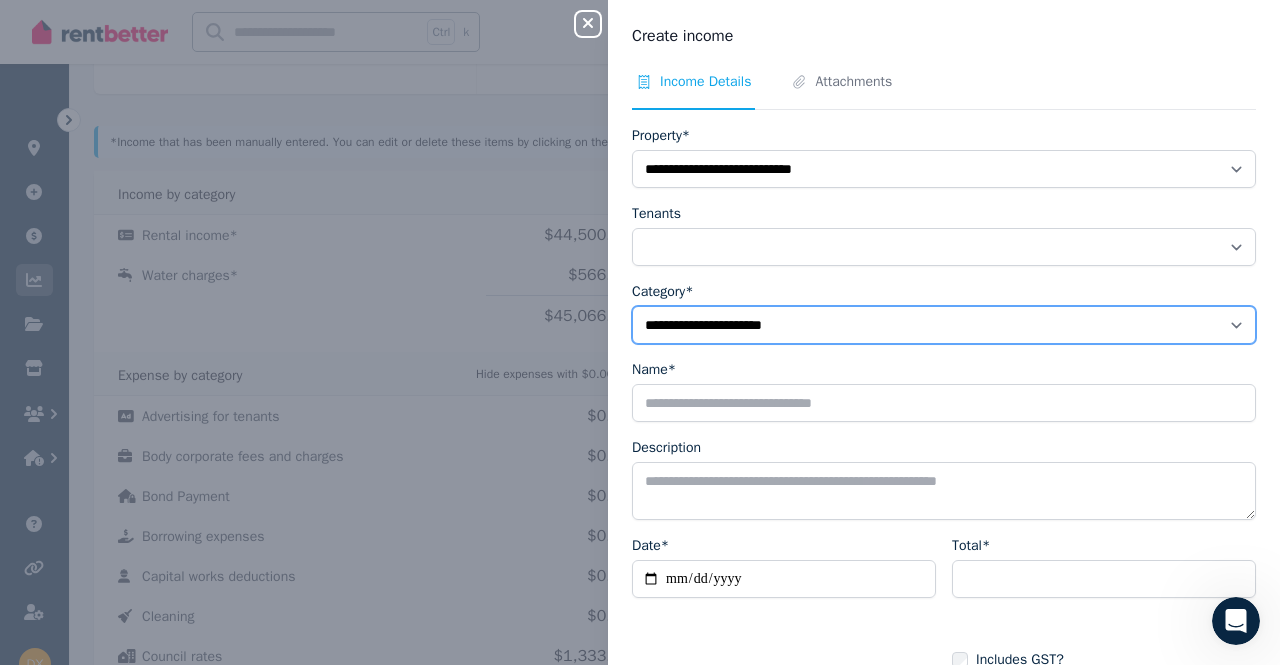 click on "**********" at bounding box center (944, 325) 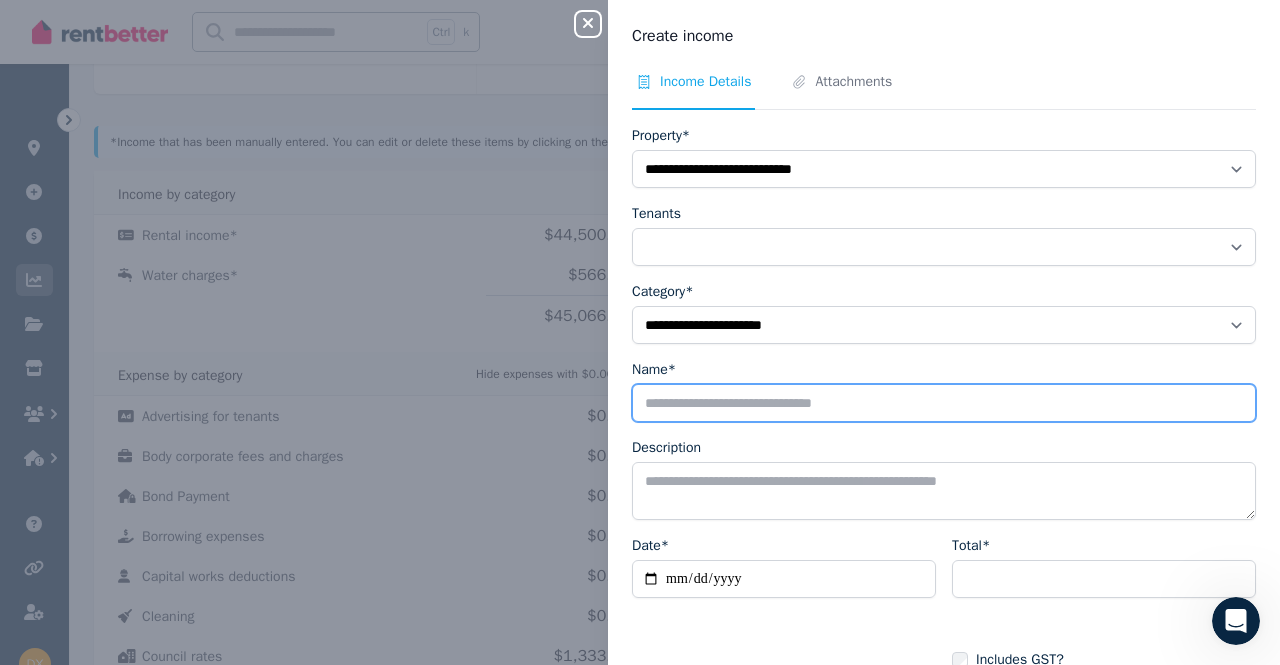 click on "Name*" at bounding box center [944, 403] 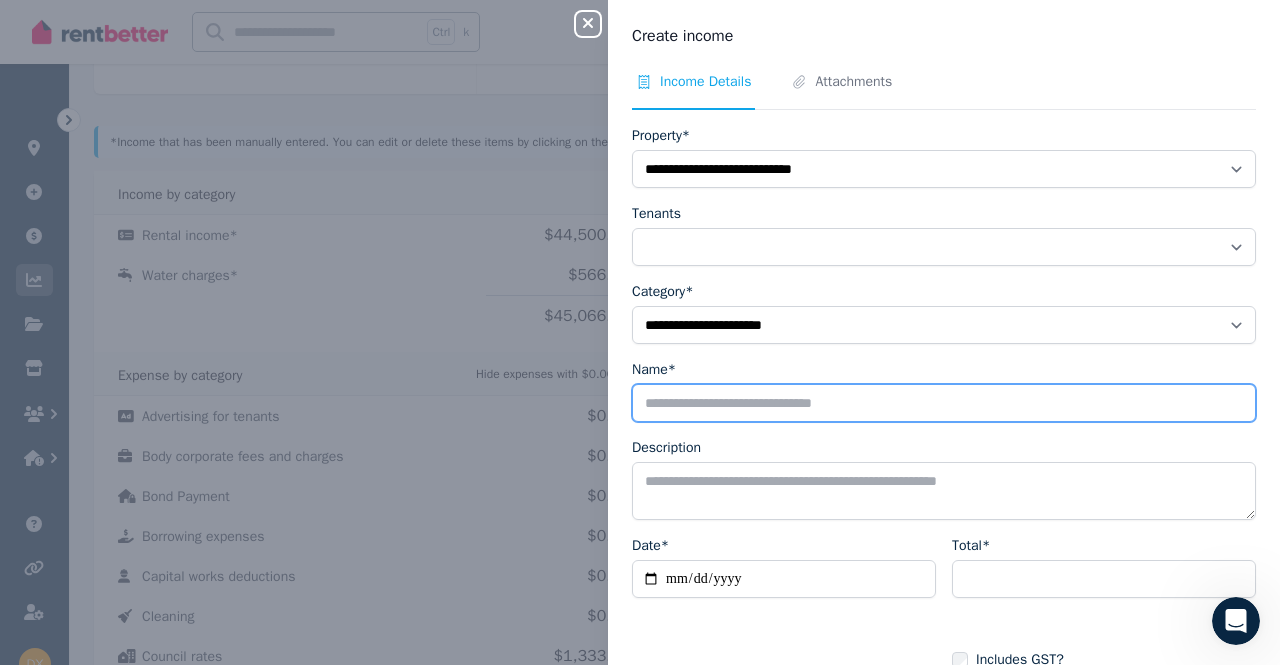 type on "**********" 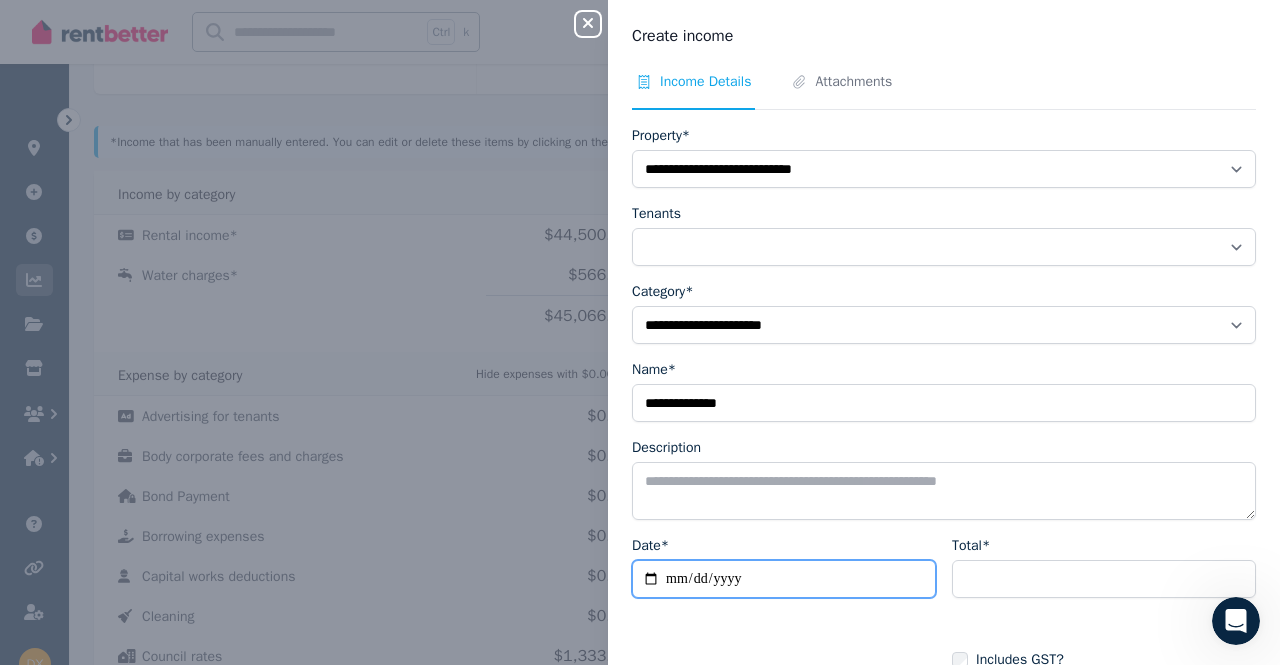 click on "Date*" at bounding box center [784, 579] 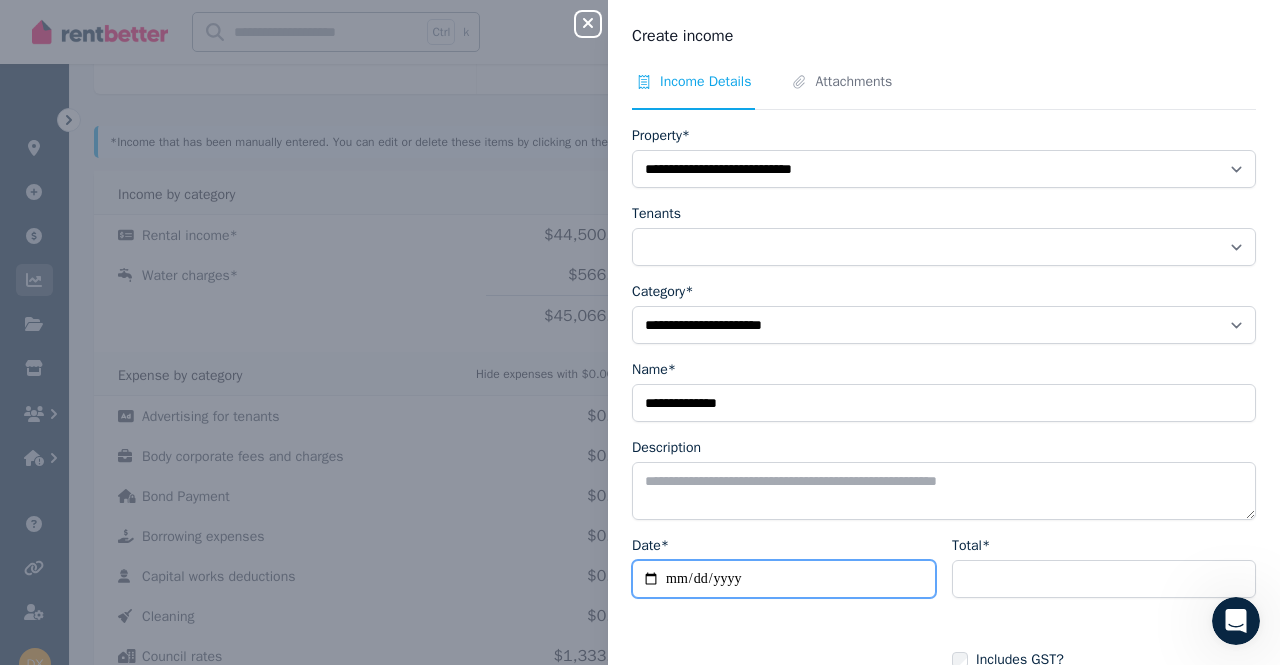 type on "**********" 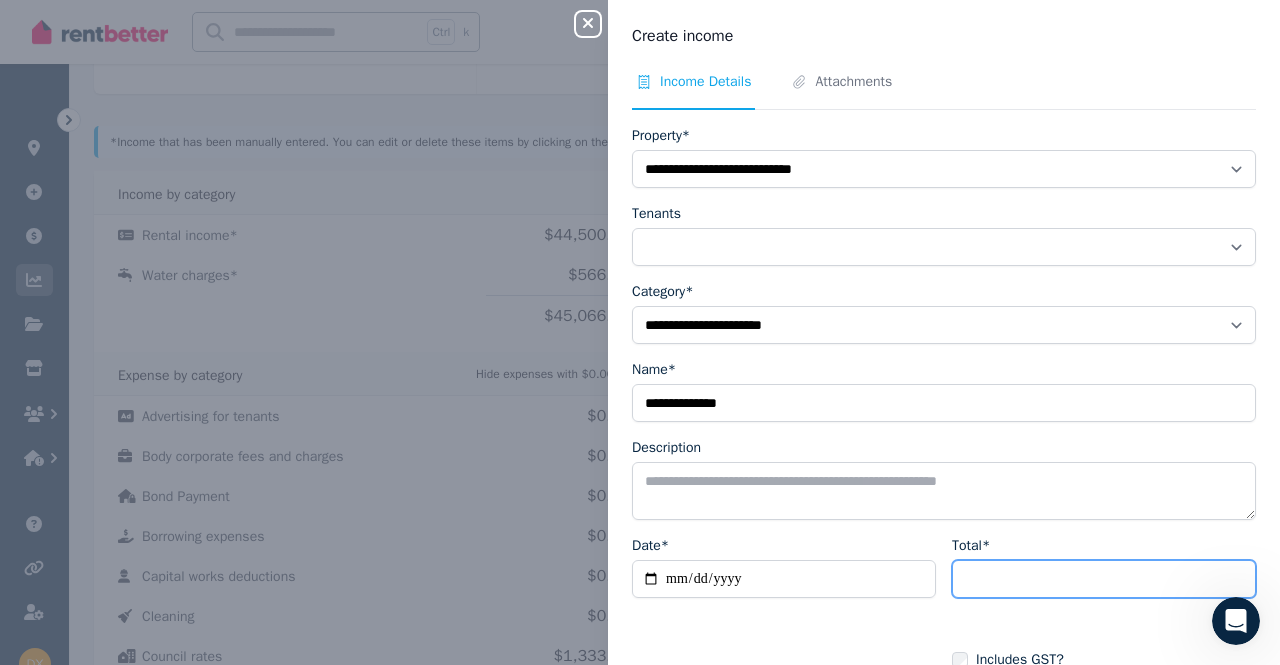 click on "Total*" at bounding box center (1104, 579) 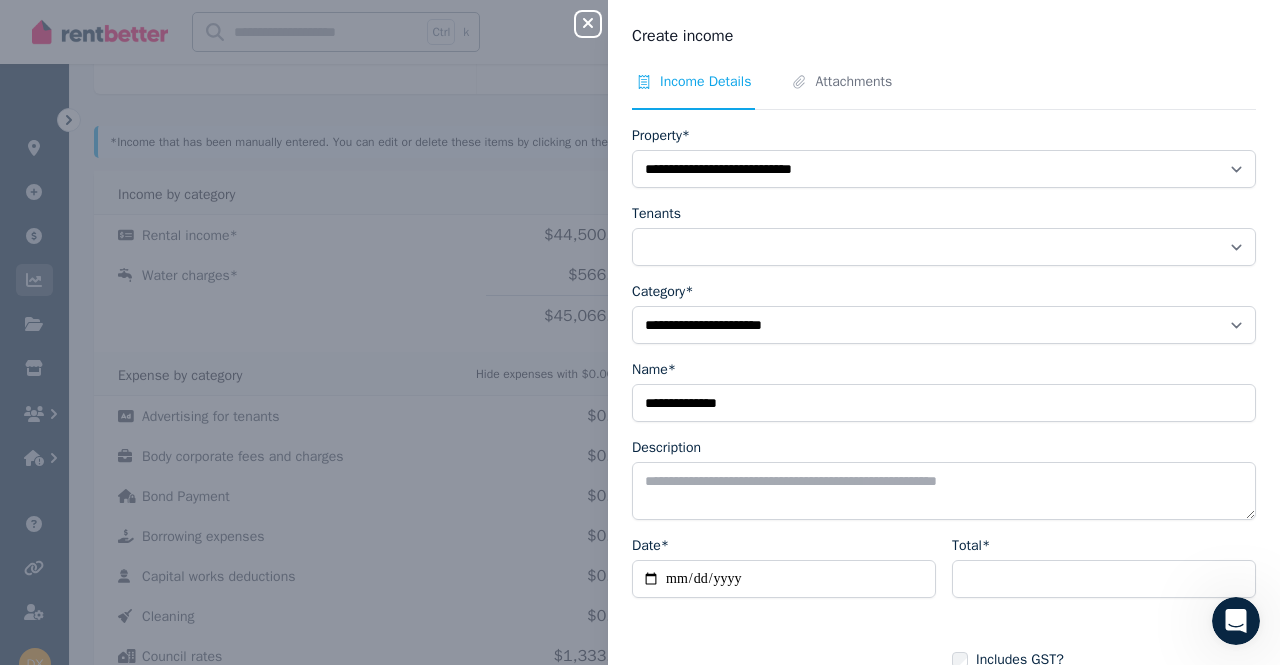 click on "Create income" at bounding box center [938, 36] 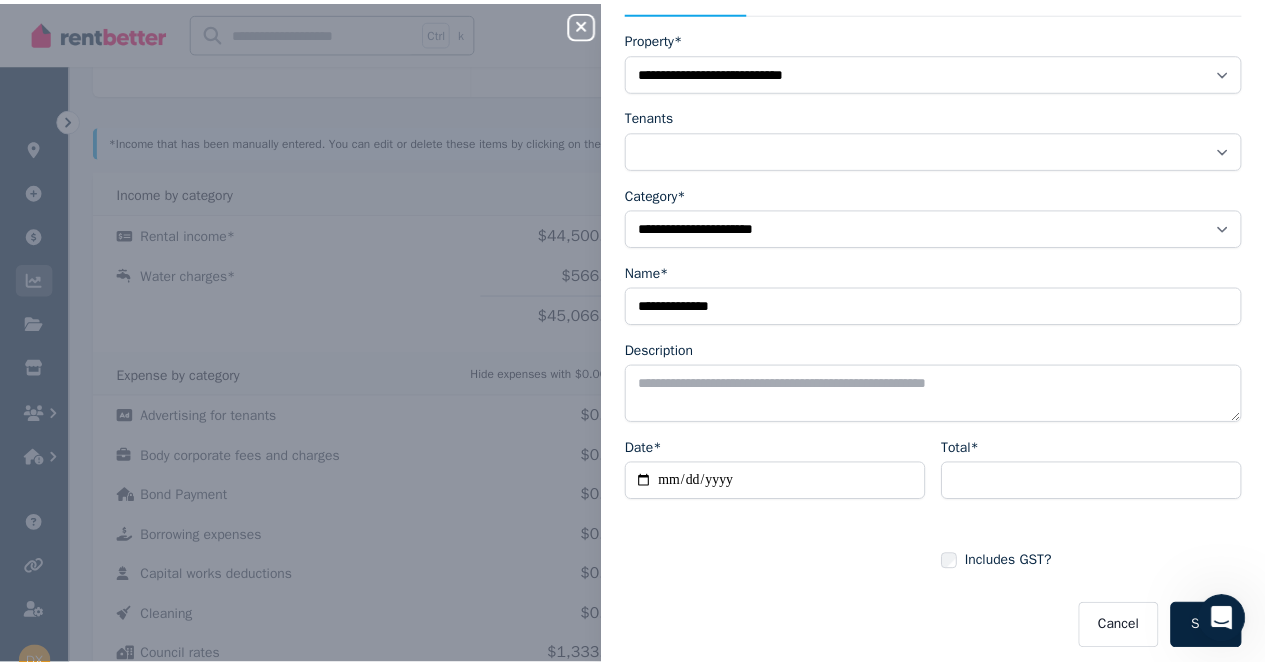 scroll, scrollTop: 107, scrollLeft: 0, axis: vertical 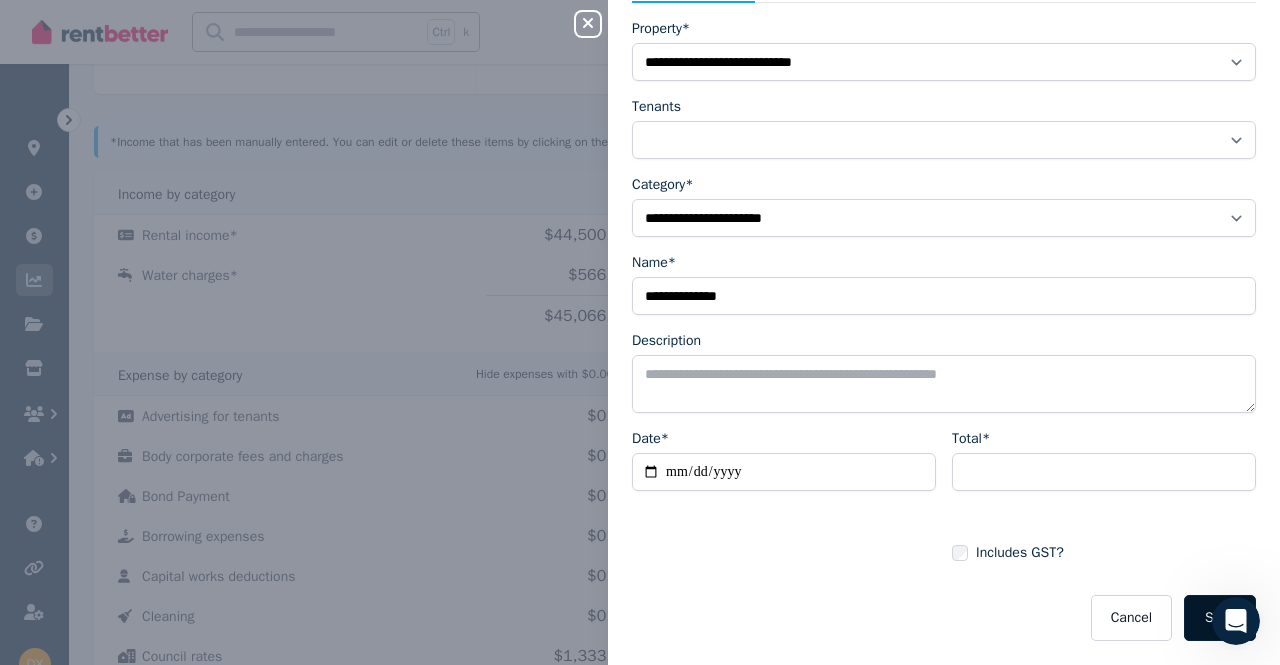 click on "Save" at bounding box center [1220, 618] 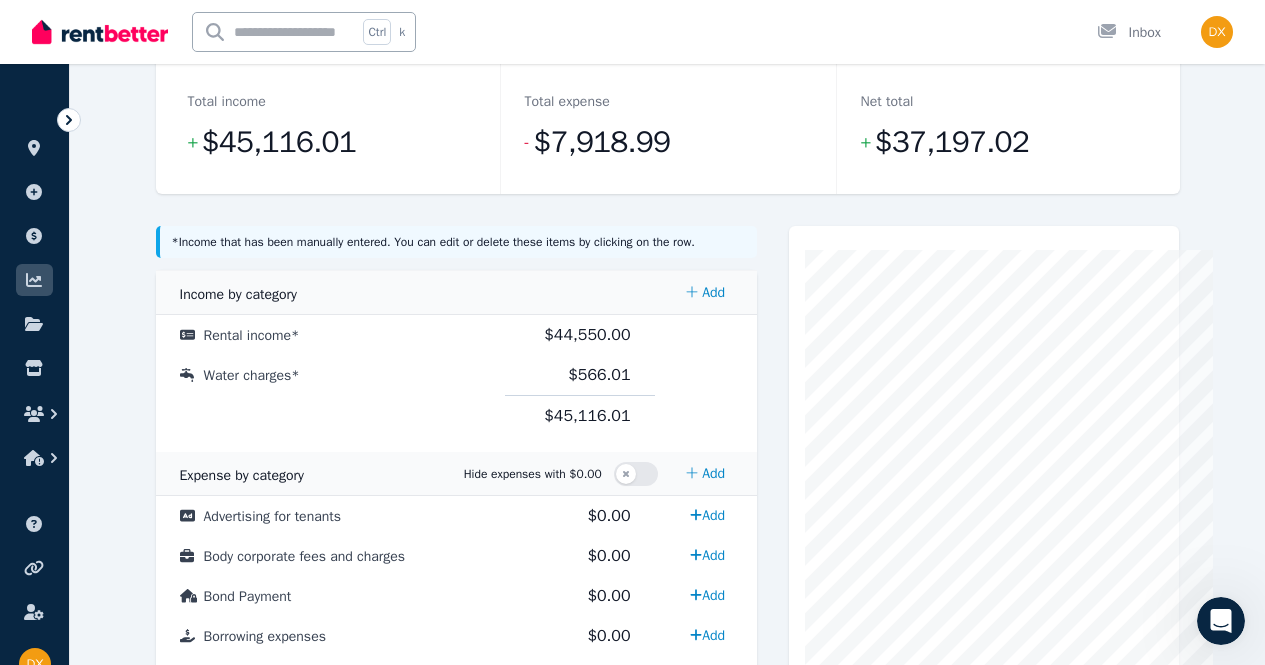 scroll, scrollTop: 70, scrollLeft: 0, axis: vertical 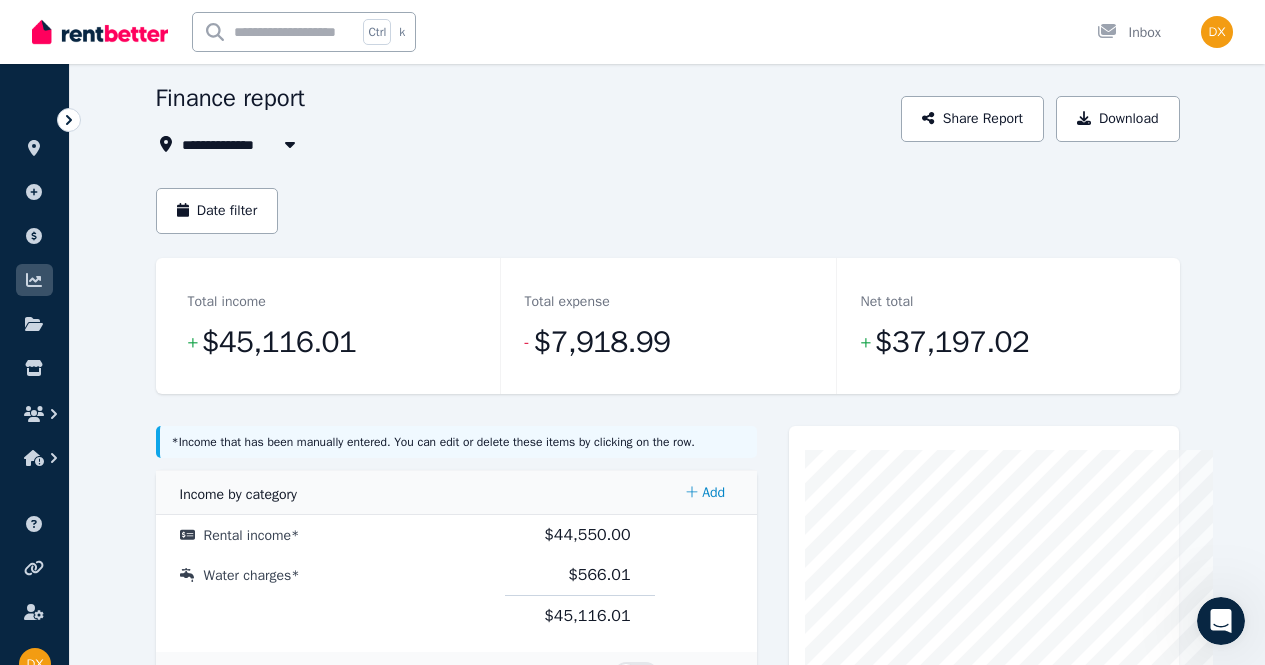 click 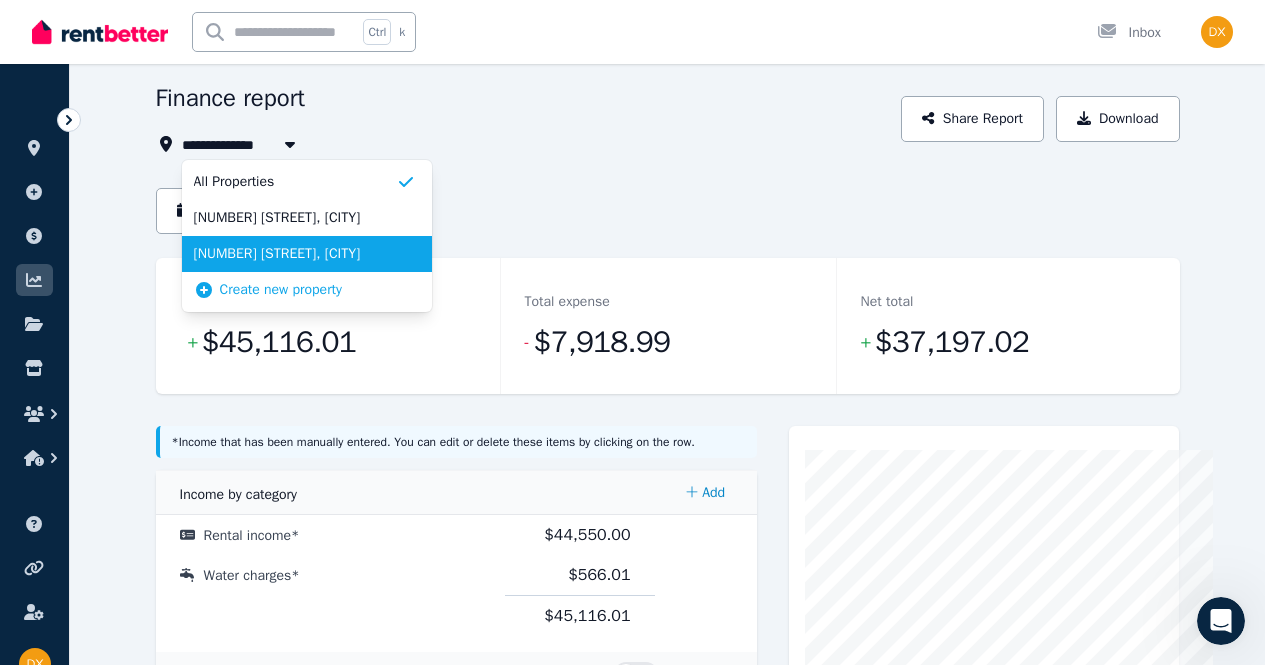 click on "[NUMBER] [STREET], [CITY]" at bounding box center (295, 254) 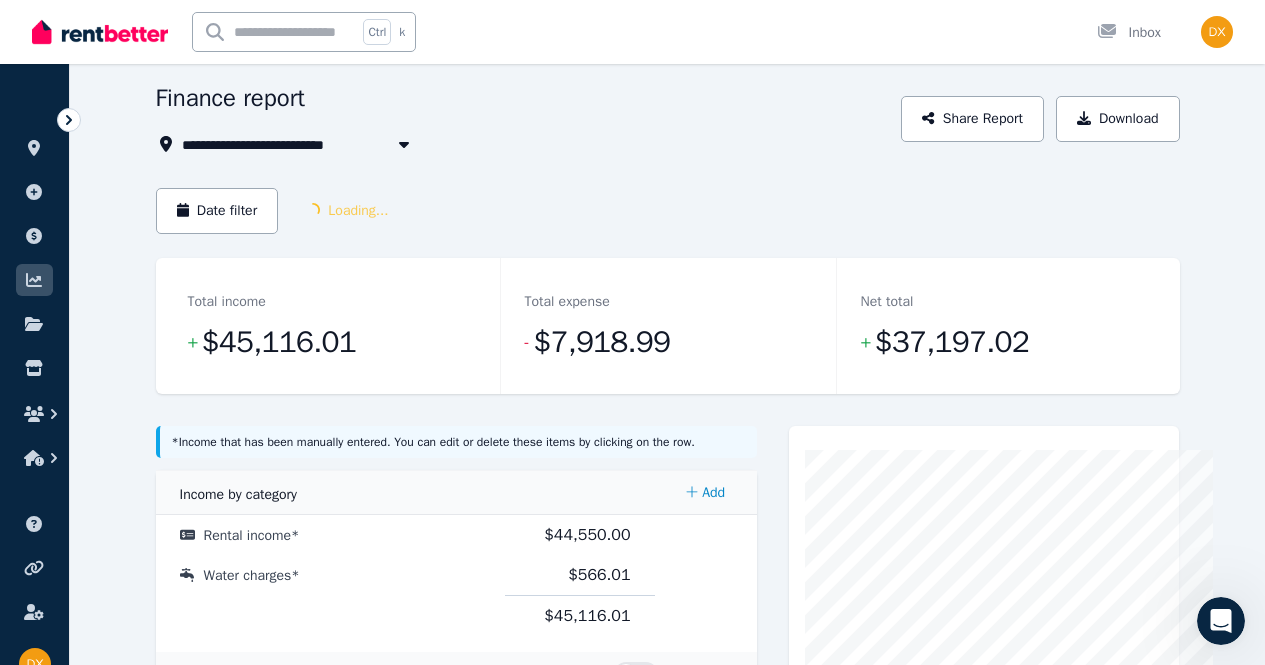 scroll, scrollTop: 0, scrollLeft: 0, axis: both 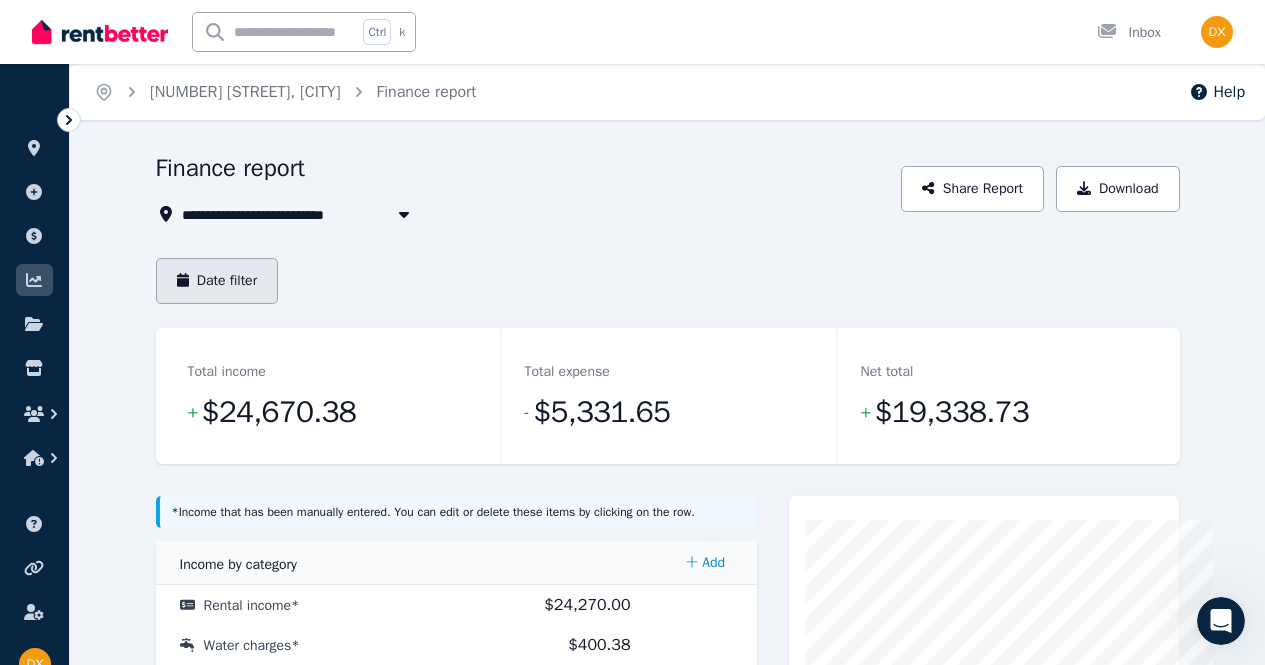 click on "Date filter" at bounding box center (217, 281) 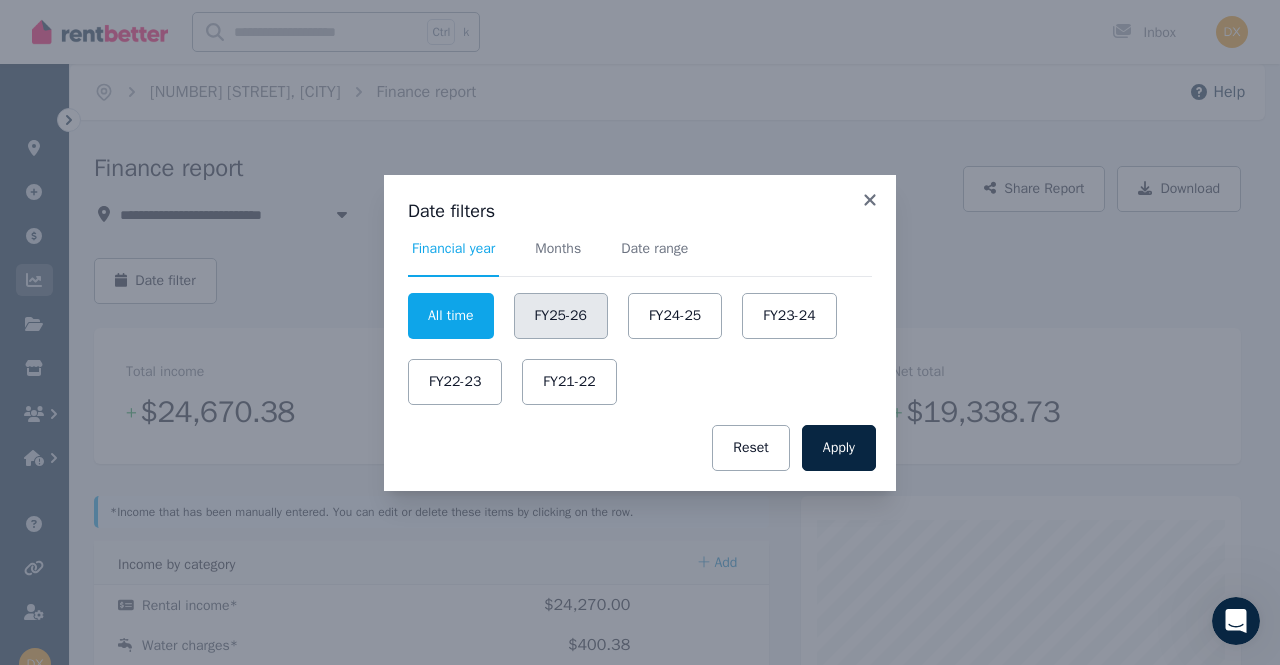 click on "FY25-26" at bounding box center (561, 316) 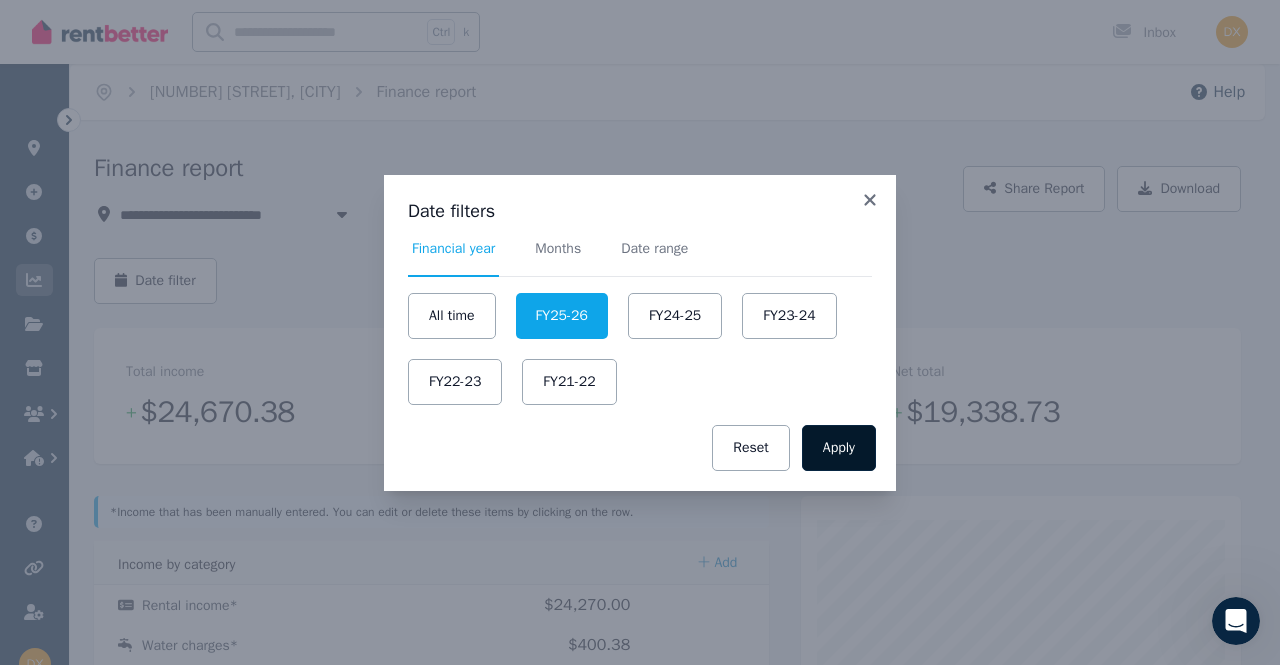 click on "Apply" at bounding box center [839, 448] 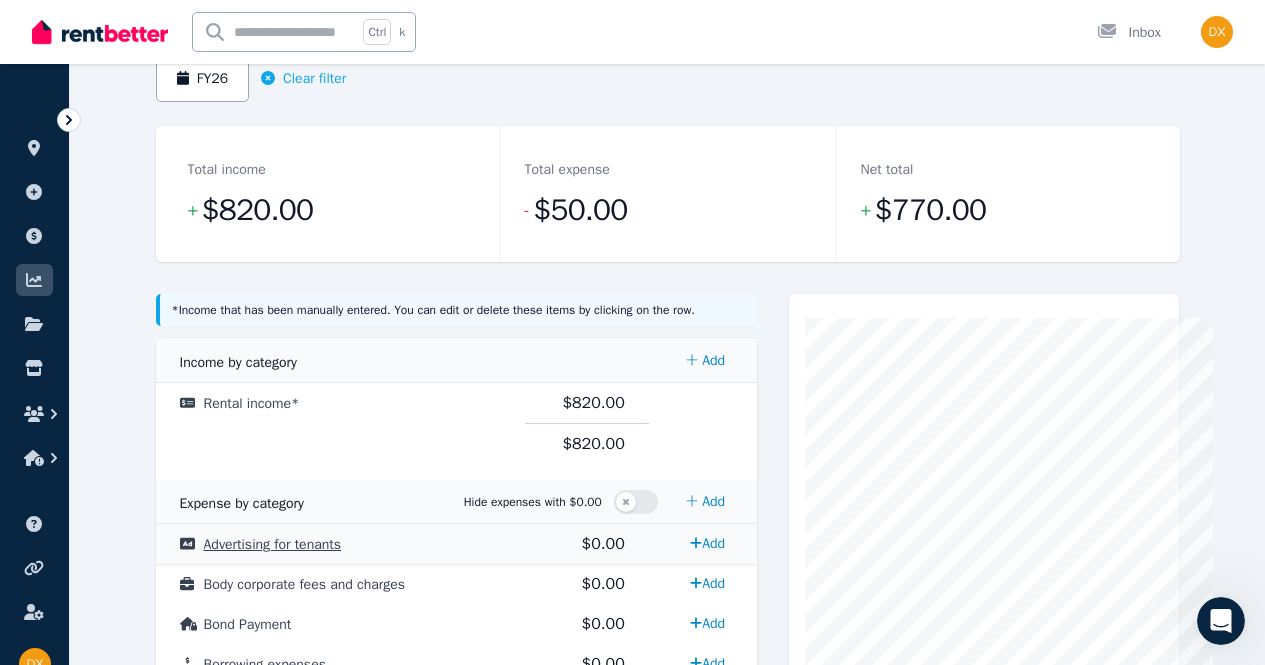 scroll, scrollTop: 200, scrollLeft: 0, axis: vertical 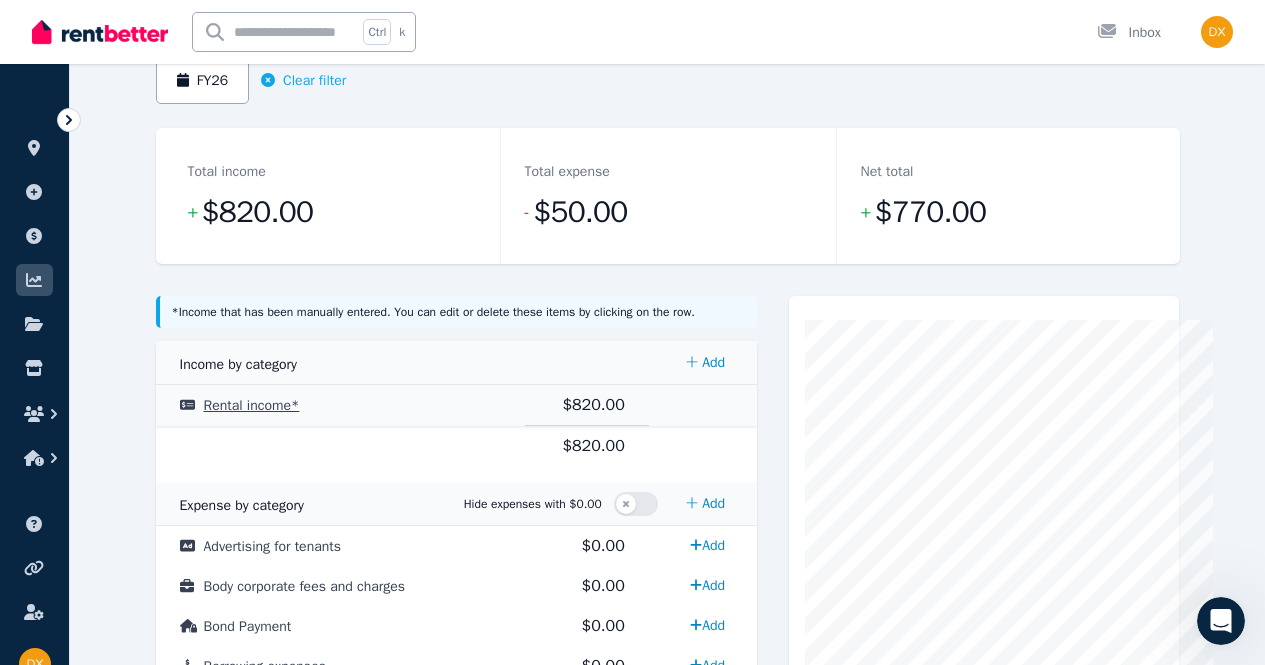 click on "Rental income *" at bounding box center (252, 405) 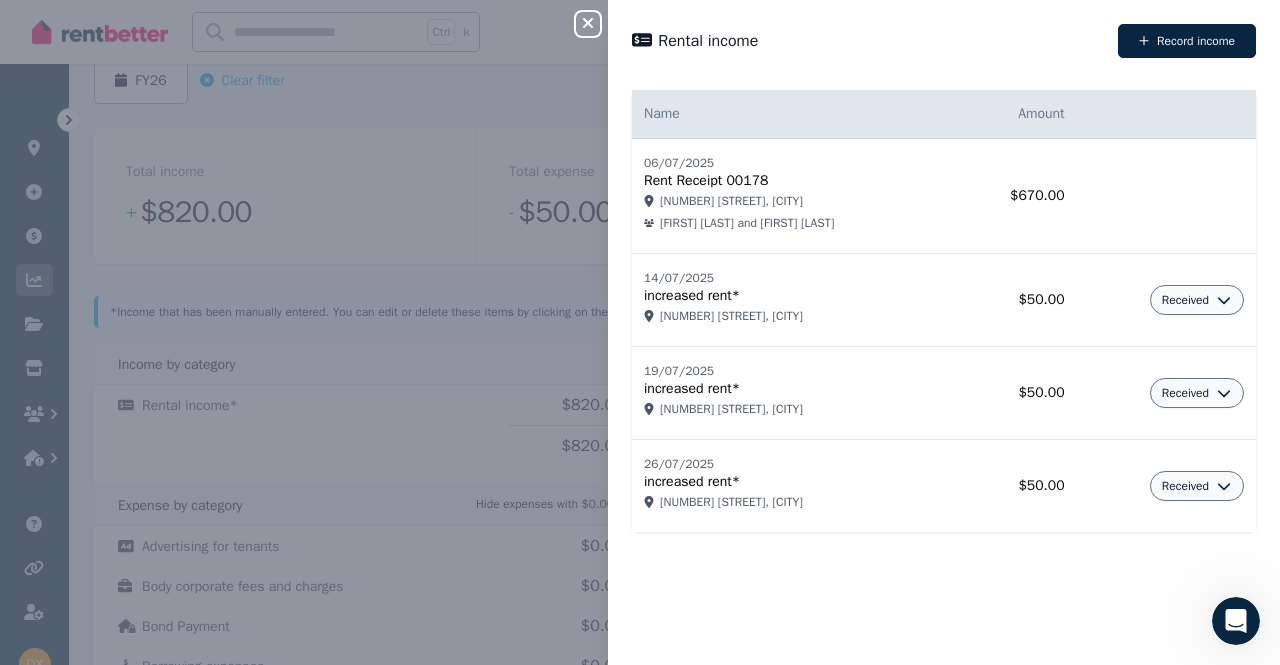 click 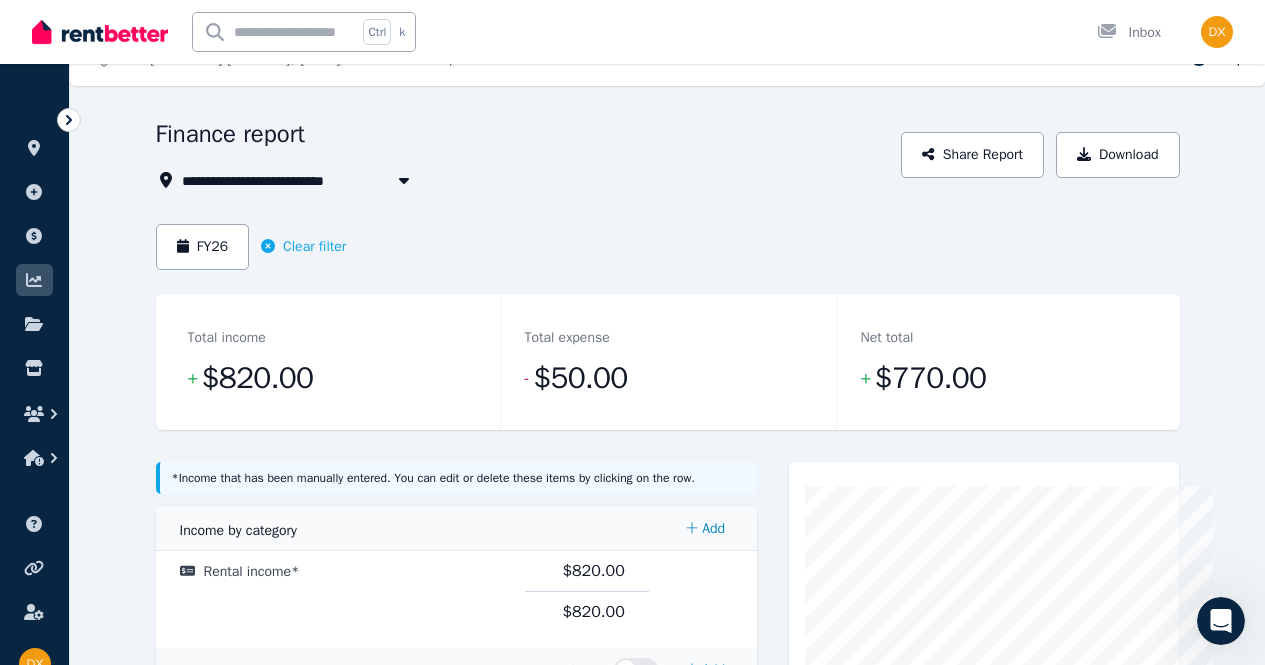 scroll, scrollTop: 0, scrollLeft: 0, axis: both 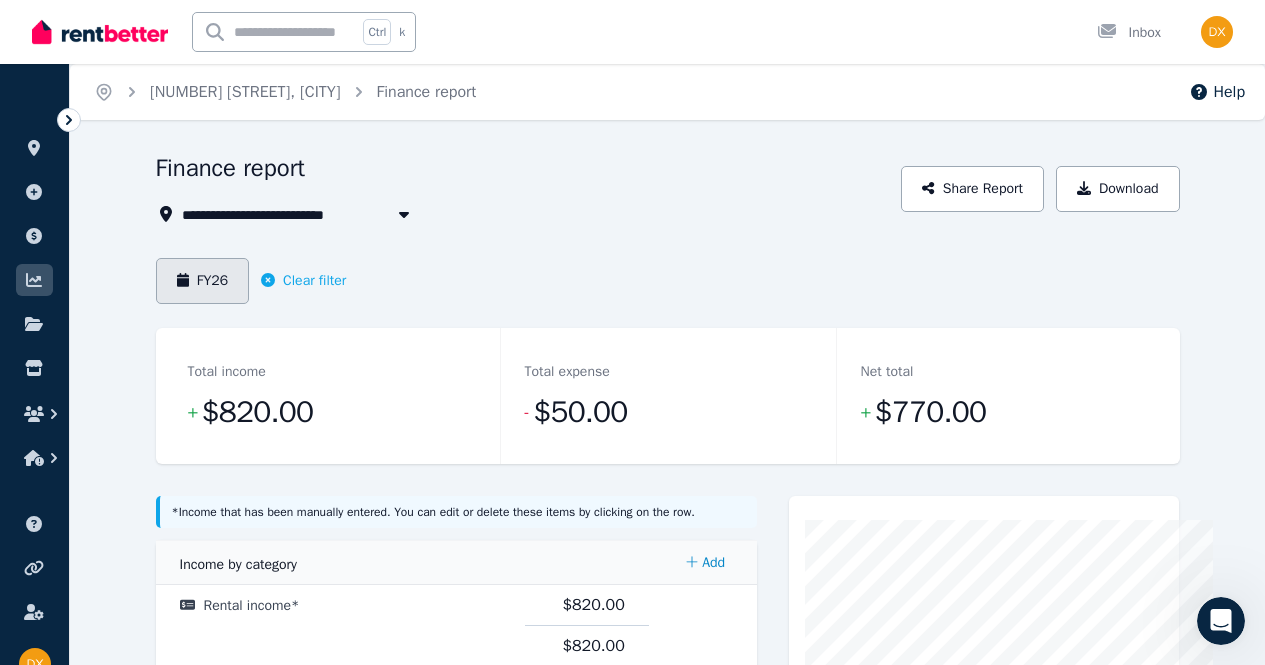 click on "FY26" at bounding box center [203, 281] 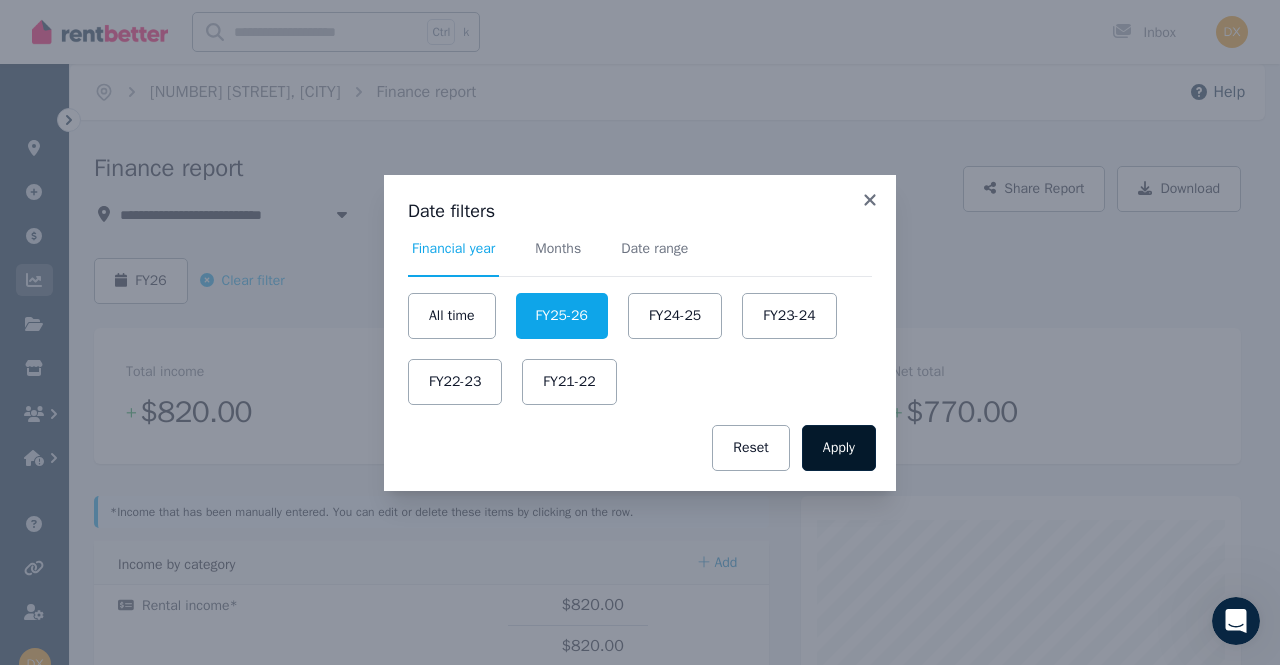 click on "Apply" at bounding box center [839, 448] 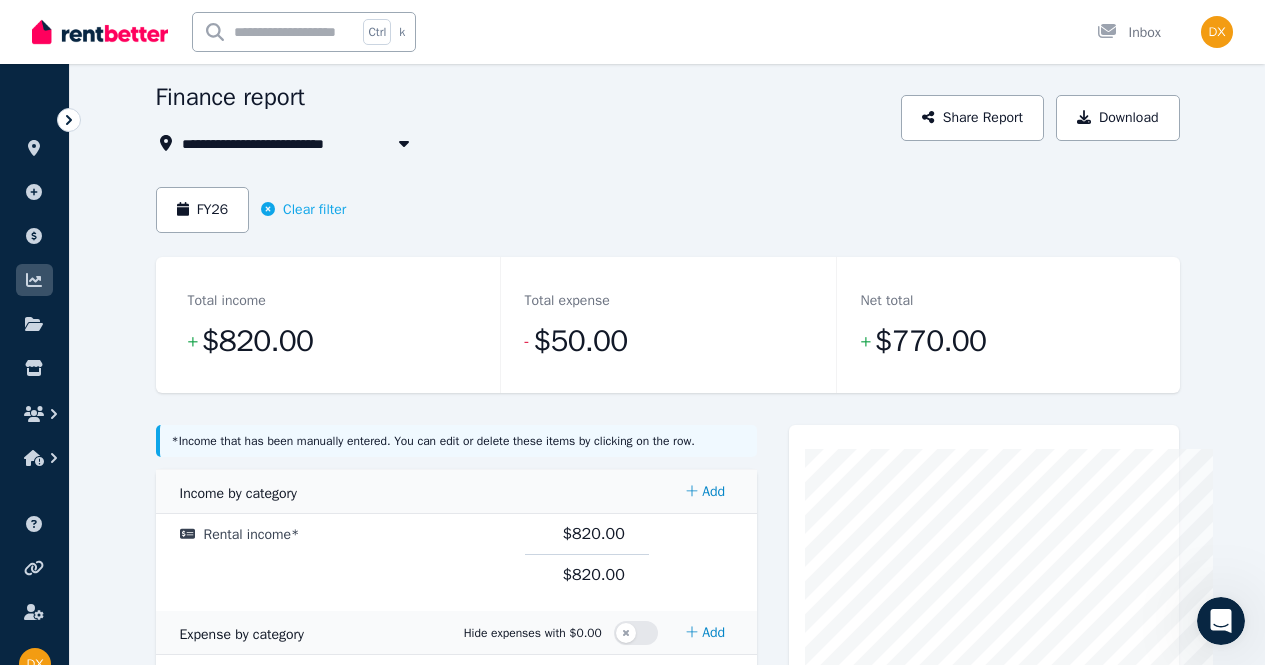 scroll, scrollTop: 0, scrollLeft: 0, axis: both 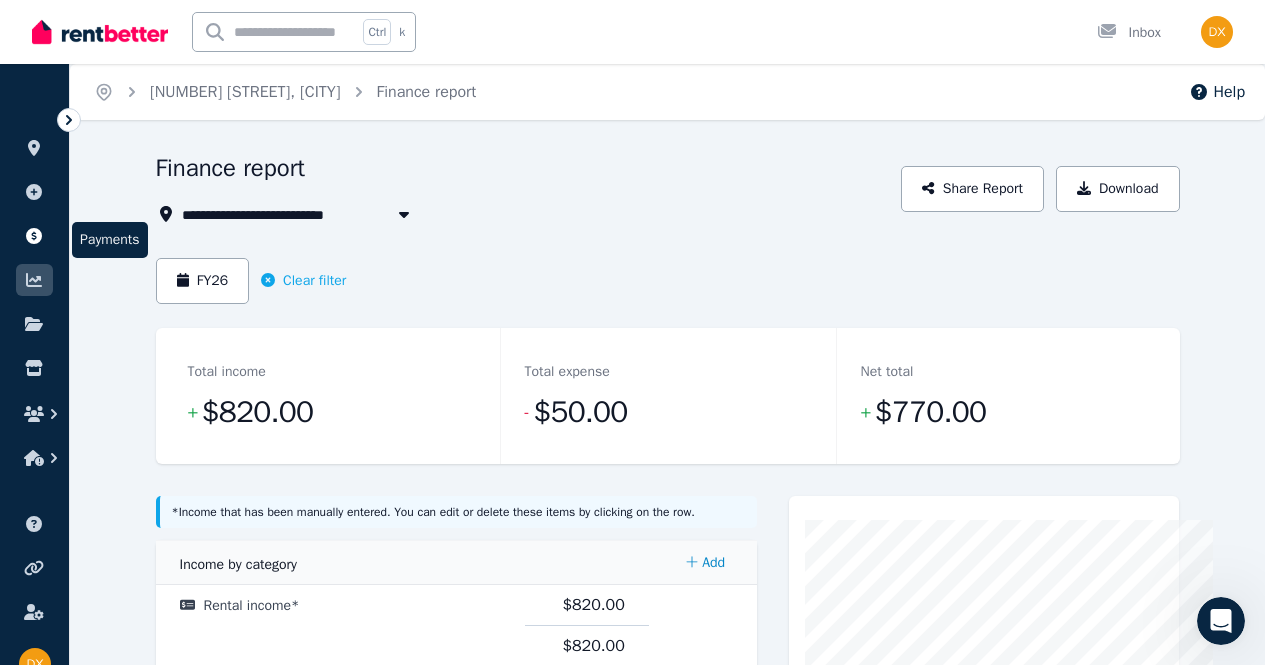 click 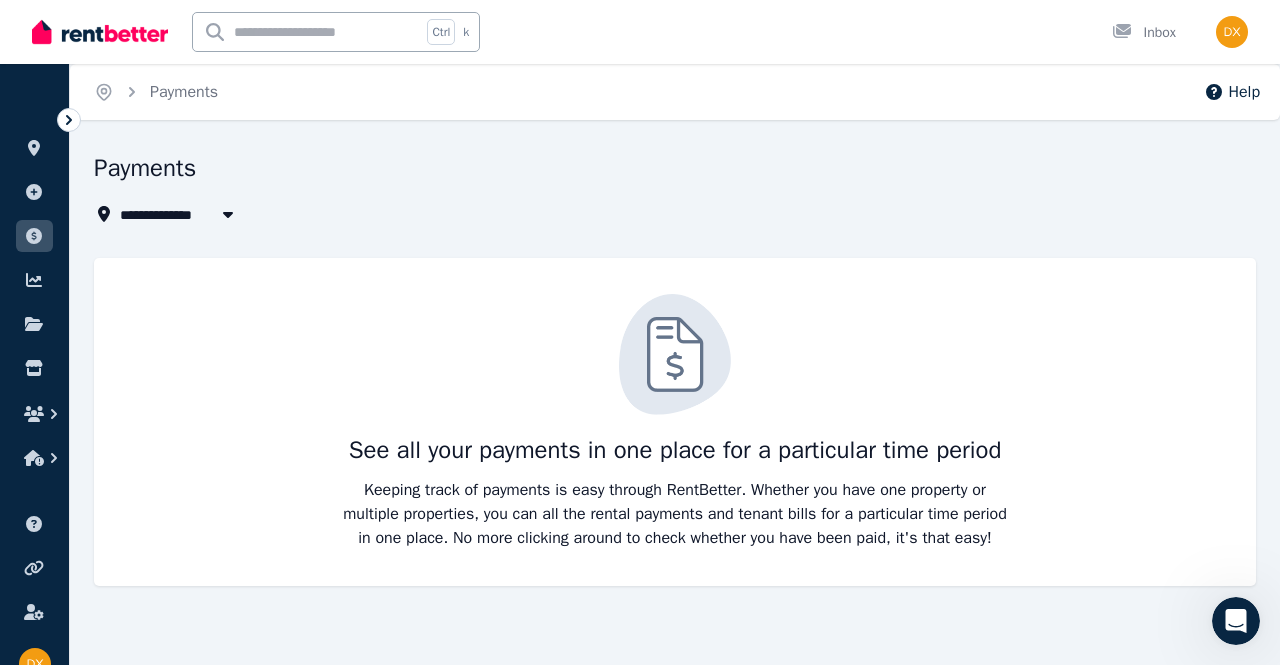 click at bounding box center (228, 214) 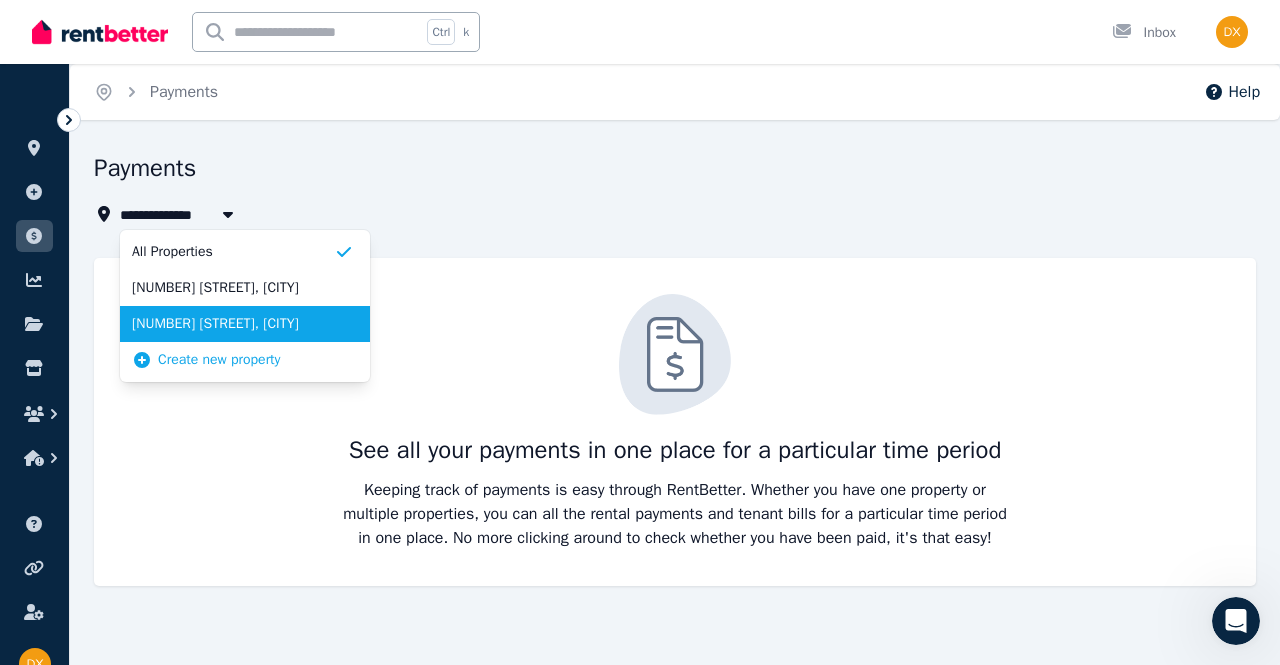 click on "[NUMBER] [STREET], [CITY]" at bounding box center [233, 324] 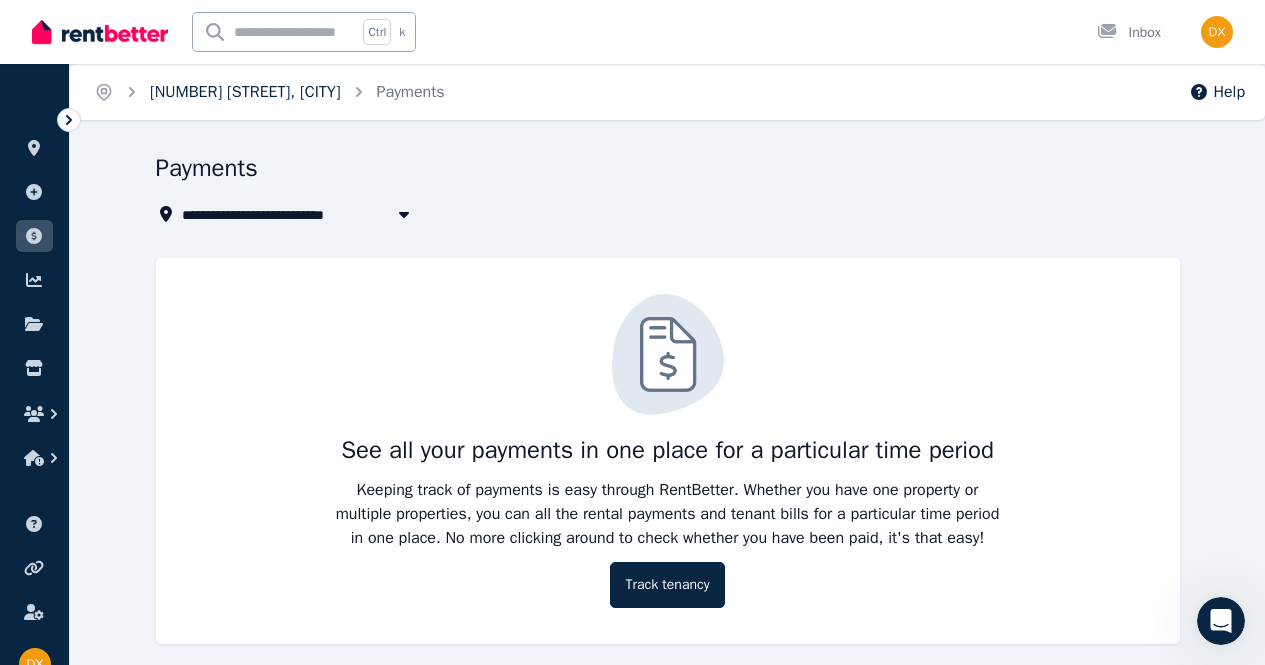 click on "[NUMBER] [STREET], [CITY]" at bounding box center (245, 92) 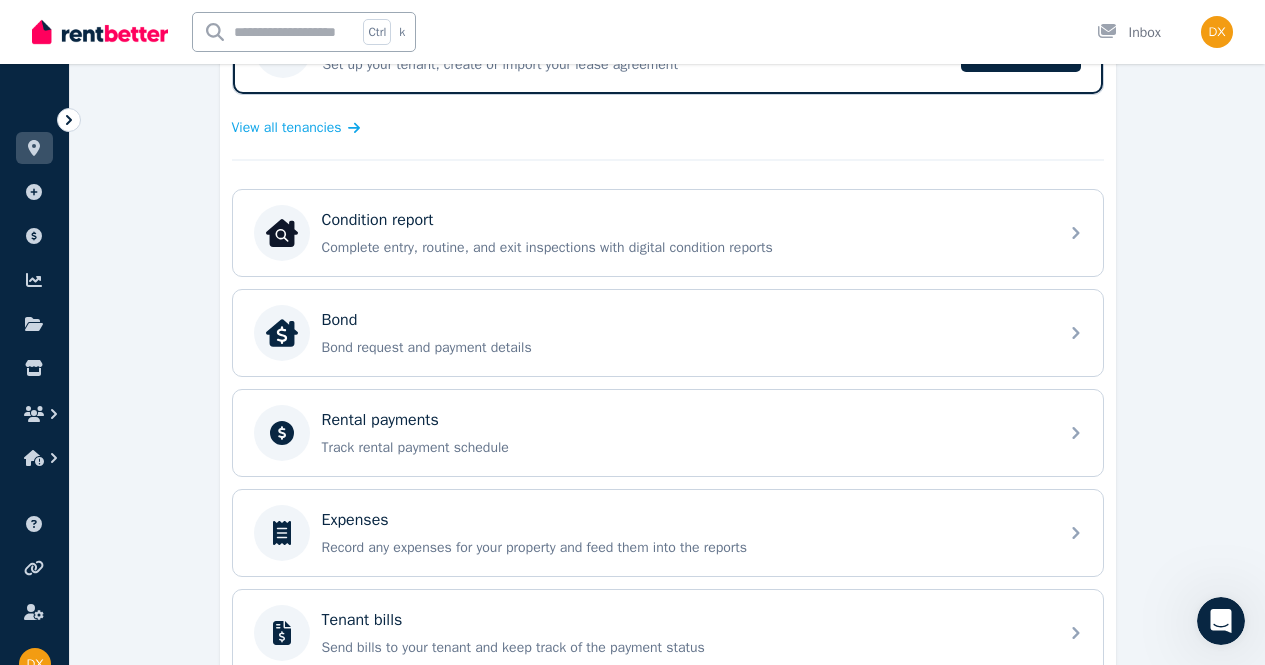 scroll, scrollTop: 500, scrollLeft: 0, axis: vertical 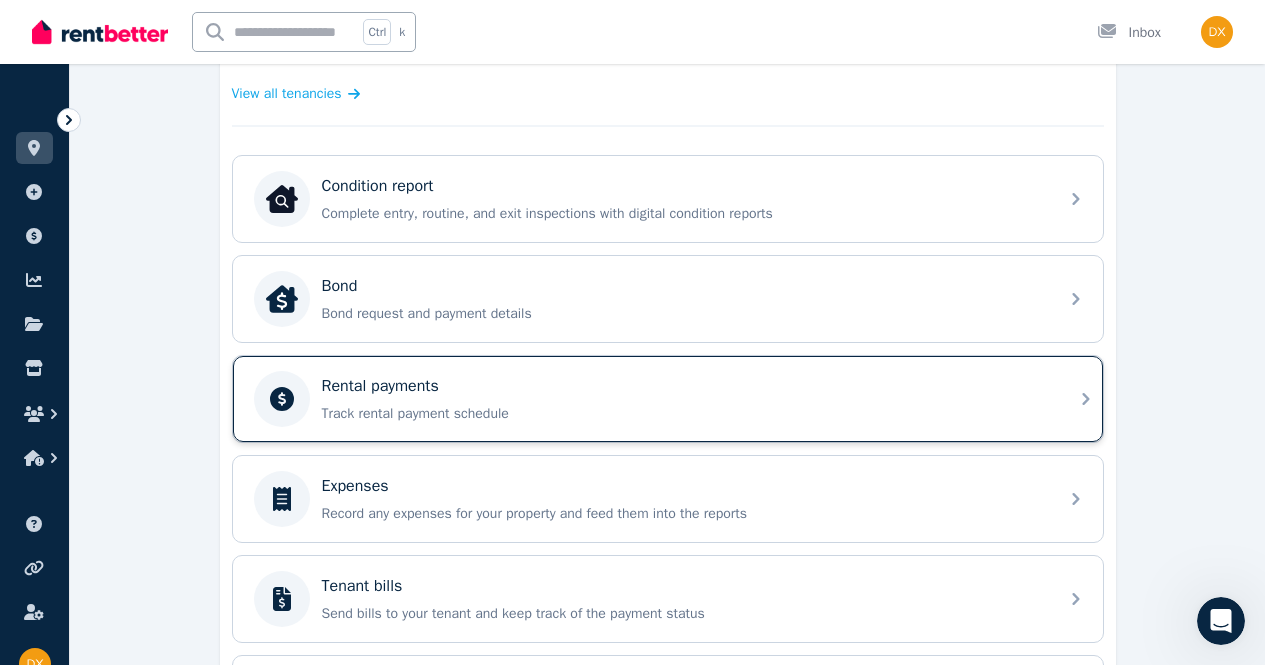 click on "Rental payments" at bounding box center [684, 386] 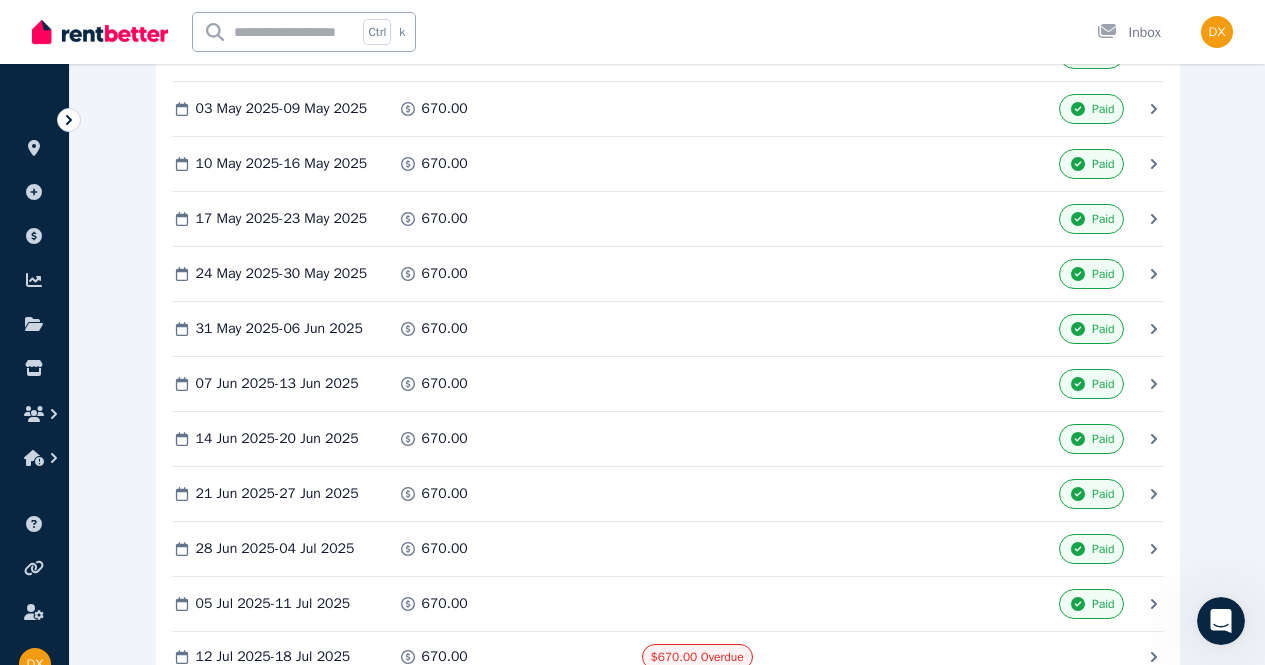 scroll, scrollTop: 2002, scrollLeft: 0, axis: vertical 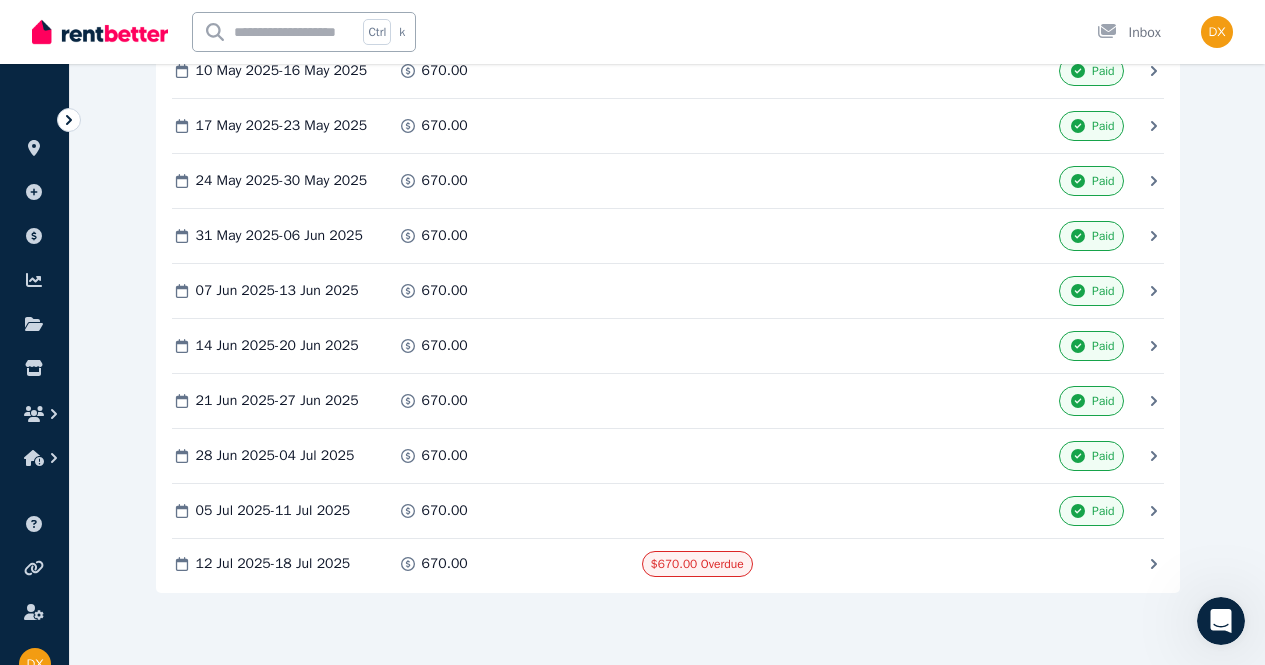 click on "Mark as Paid" at bounding box center (0, 0) 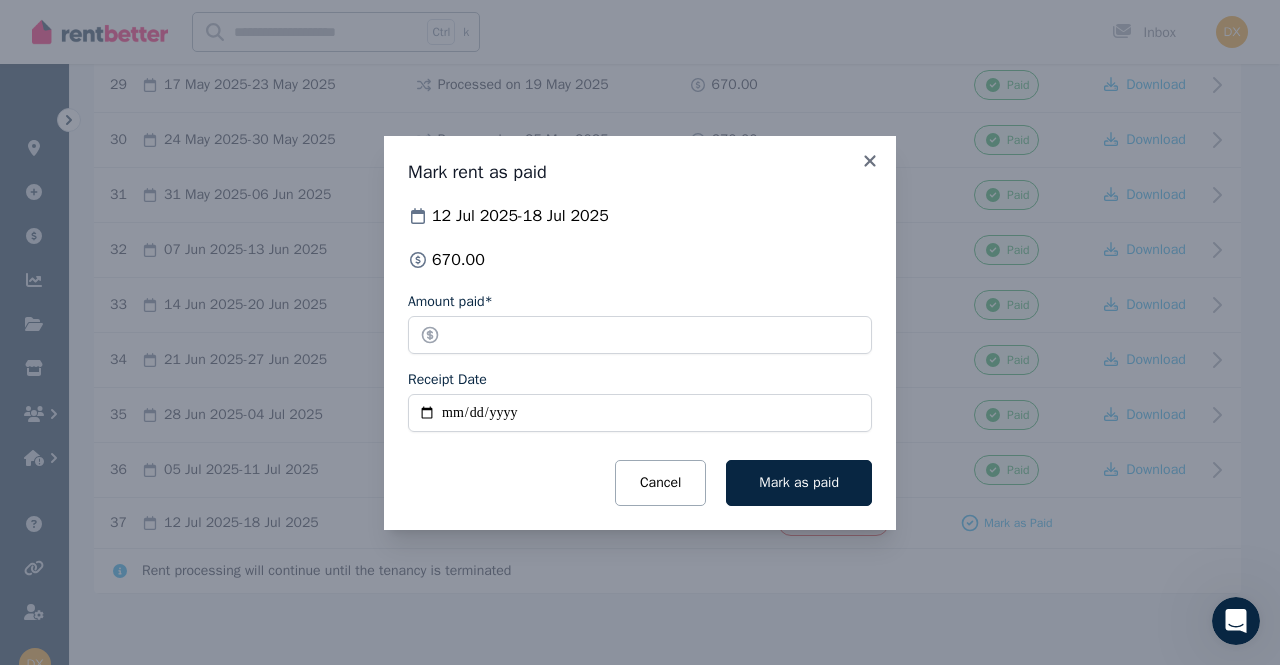 click on "Receipt Date" at bounding box center [640, 413] 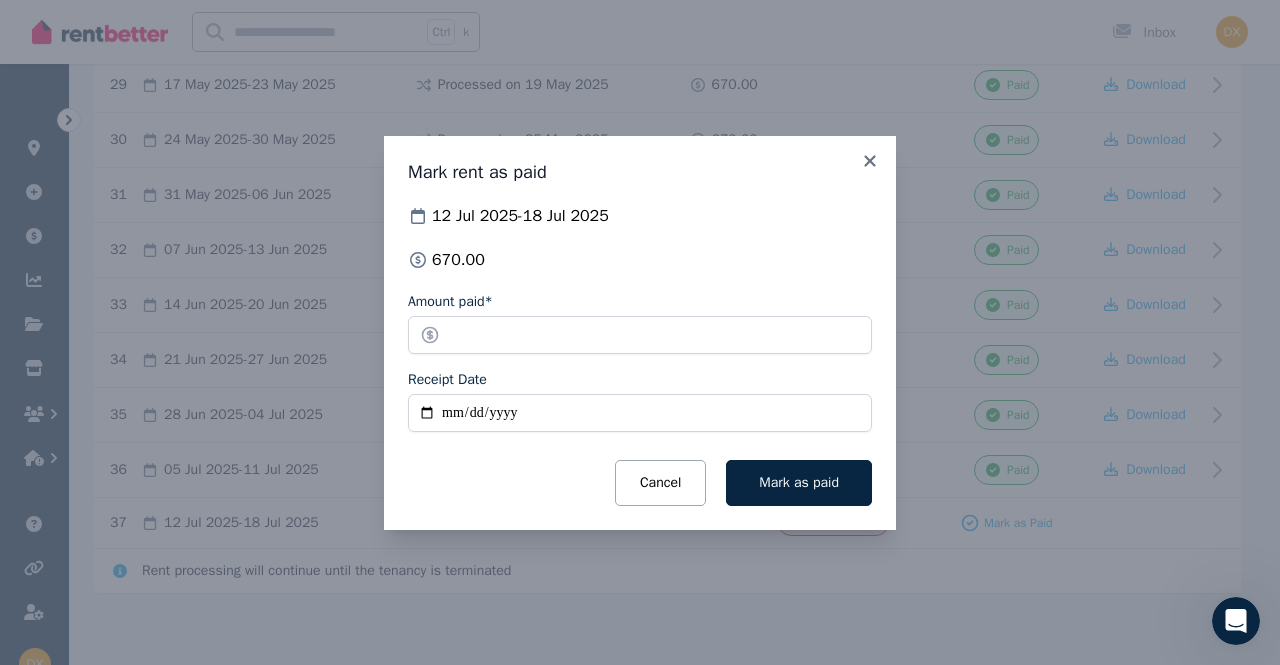 type on "**********" 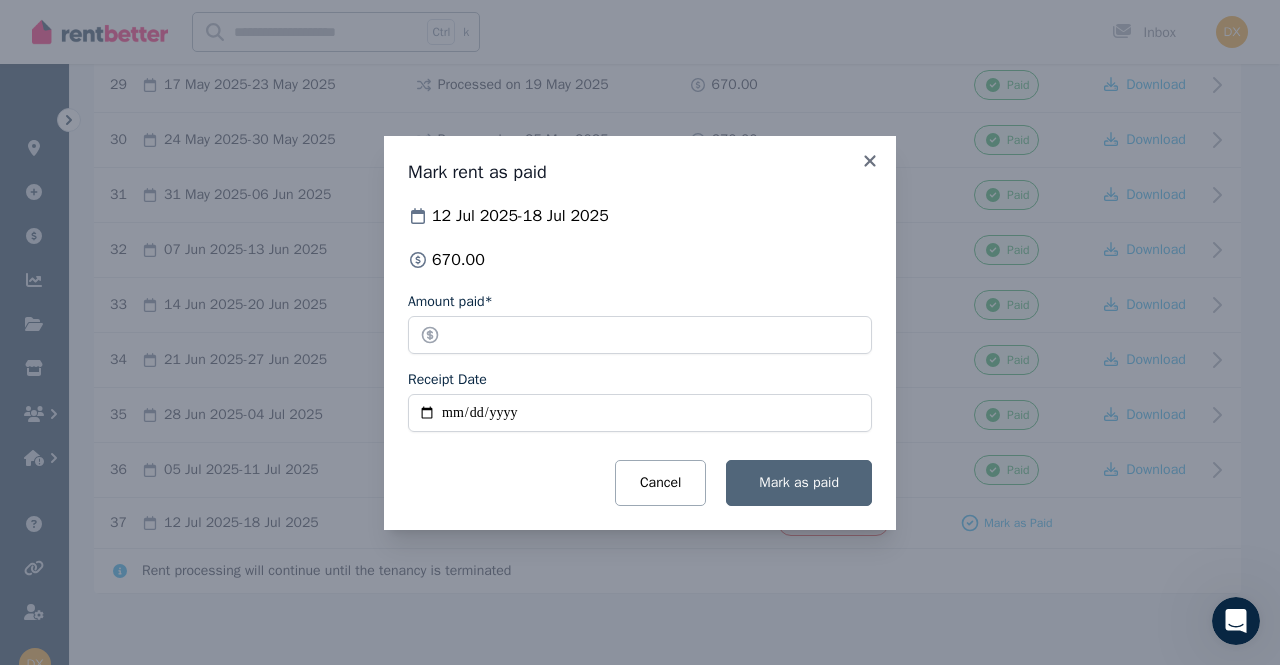 click on "Mark as paid" at bounding box center [799, 483] 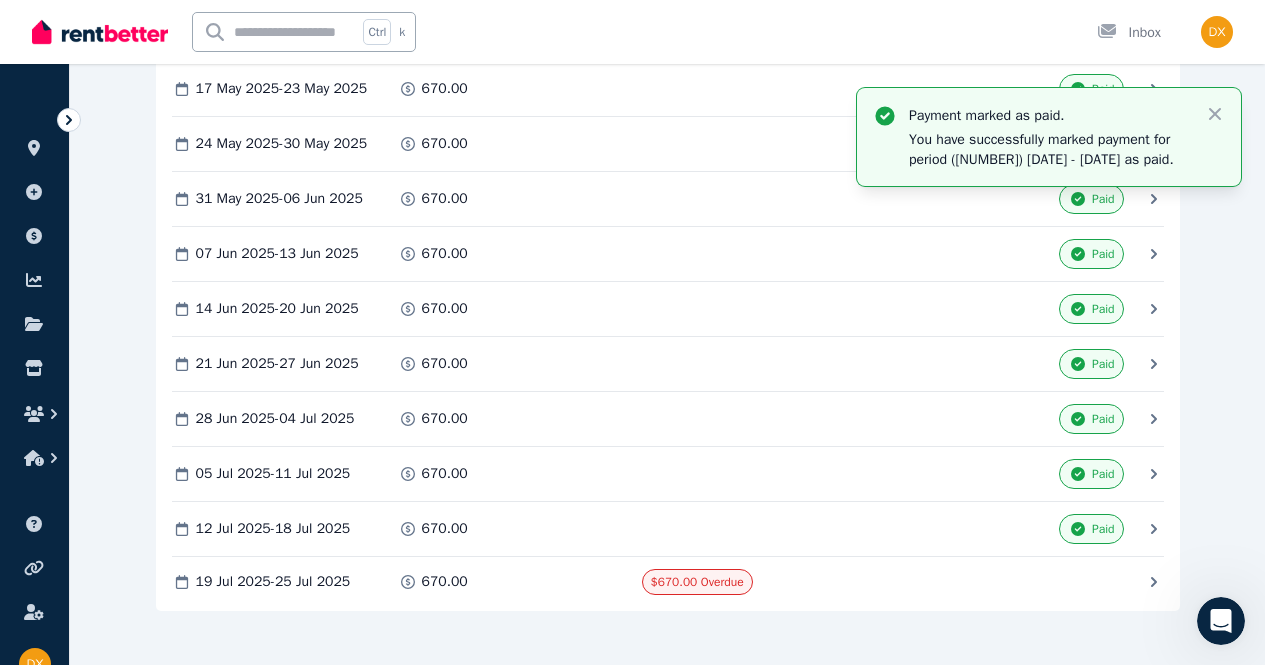 click on "Mark as Paid" at bounding box center [0, 0] 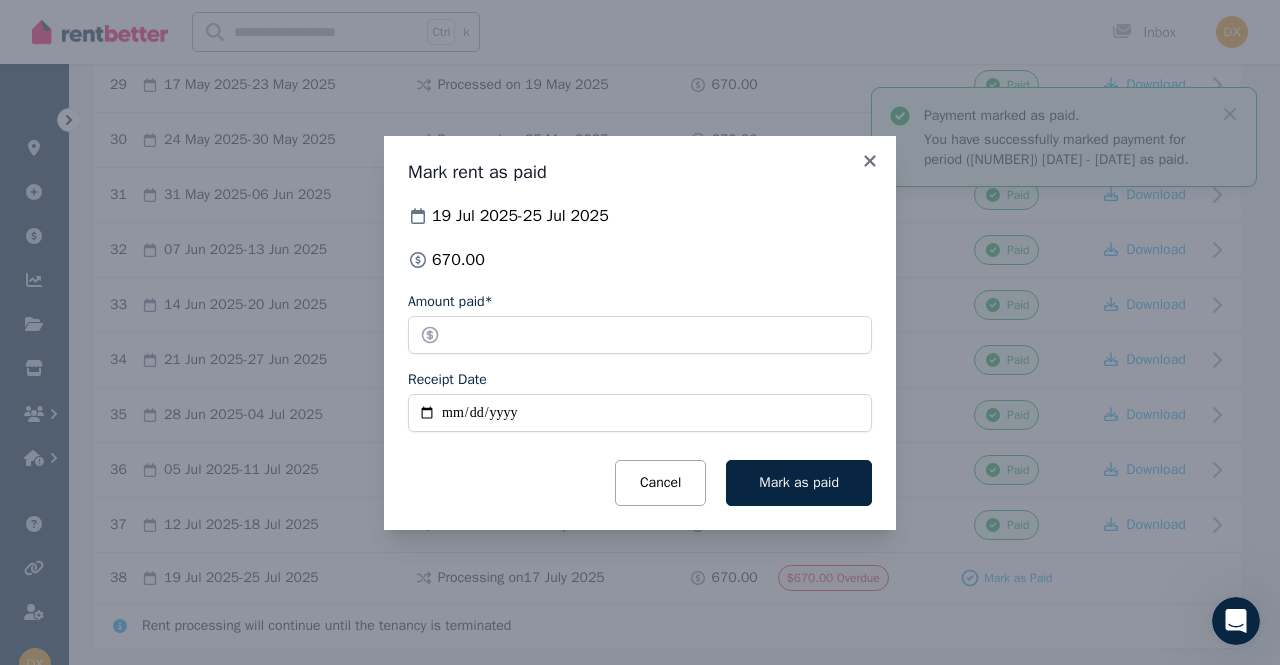 click on "Receipt Date" at bounding box center (640, 413) 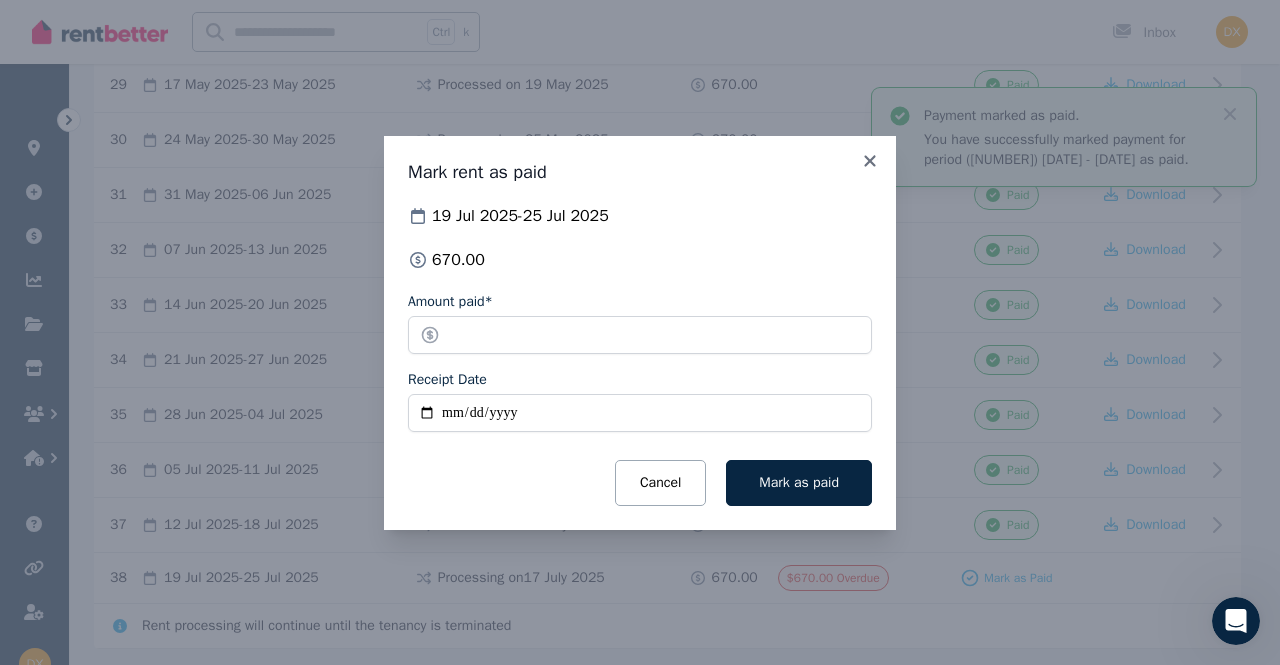 type on "**********" 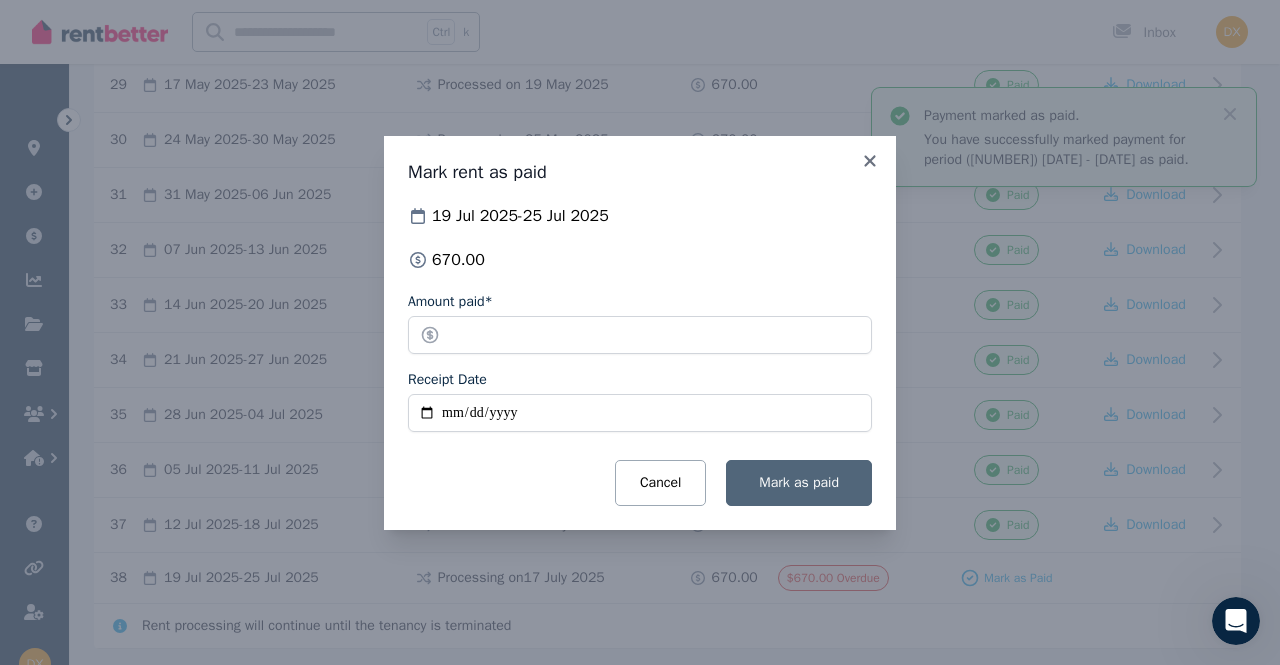 click on "Mark as paid" at bounding box center [799, 482] 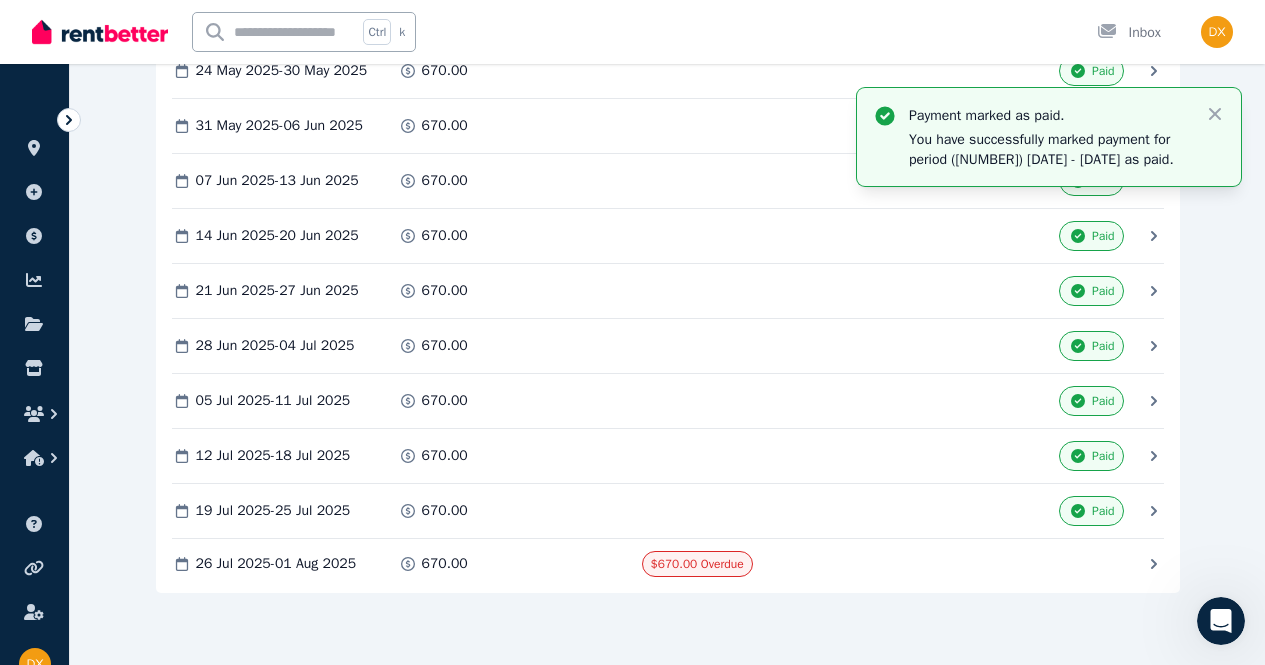 scroll, scrollTop: 2112, scrollLeft: 0, axis: vertical 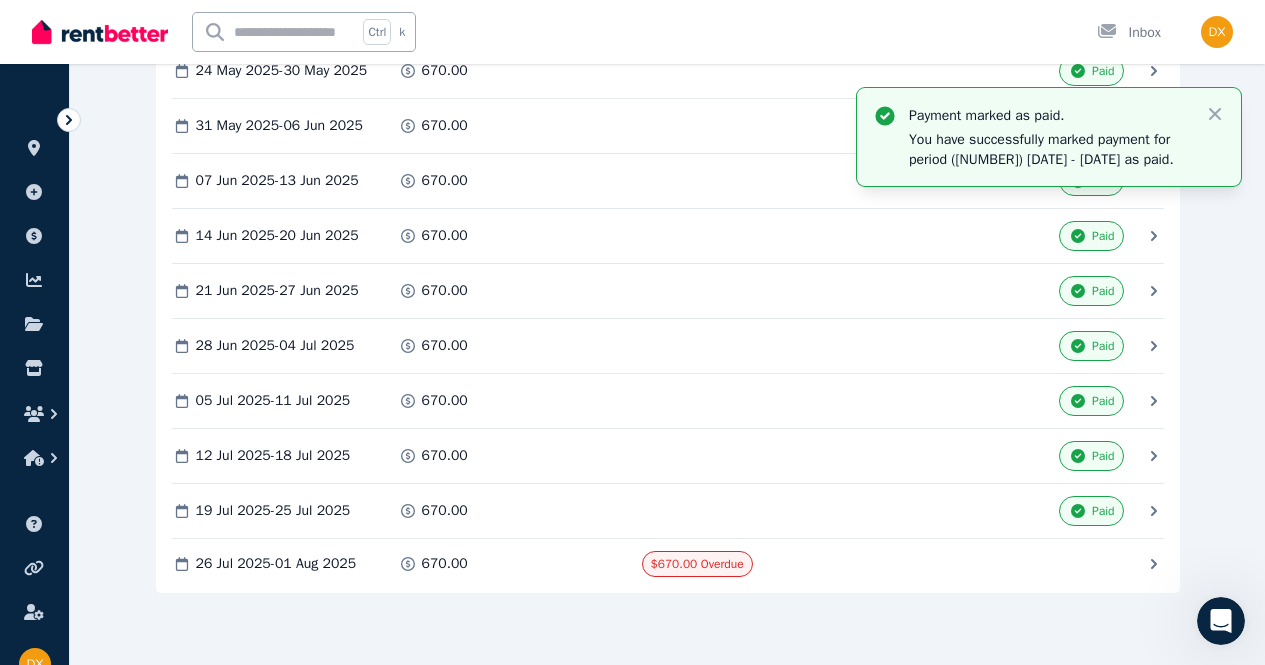 click on "Mark as Paid" at bounding box center (0, 0) 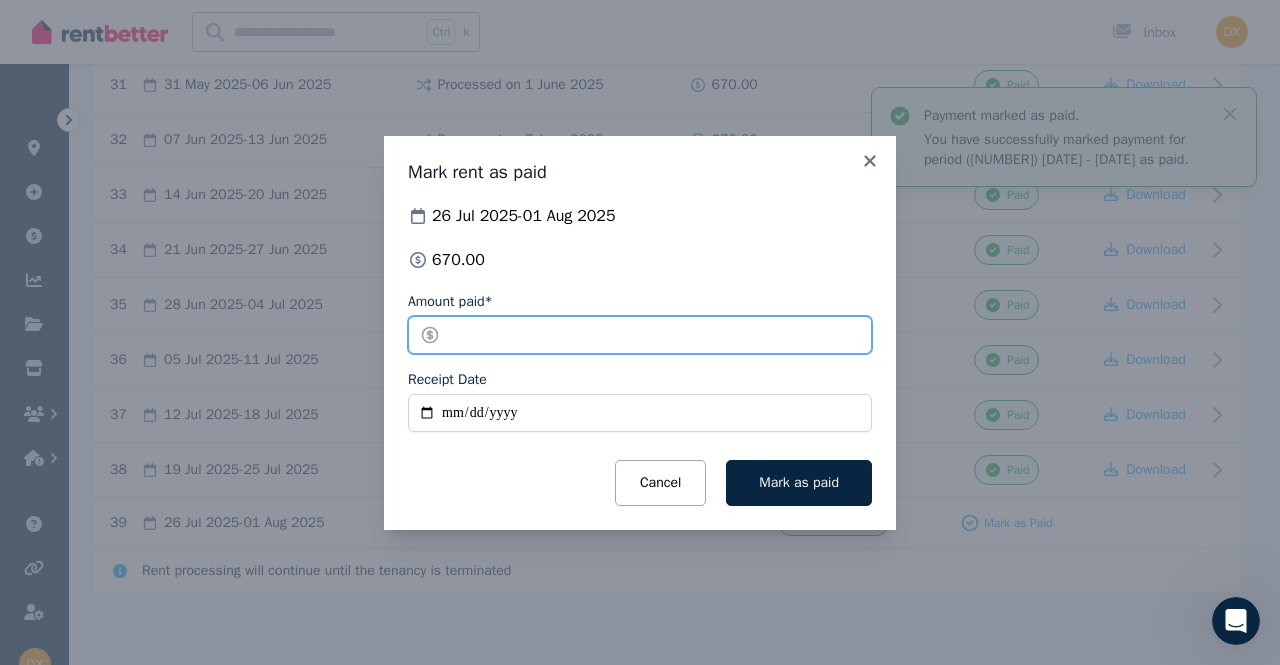 click on "******" at bounding box center (640, 335) 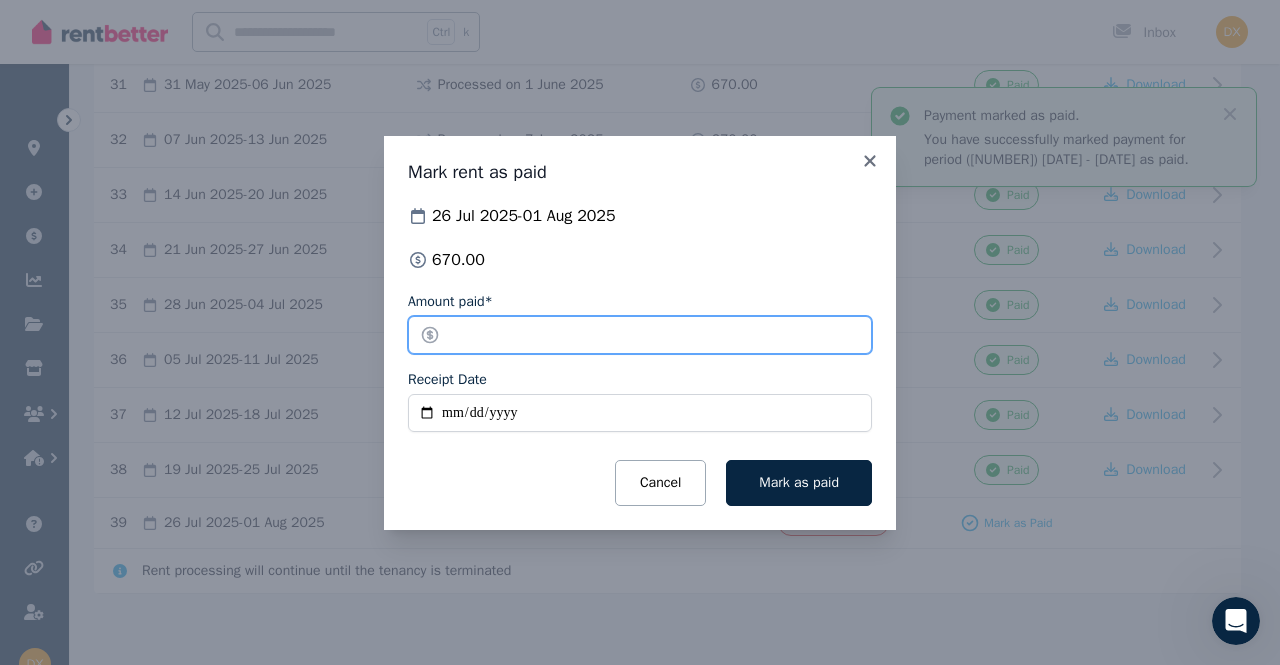 click on "******" at bounding box center [640, 335] 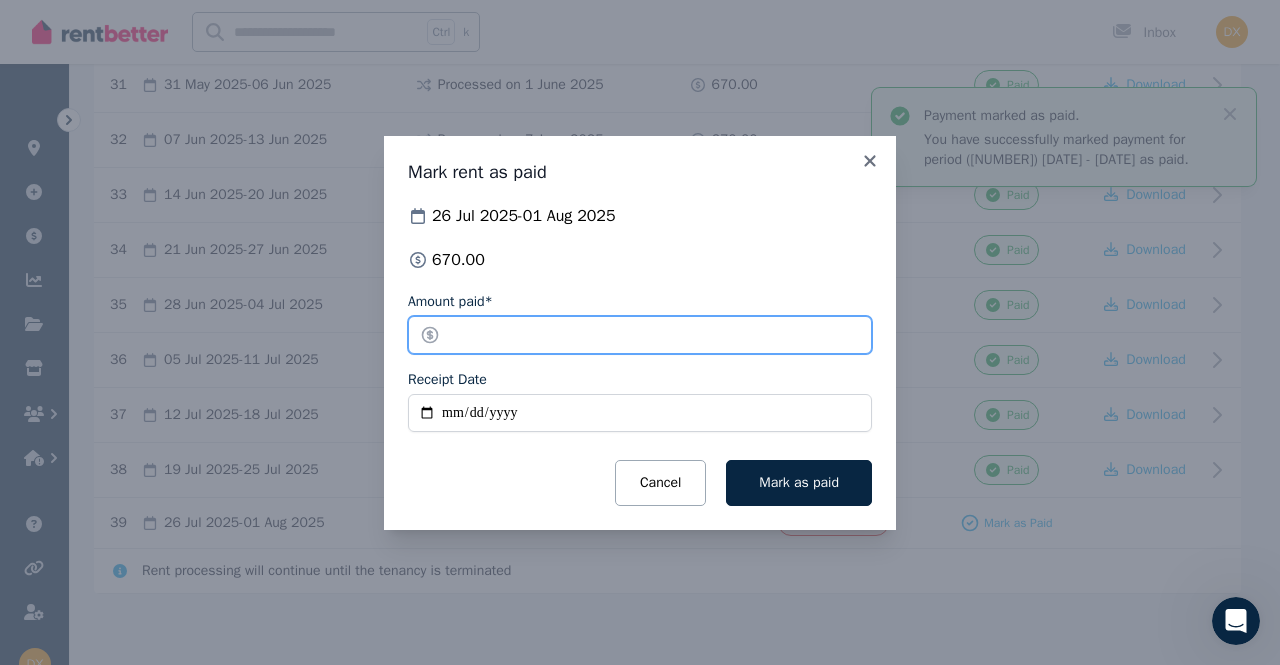 type on "******" 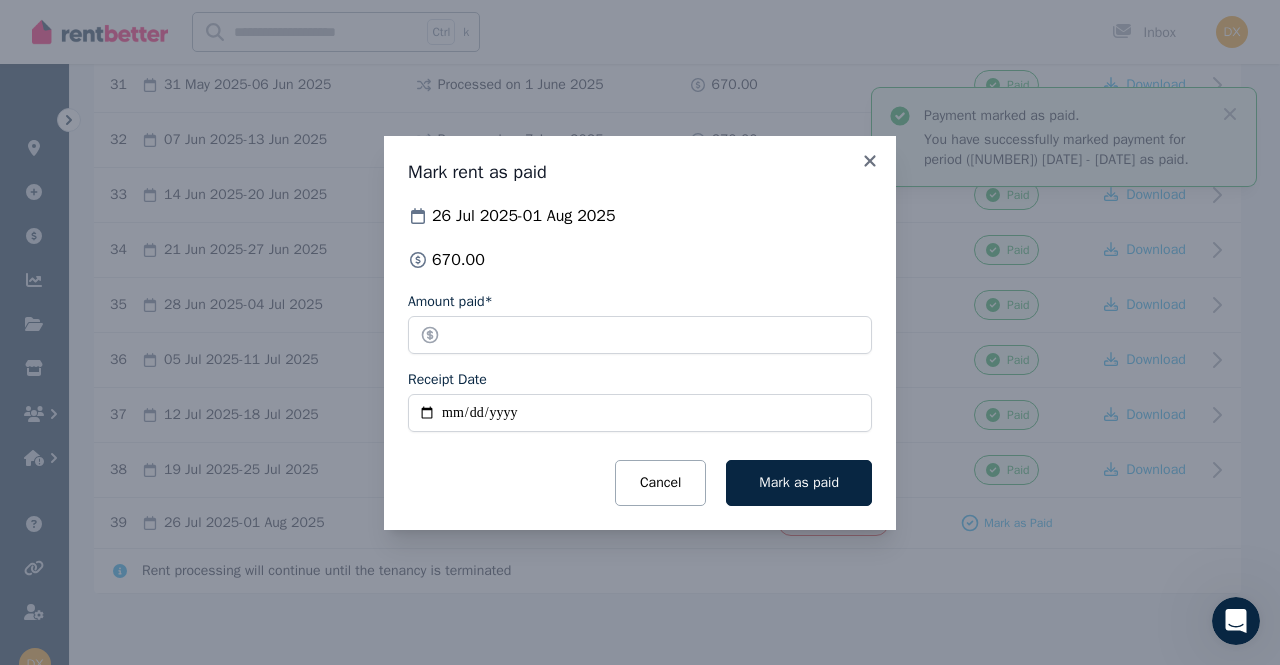 click on "Receipt Date" at bounding box center (640, 413) 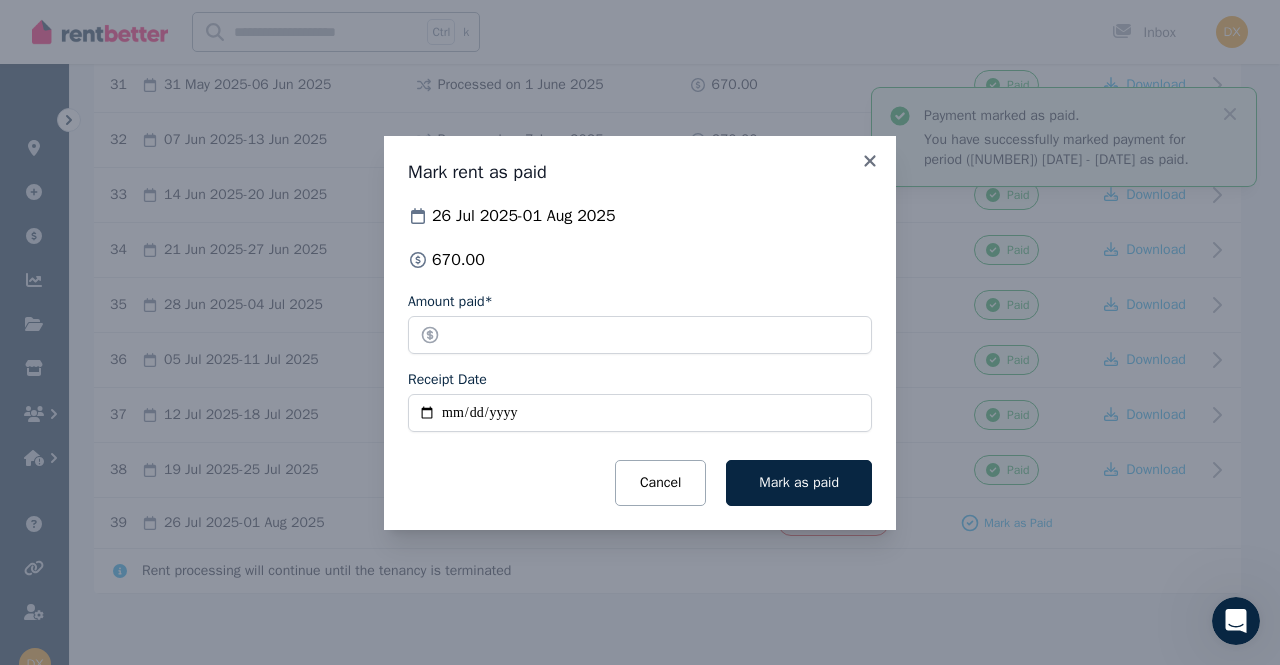 type on "**********" 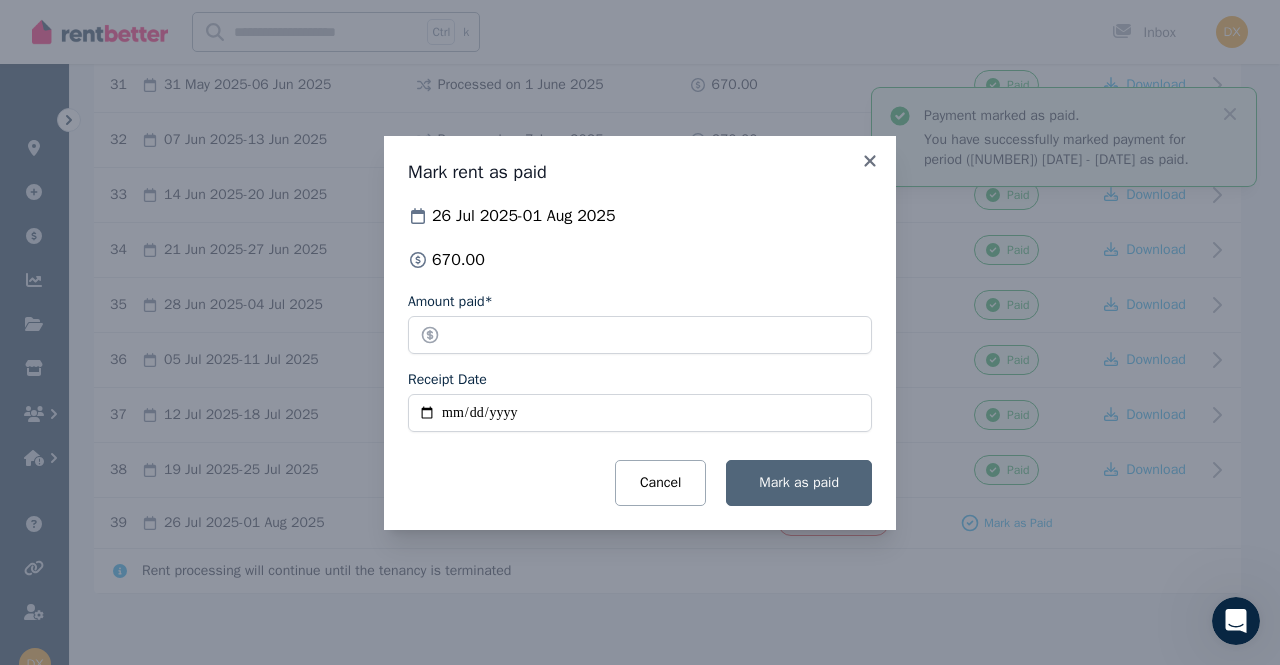 click on "Mark as paid" at bounding box center (799, 482) 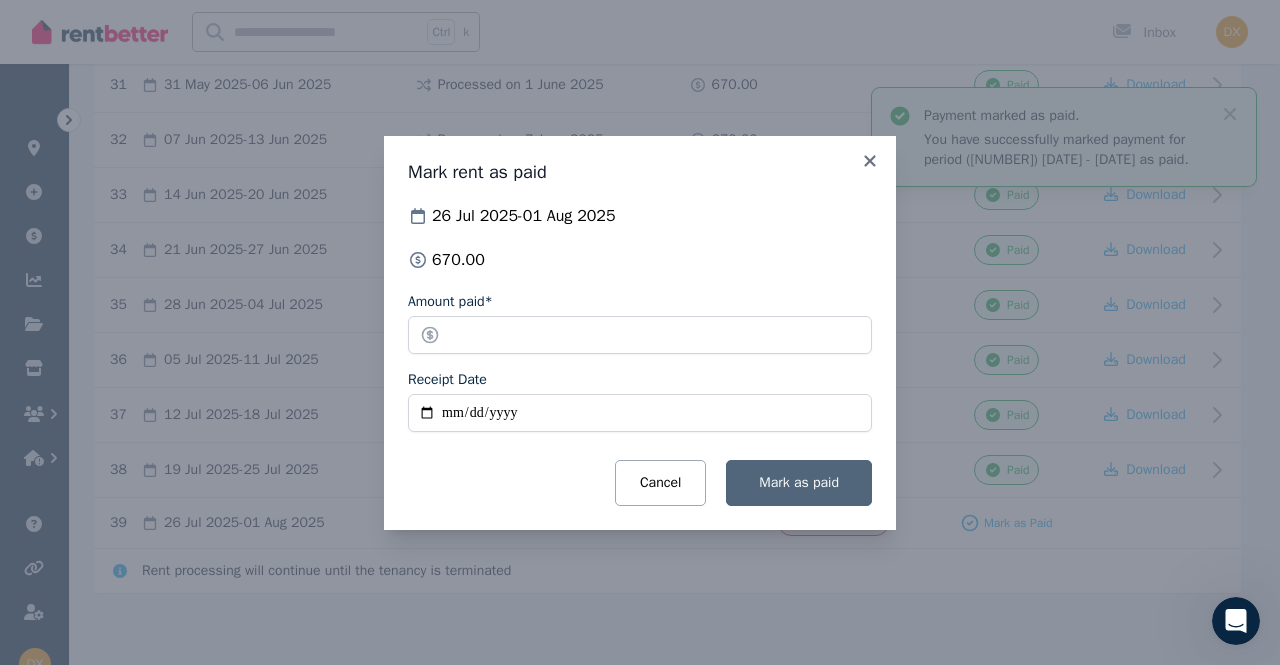 click on "Mark as paid" at bounding box center (799, 482) 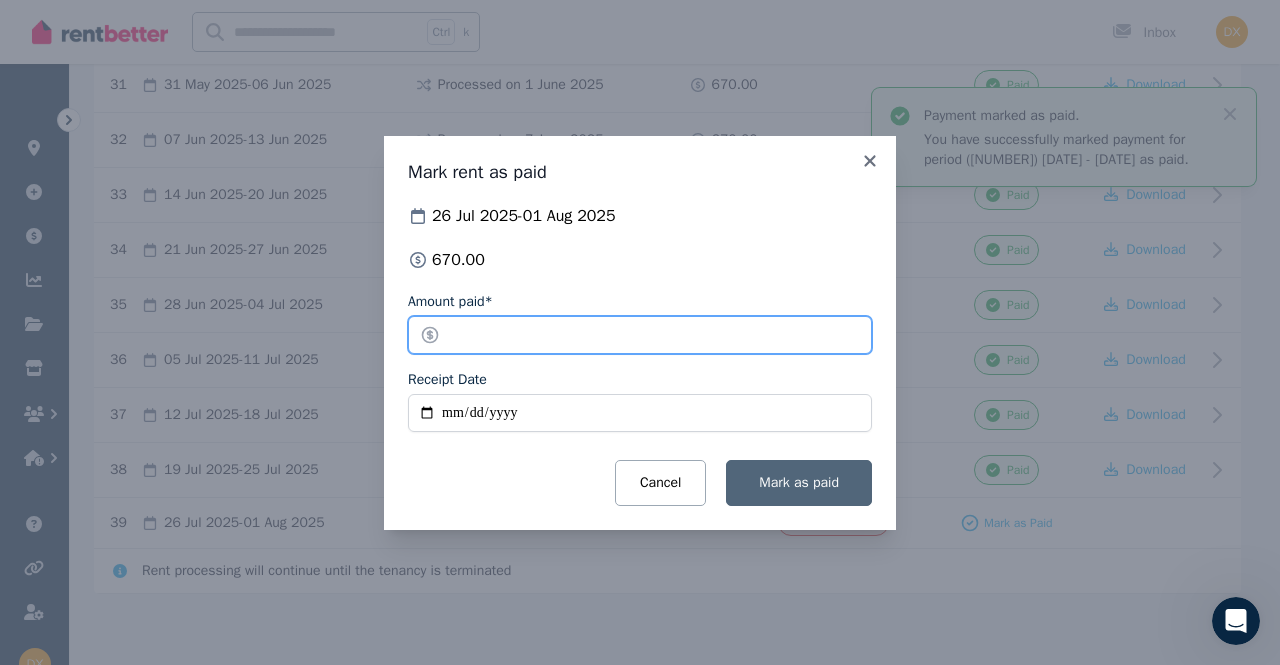 type on "******" 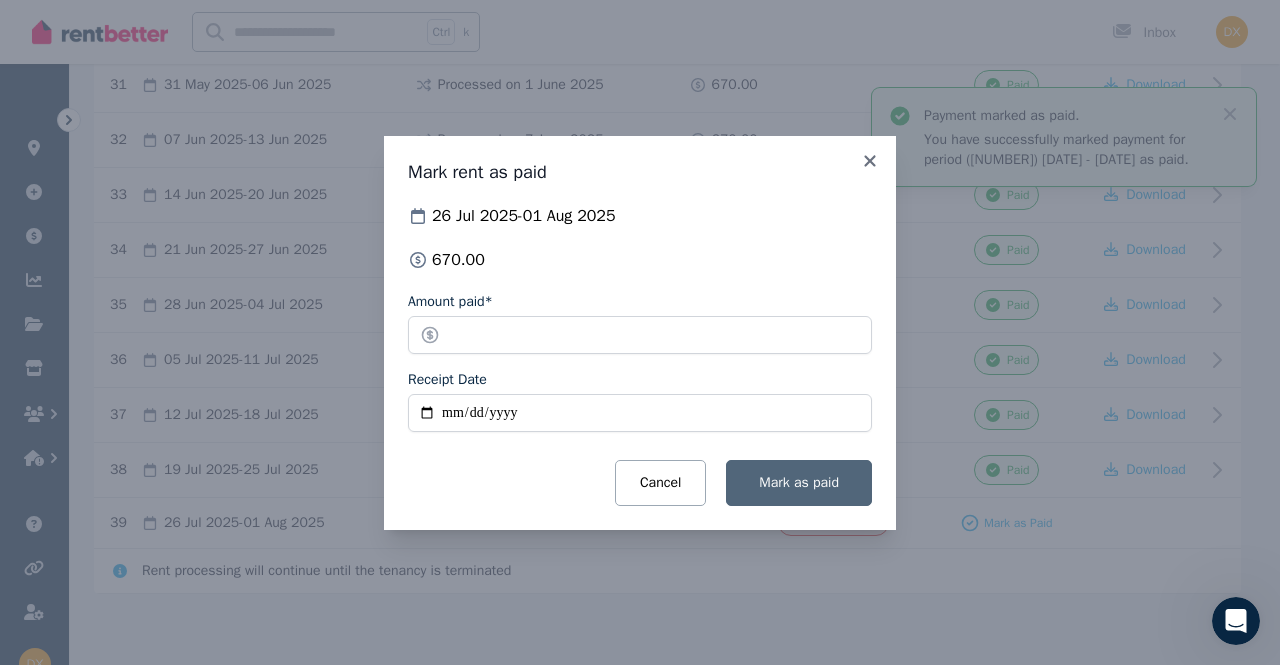 click on "Mark as paid" at bounding box center [799, 482] 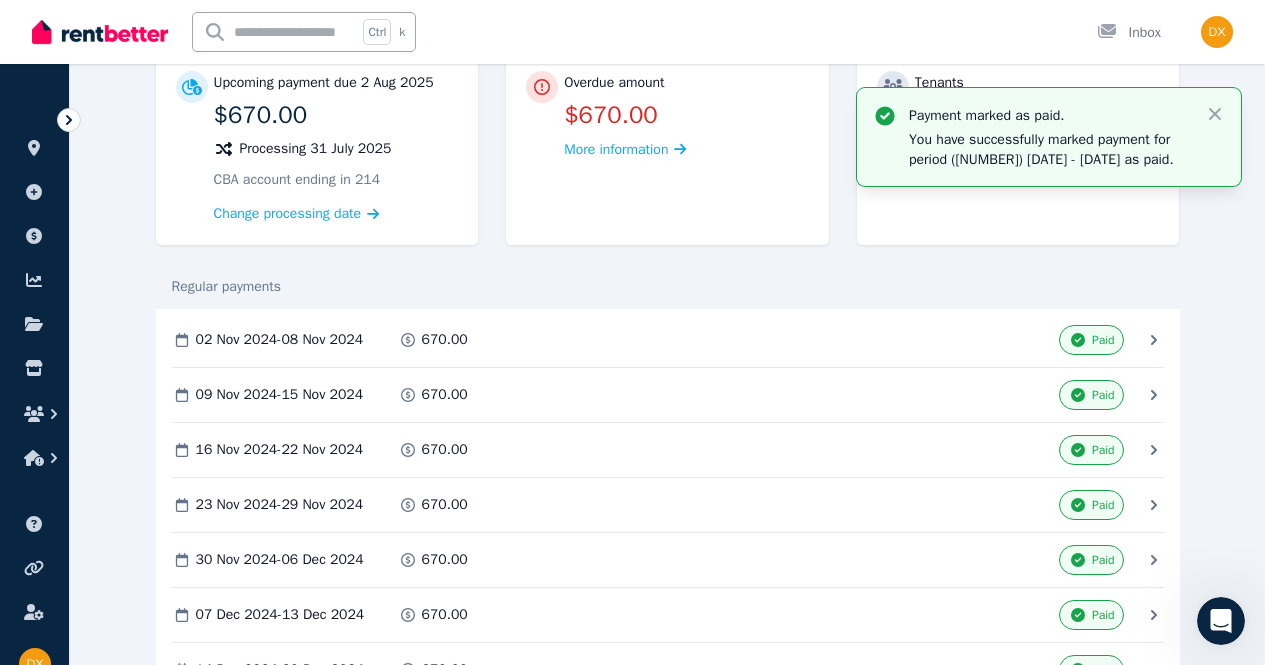 scroll, scrollTop: 0, scrollLeft: 0, axis: both 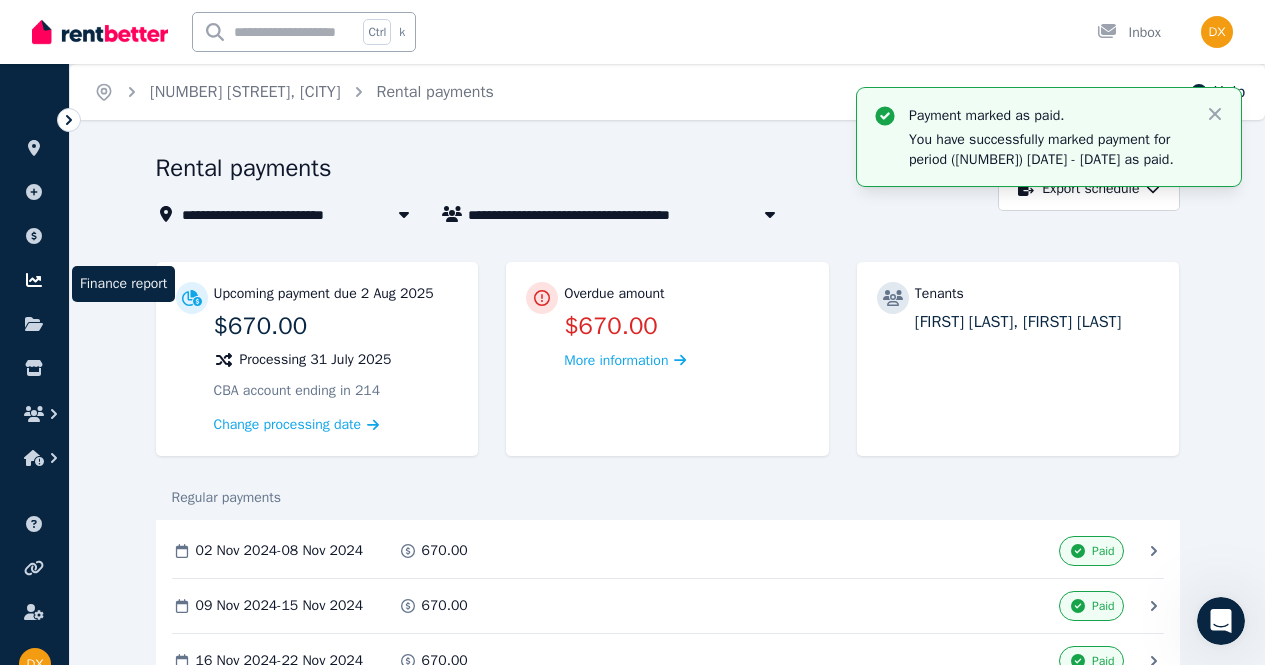 click 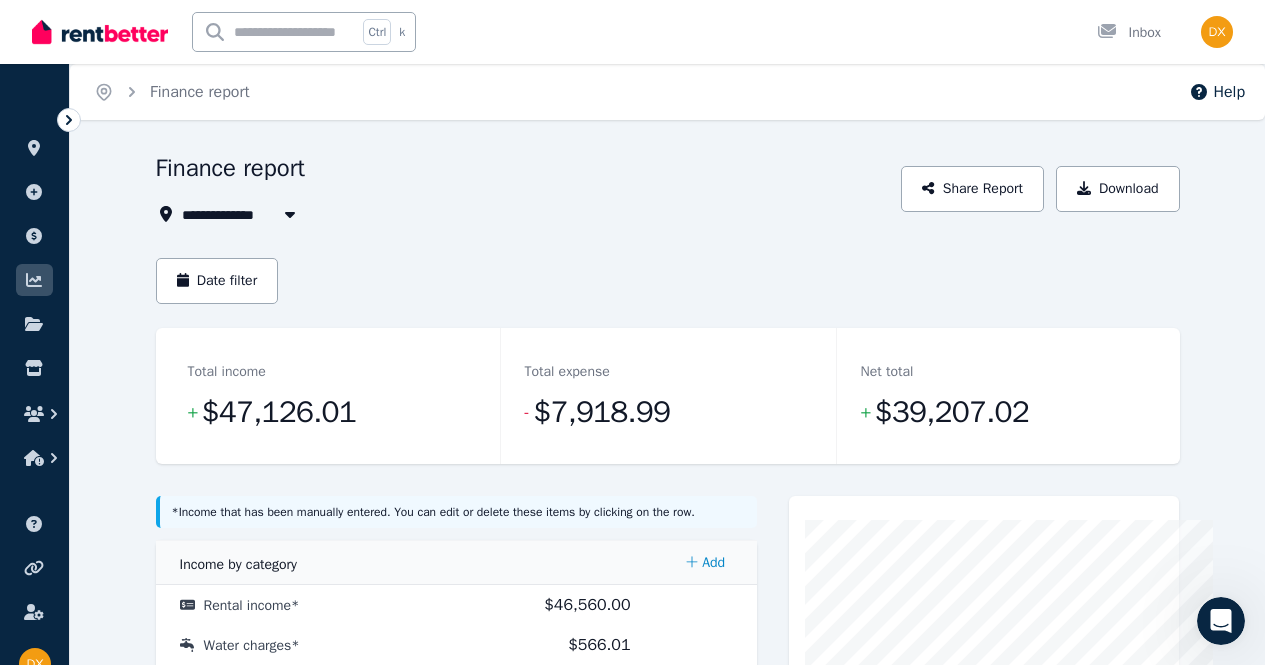 click 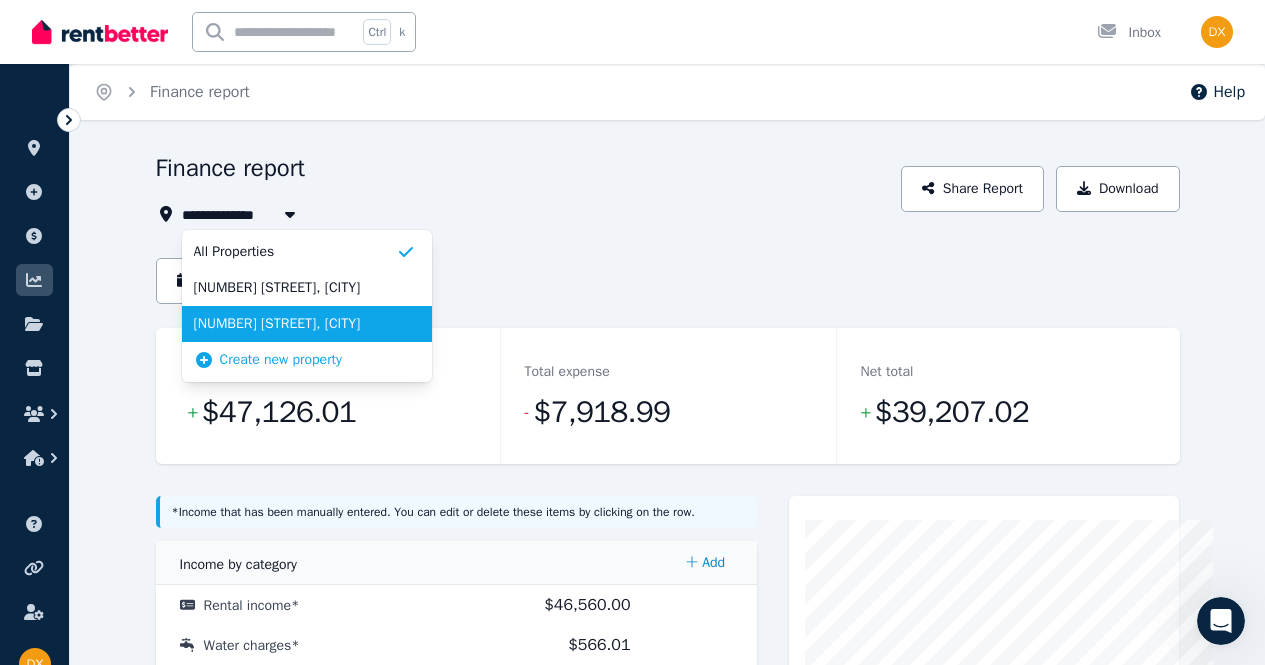 click on "[NUMBER] [STREET], [CITY]" at bounding box center [295, 324] 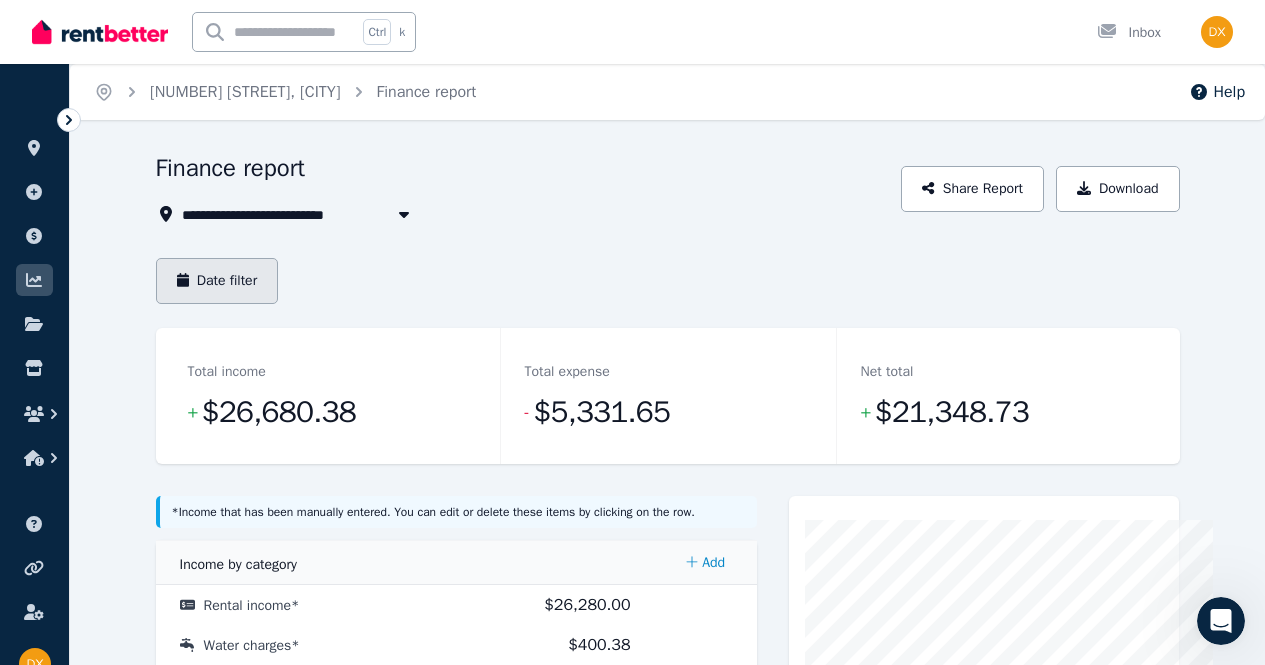 click on "Date filter" at bounding box center [217, 281] 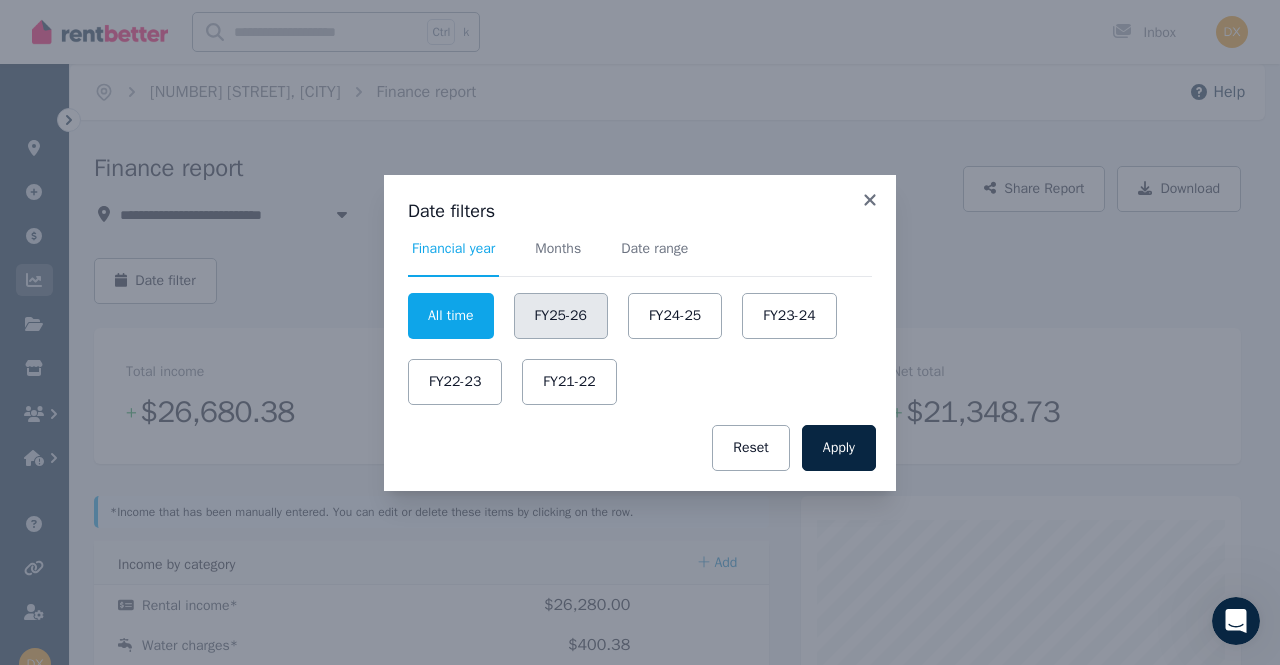 click on "FY25-26" at bounding box center [561, 316] 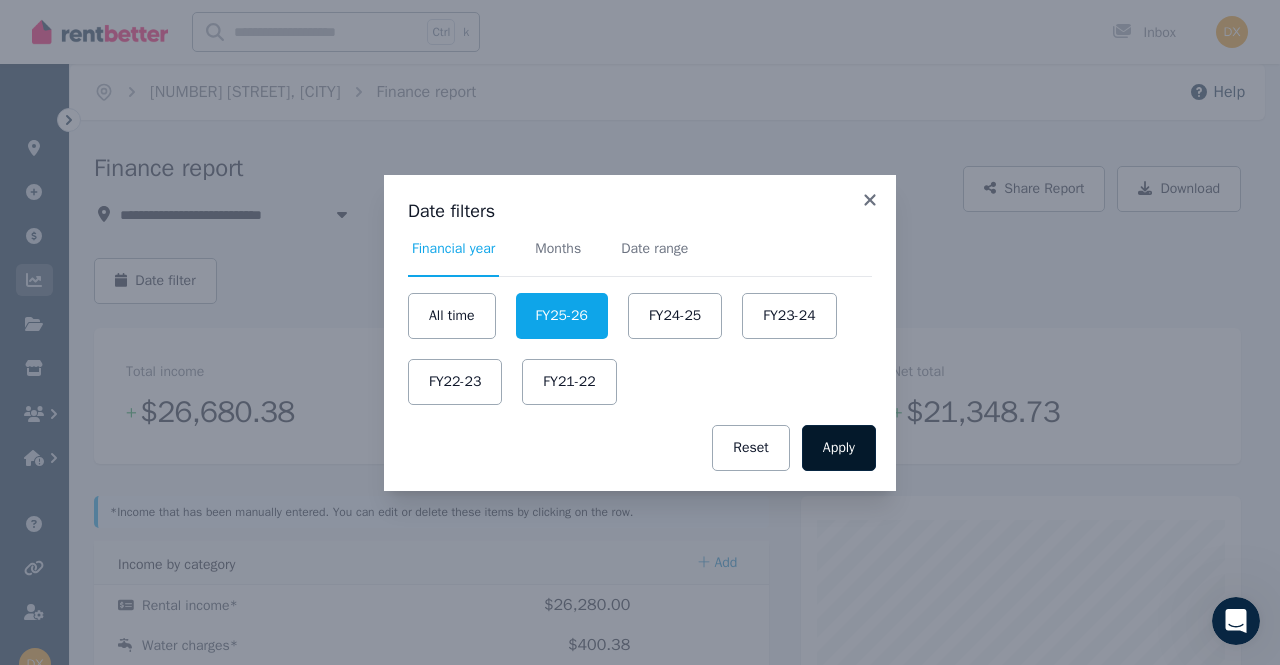 click on "Apply" at bounding box center (839, 448) 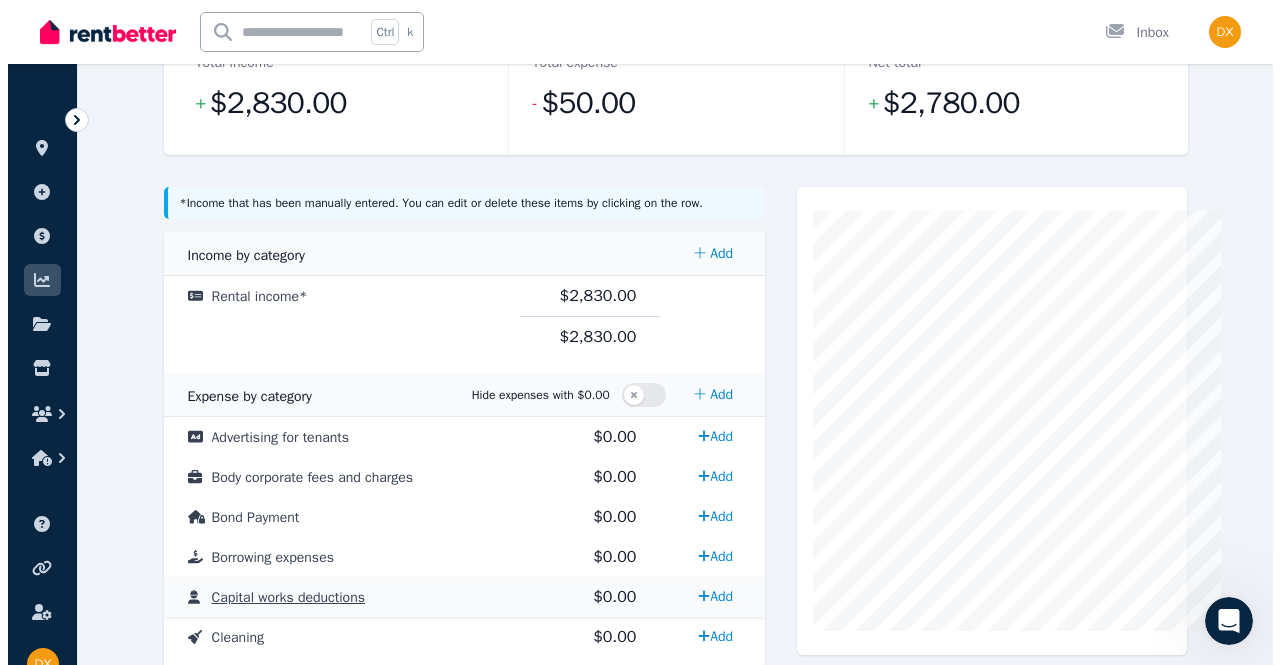 scroll, scrollTop: 300, scrollLeft: 0, axis: vertical 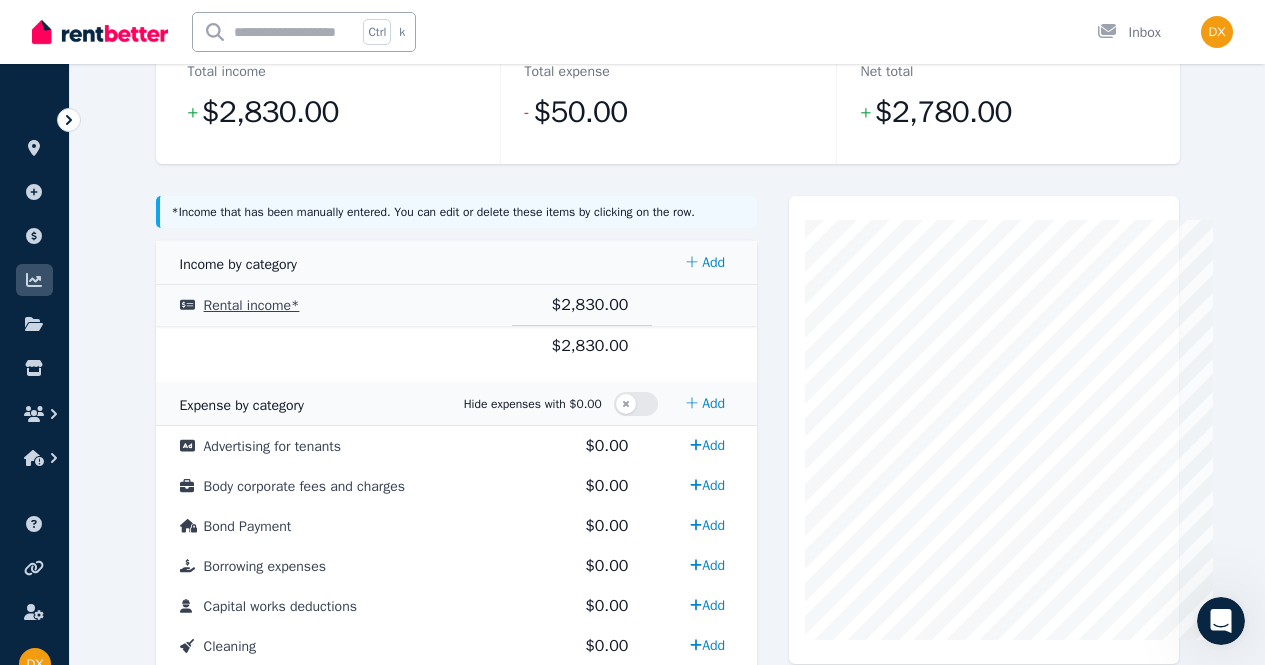 click on "Rental income *" at bounding box center [252, 305] 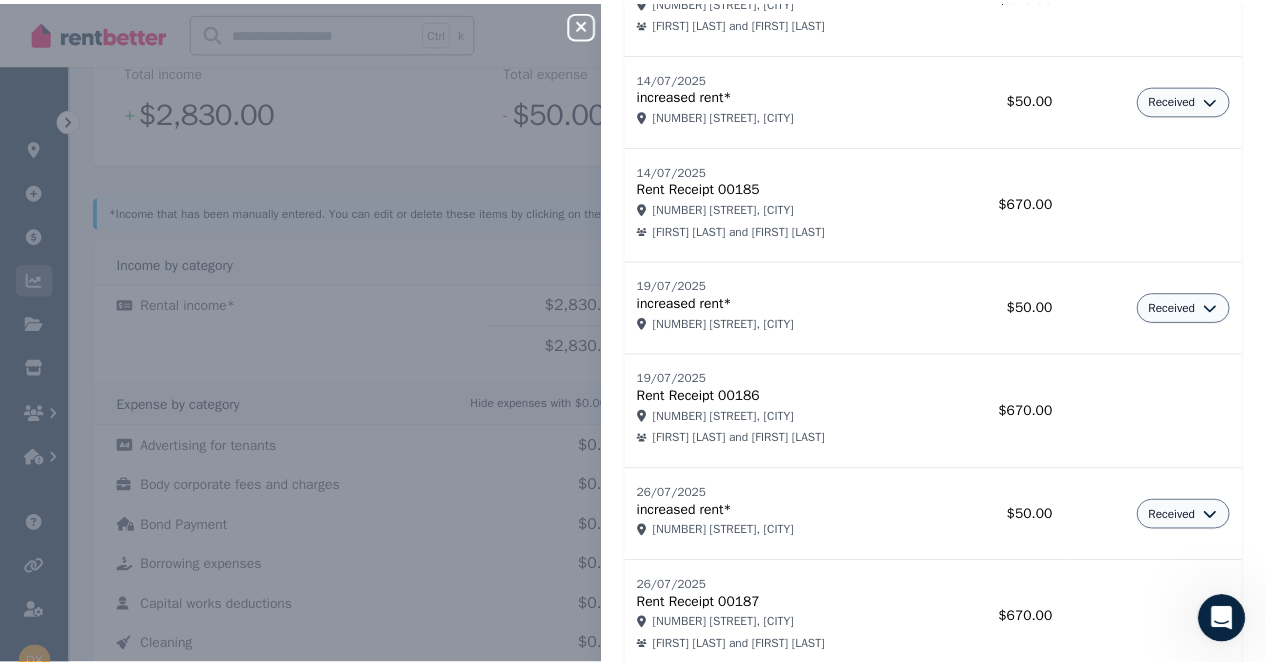 scroll, scrollTop: 272, scrollLeft: 0, axis: vertical 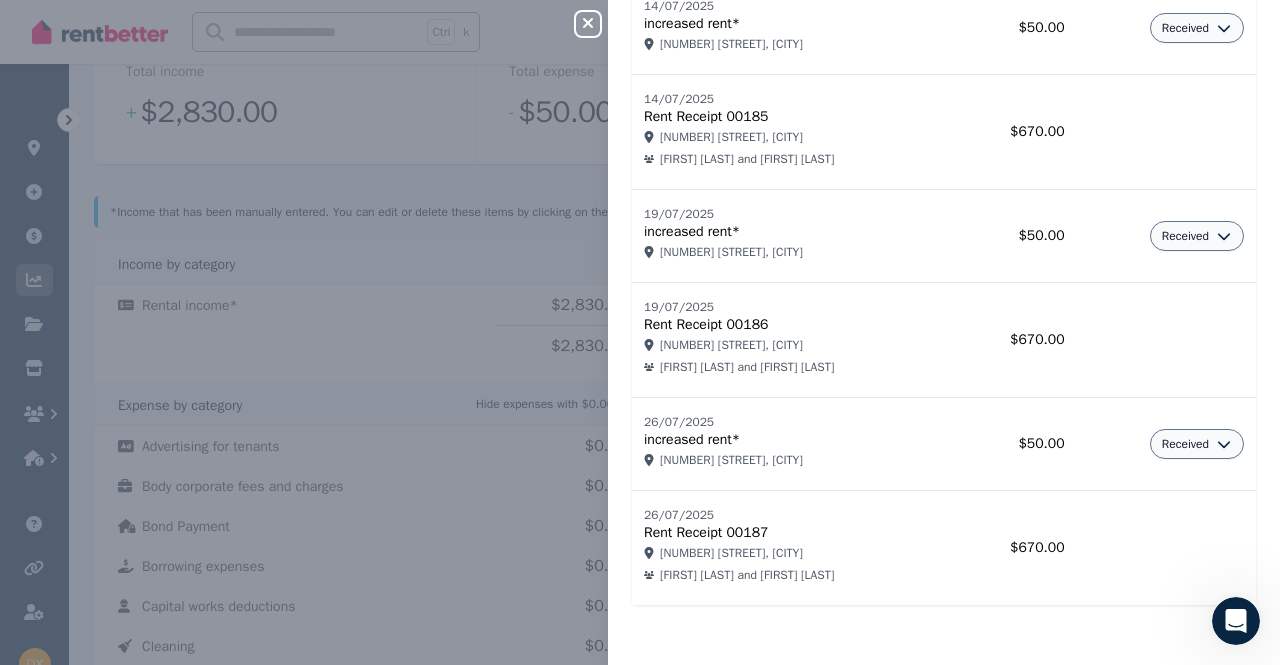 click 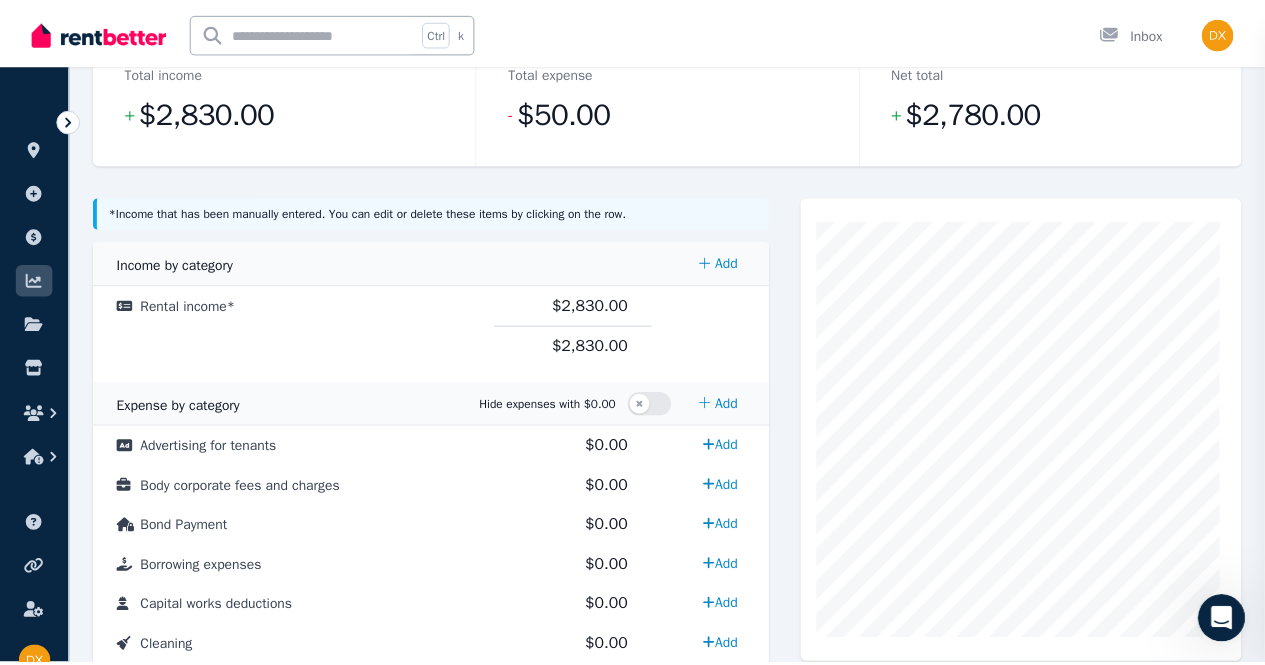 scroll, scrollTop: 0, scrollLeft: 0, axis: both 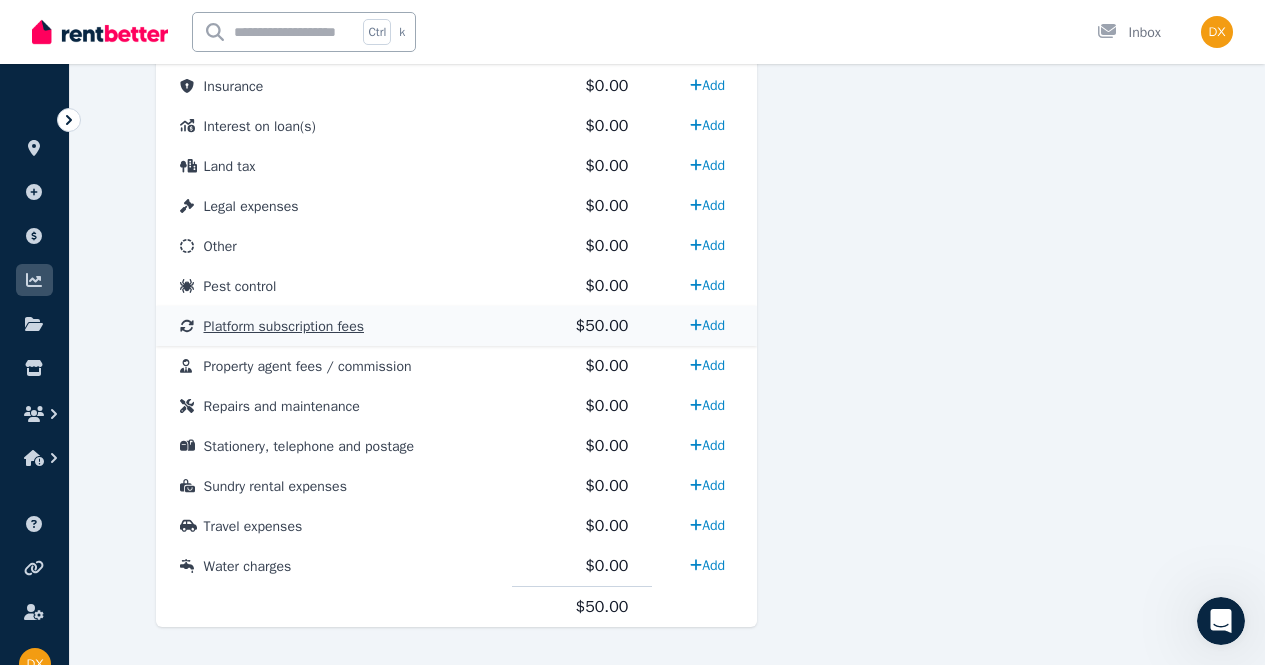 click on "$50.00" at bounding box center [602, 326] 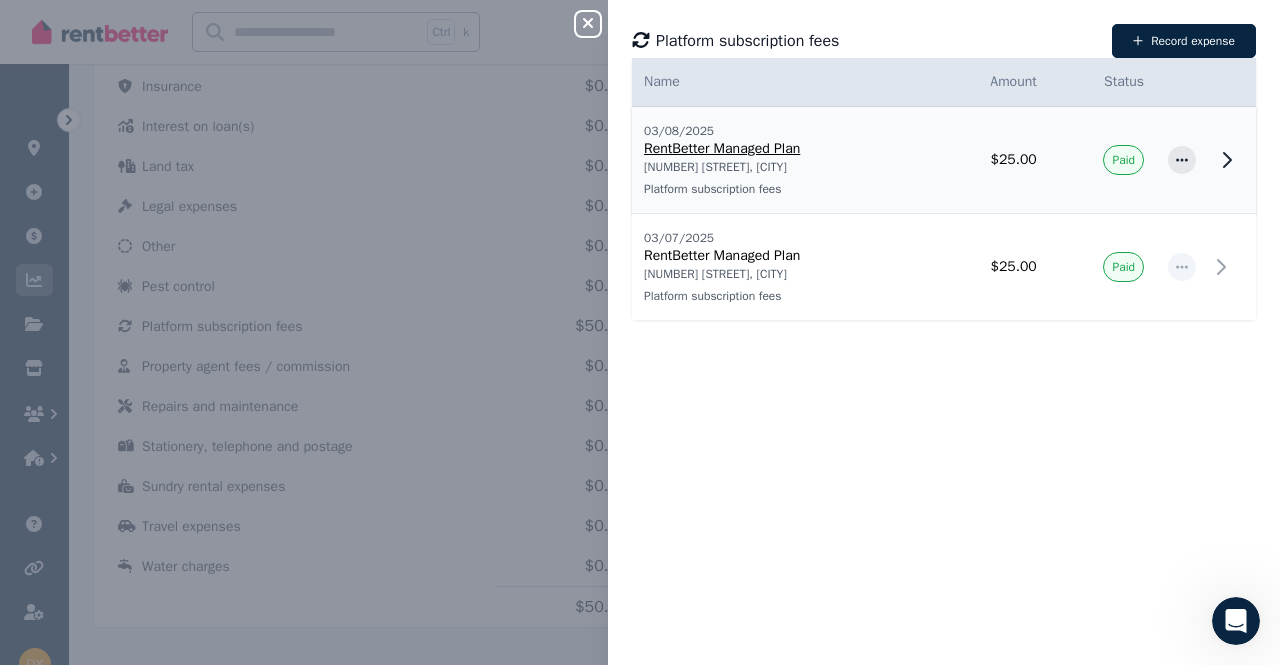 click 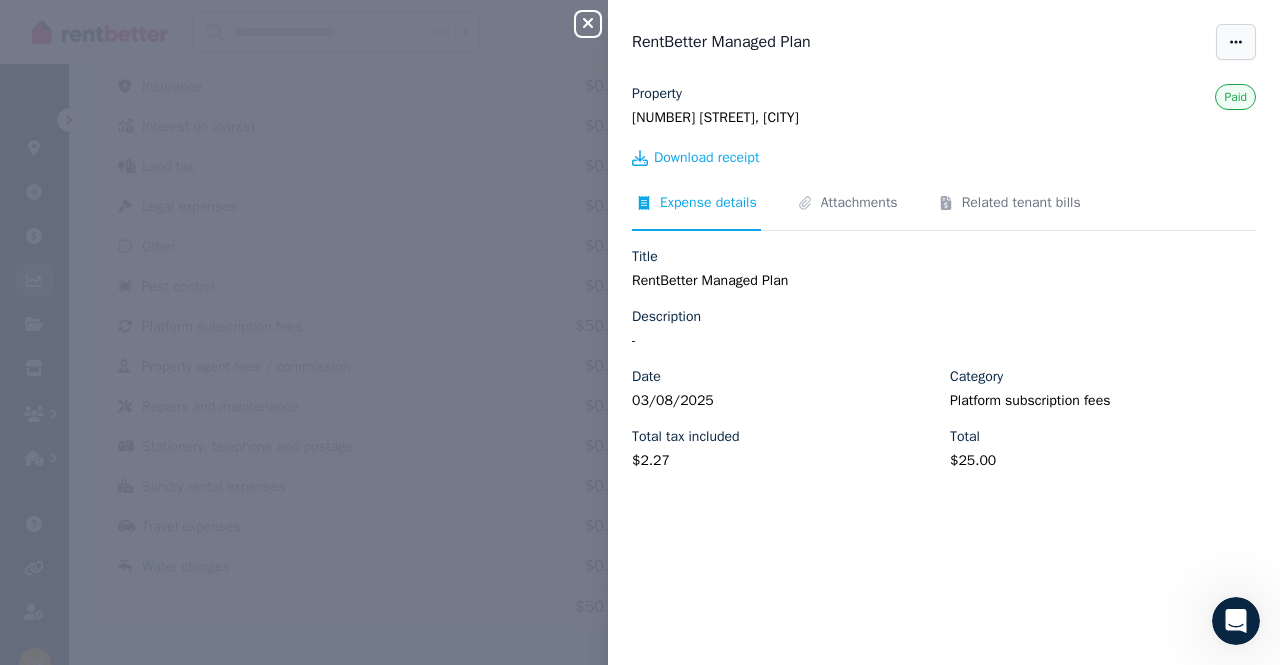 click 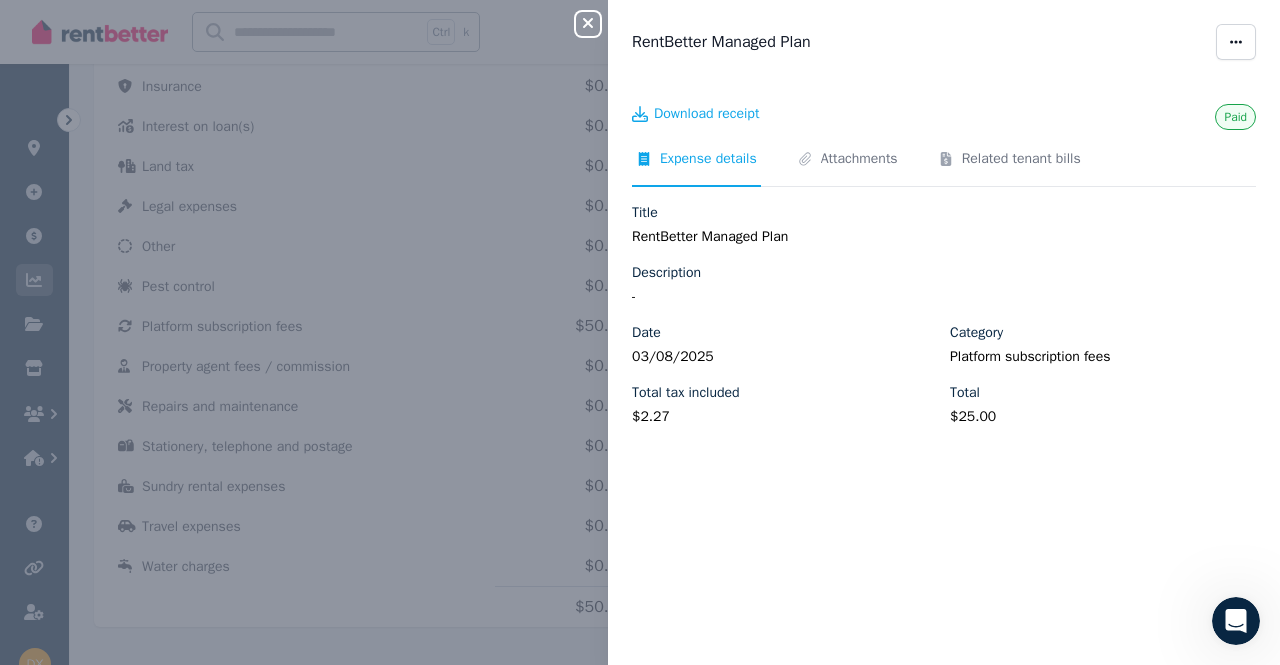 click 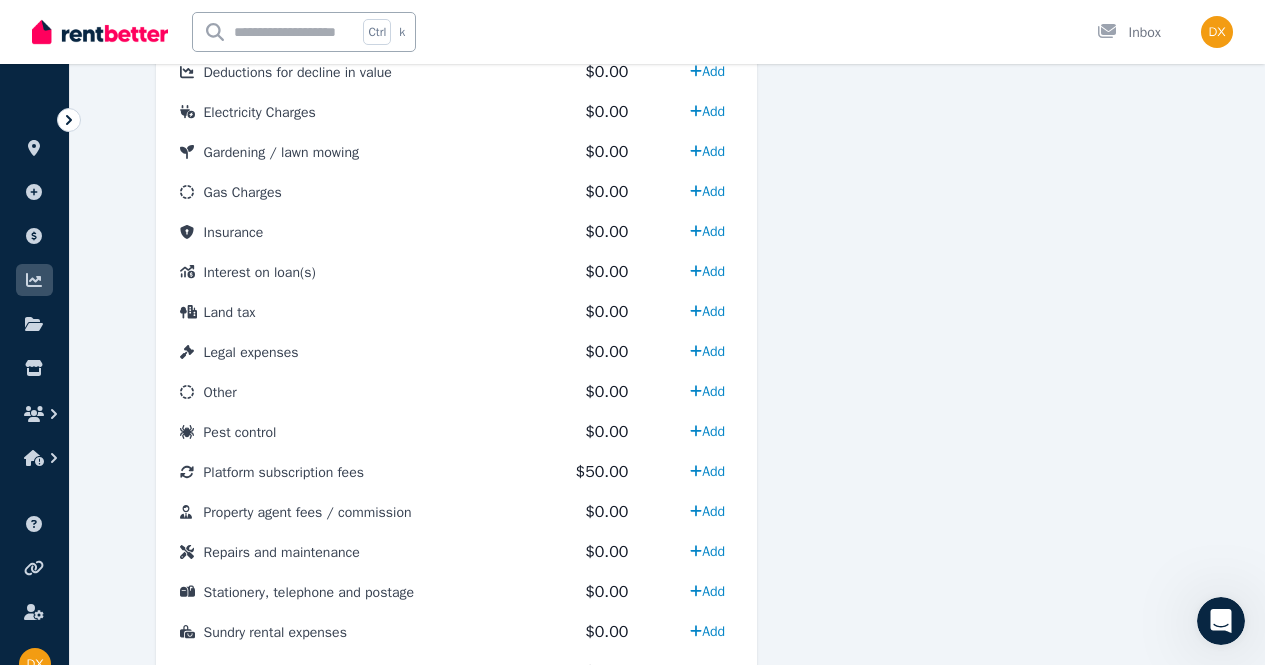 scroll, scrollTop: 1000, scrollLeft: 0, axis: vertical 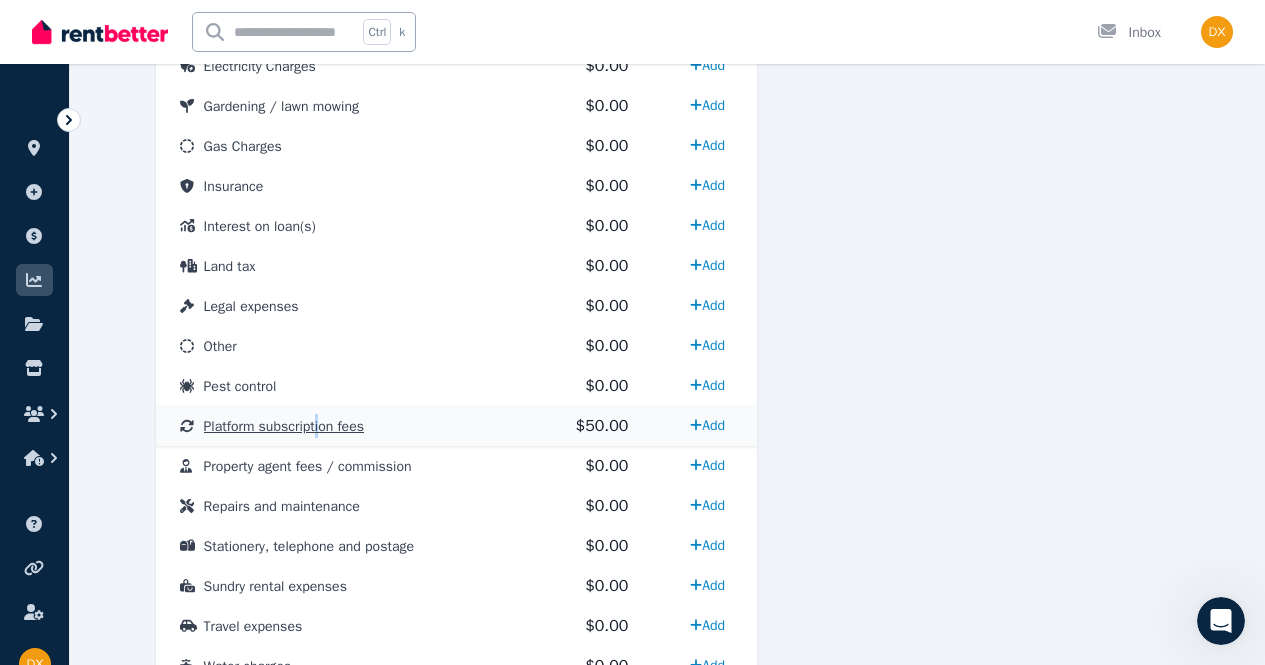 click on "Platform subscription fees" at bounding box center (284, 426) 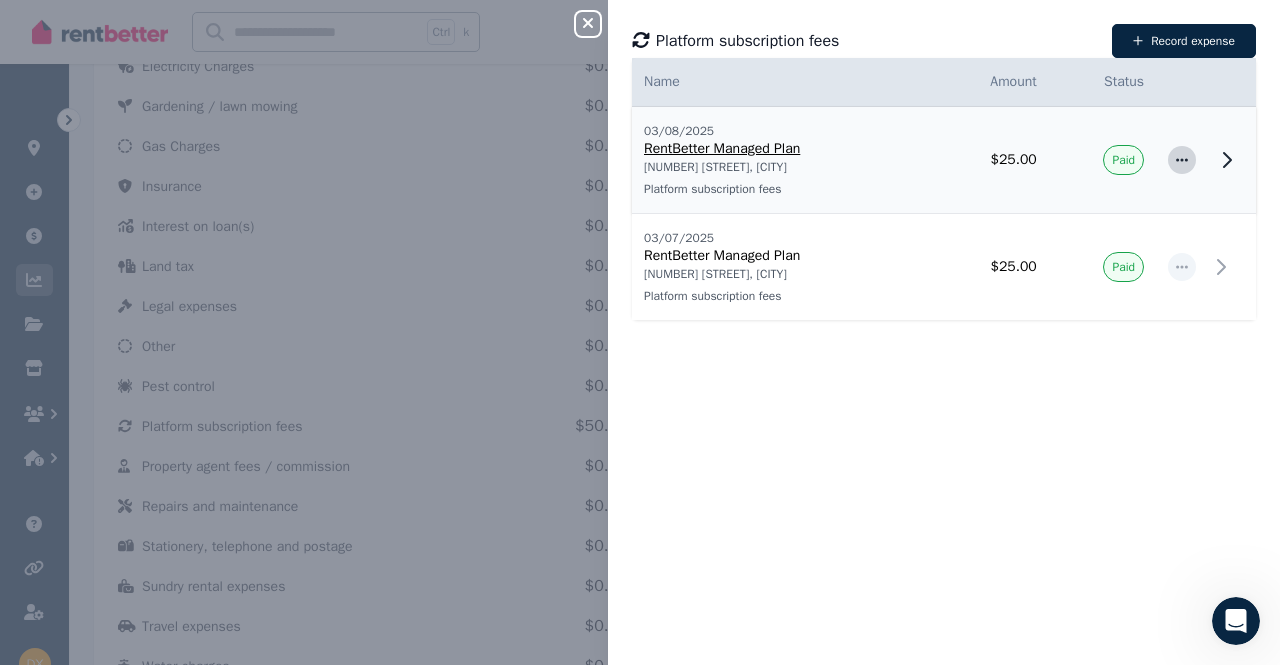 click at bounding box center (1182, 160) 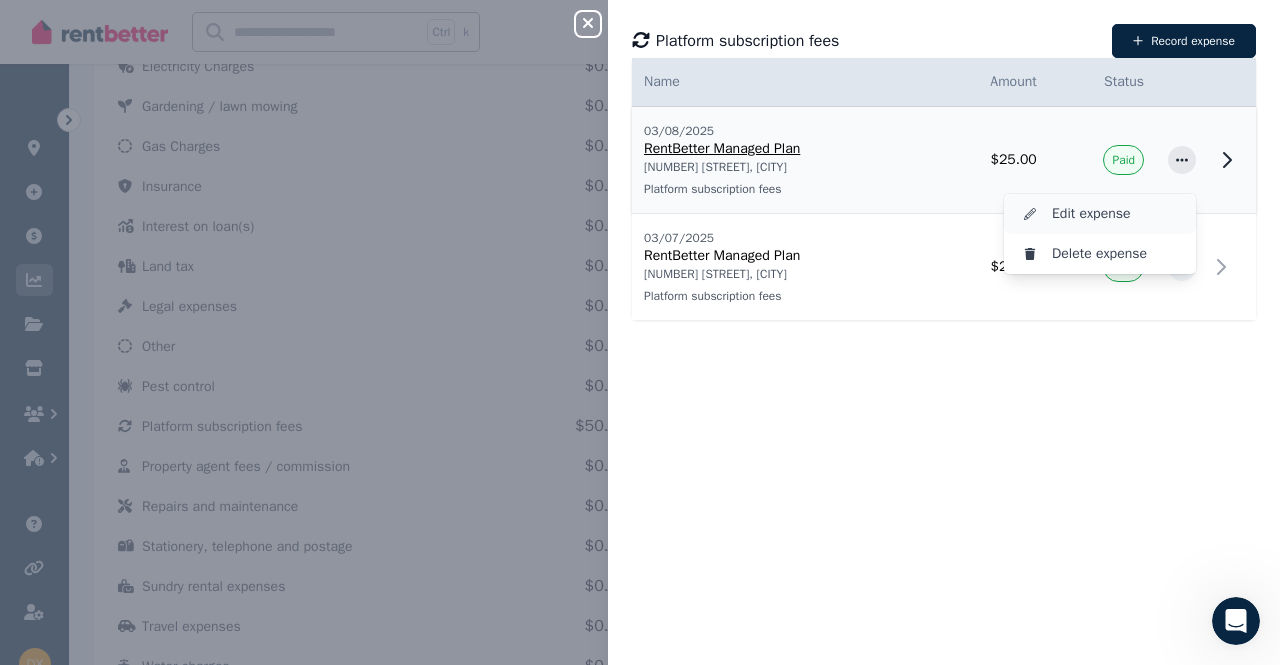 click on "Edit expense" at bounding box center [1116, 214] 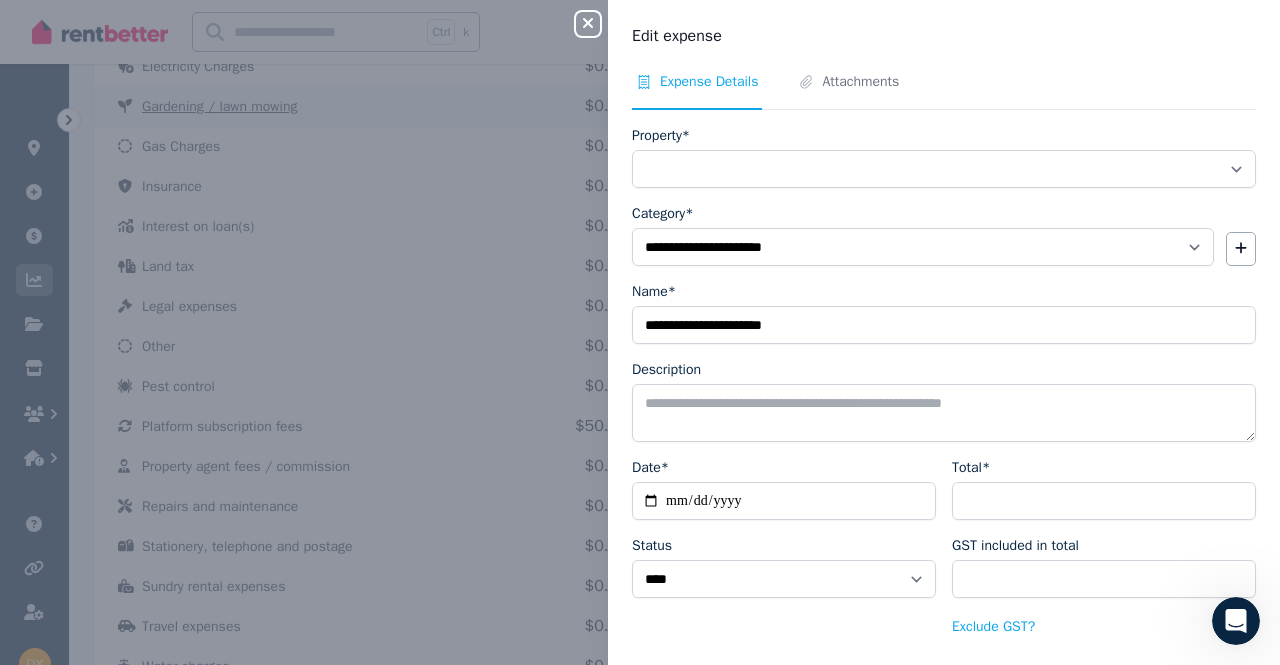 click on "**********" at bounding box center (640, 332) 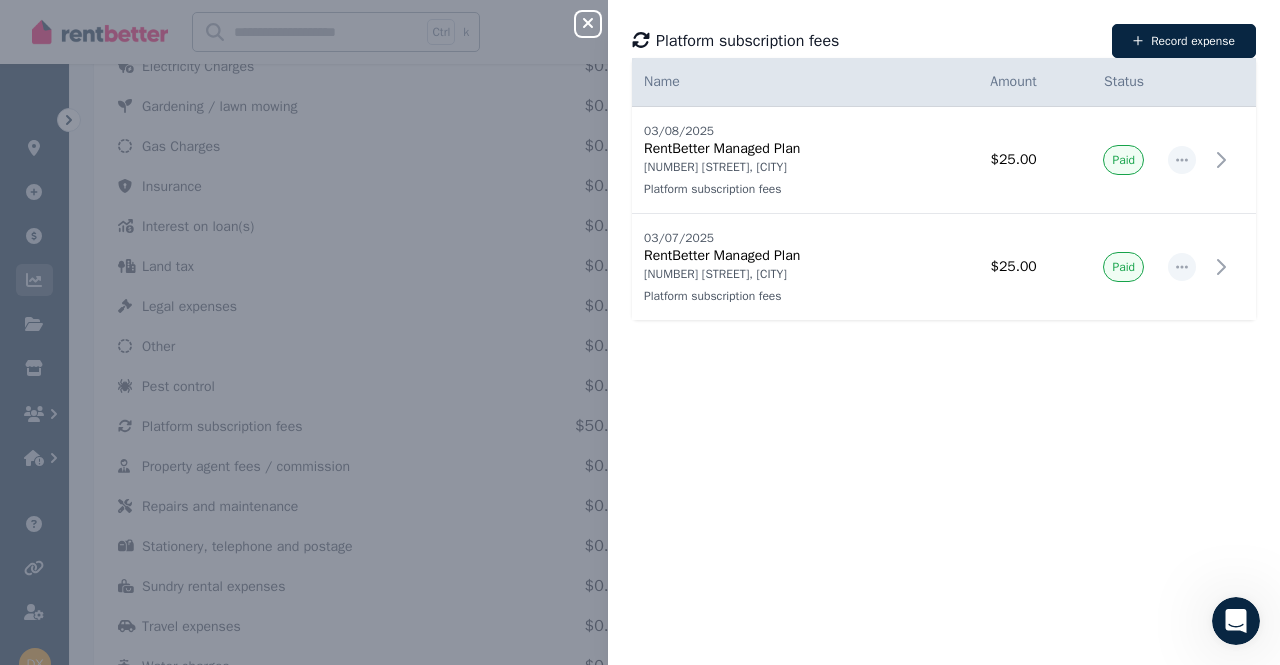 click 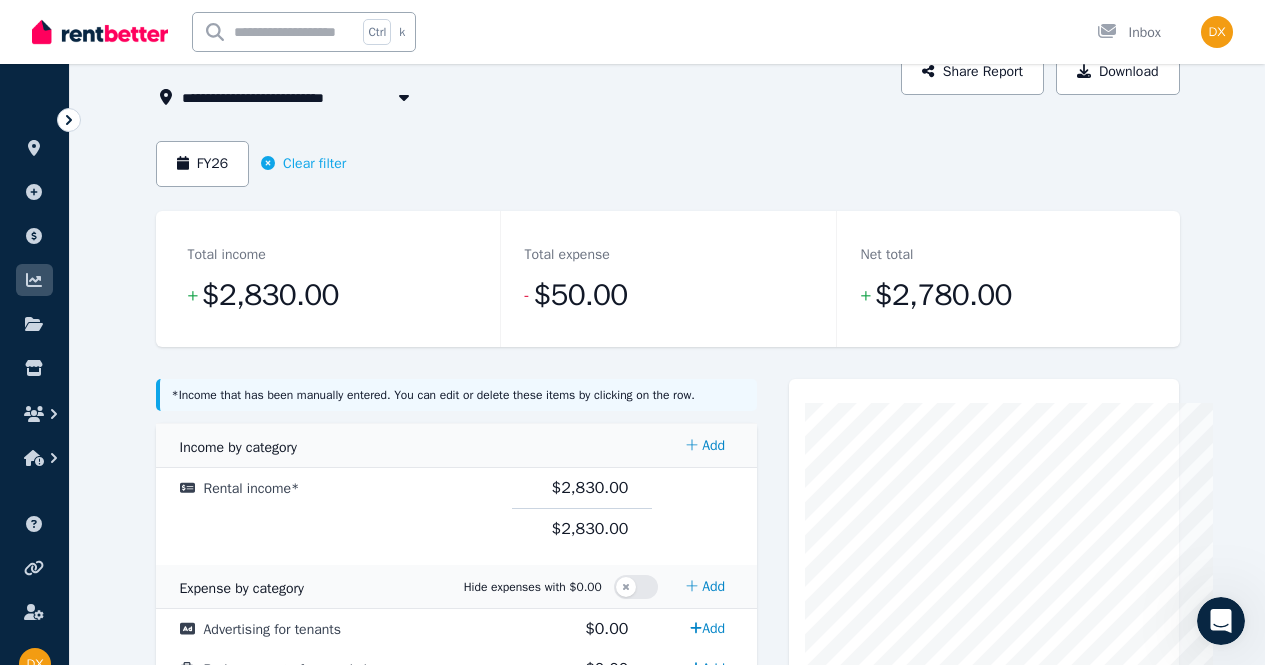 scroll, scrollTop: 0, scrollLeft: 0, axis: both 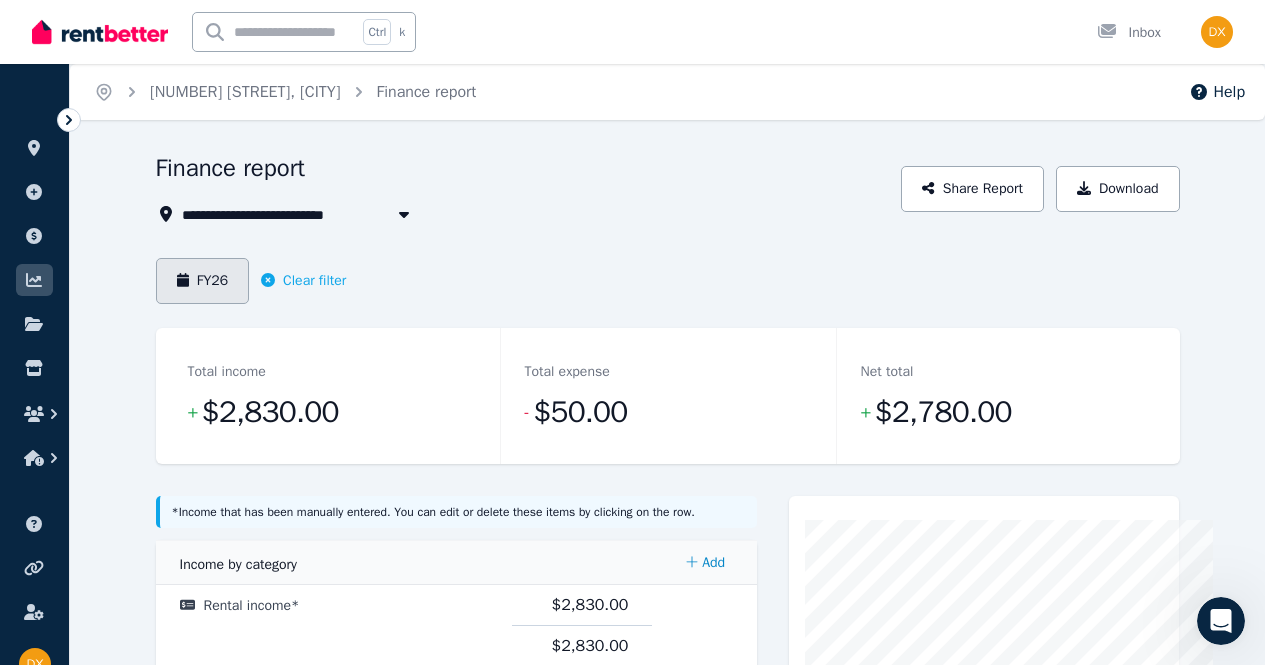 click on "FY26" at bounding box center (203, 281) 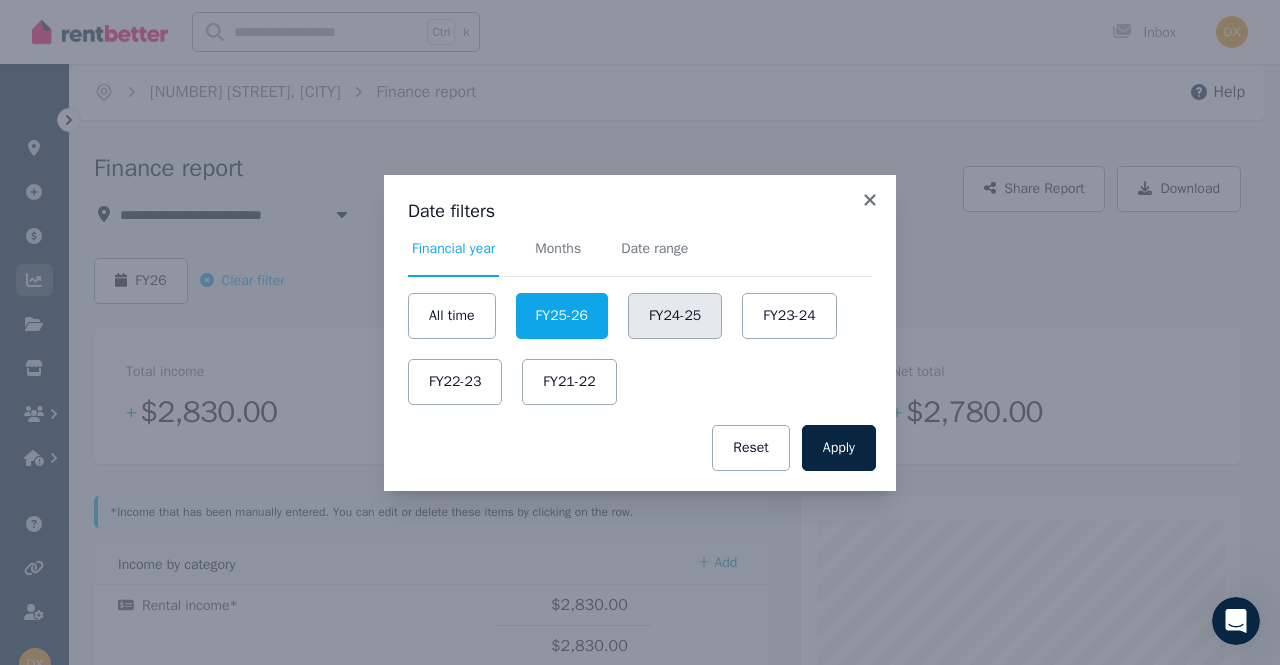 click on "FY24-25" at bounding box center (675, 316) 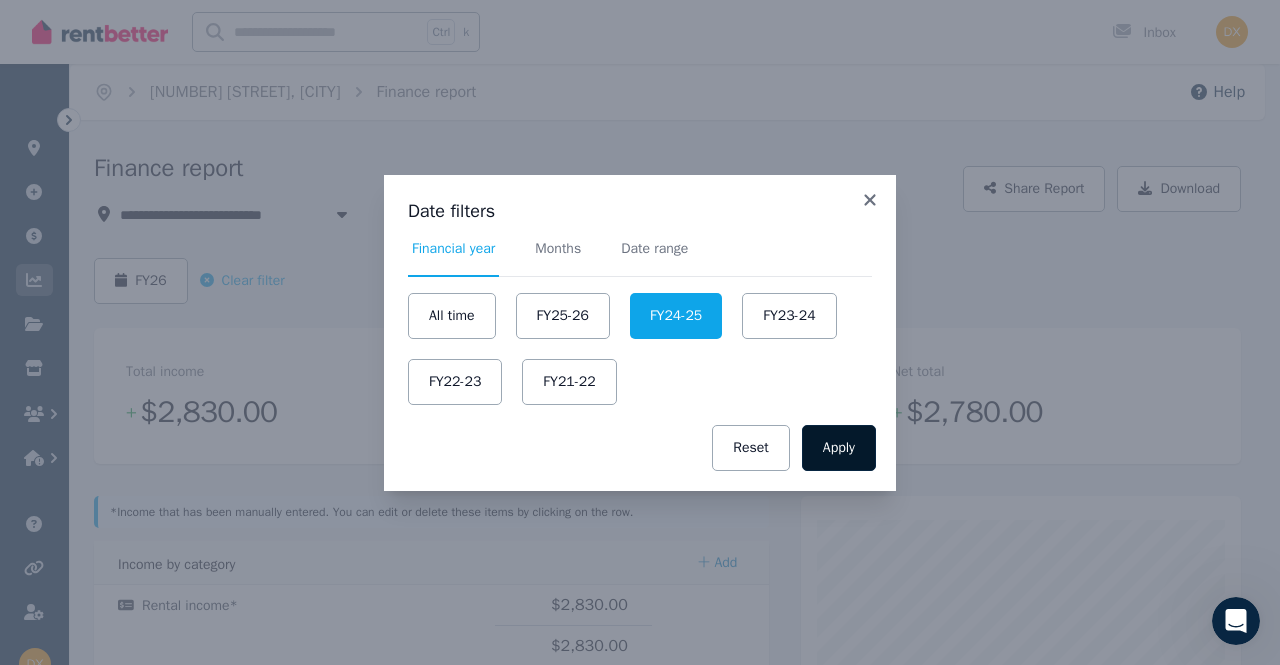 click on "Apply" at bounding box center (839, 448) 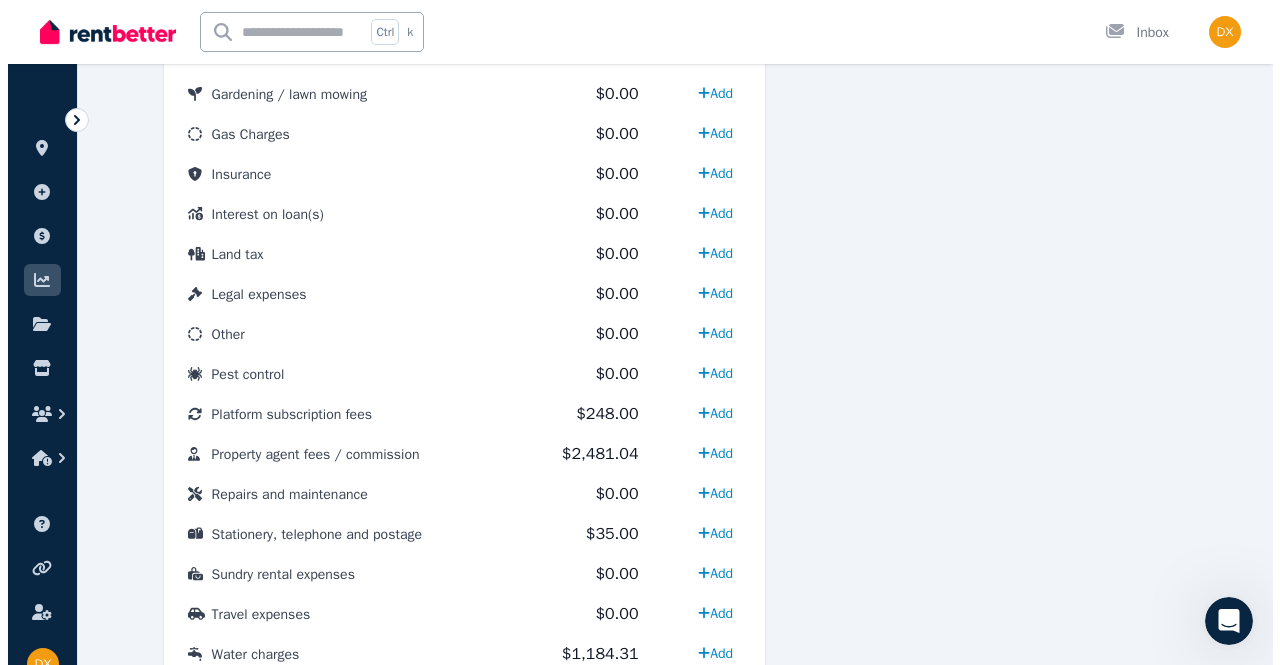 scroll, scrollTop: 1067, scrollLeft: 0, axis: vertical 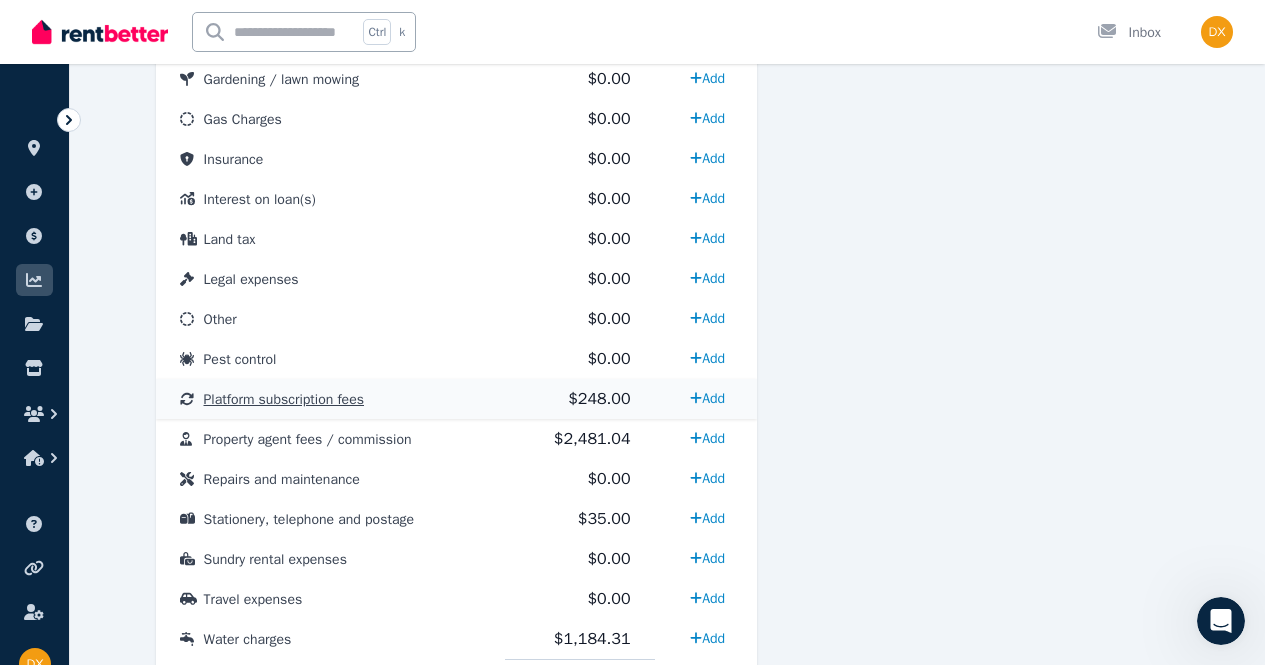 click on "Platform subscription fees" at bounding box center [284, 399] 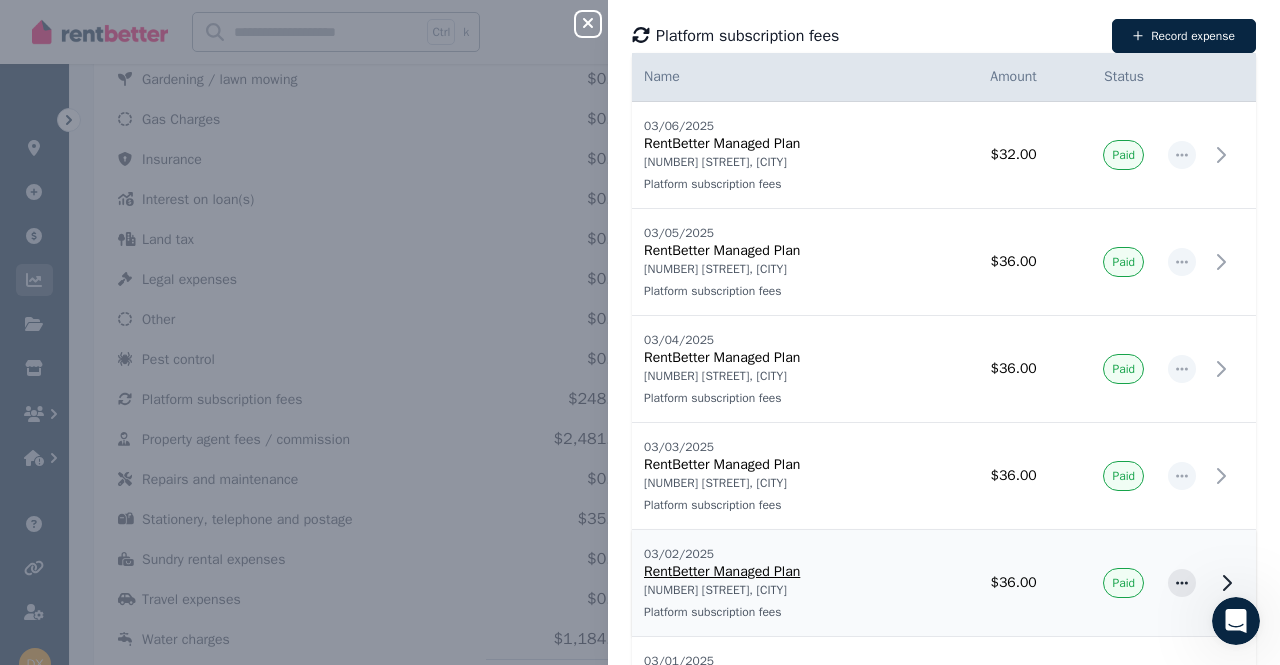scroll, scrollTop: 0, scrollLeft: 0, axis: both 